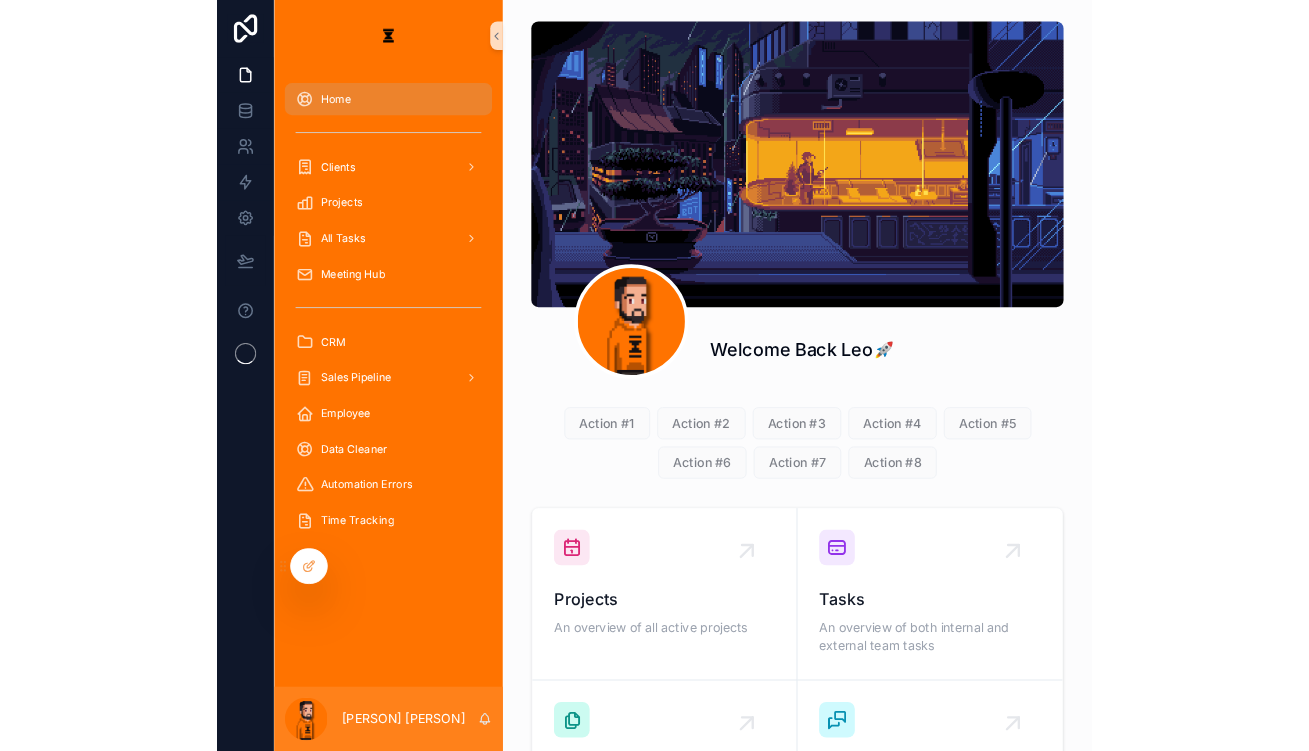 scroll, scrollTop: 0, scrollLeft: 0, axis: both 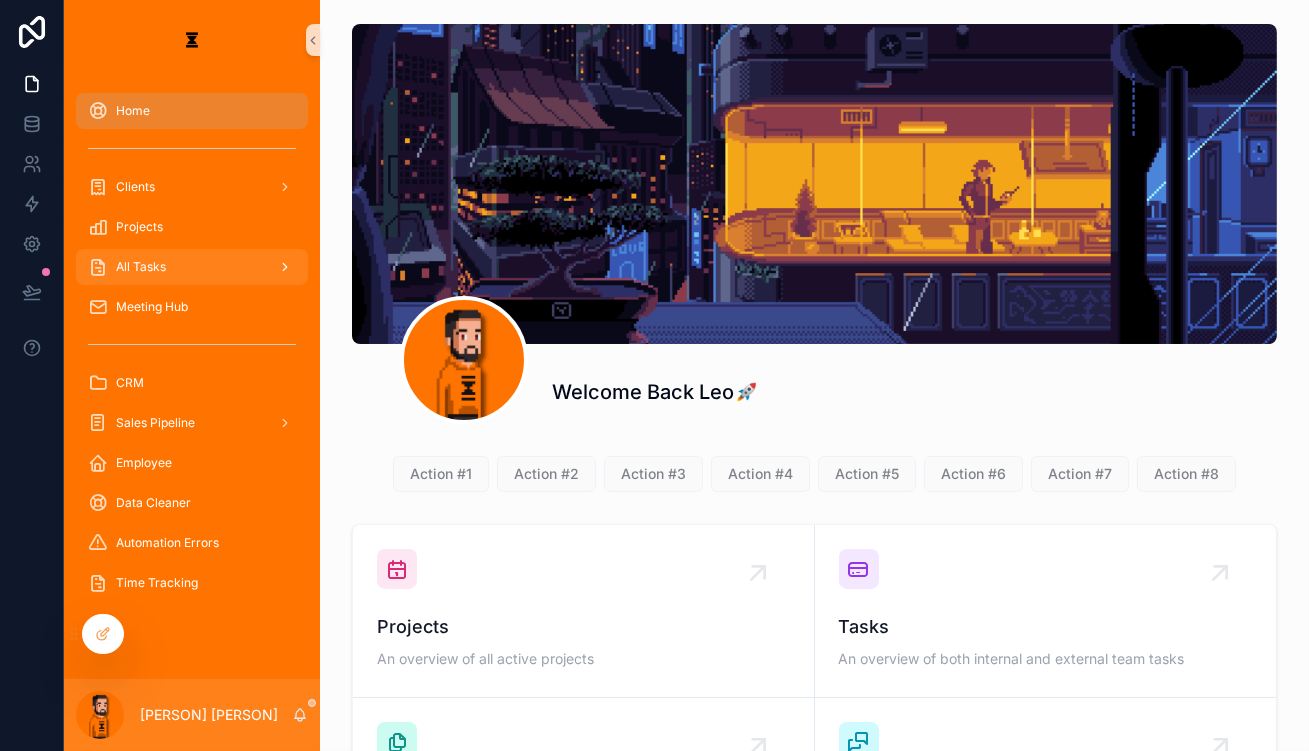 click on "All Tasks" at bounding box center (192, 267) 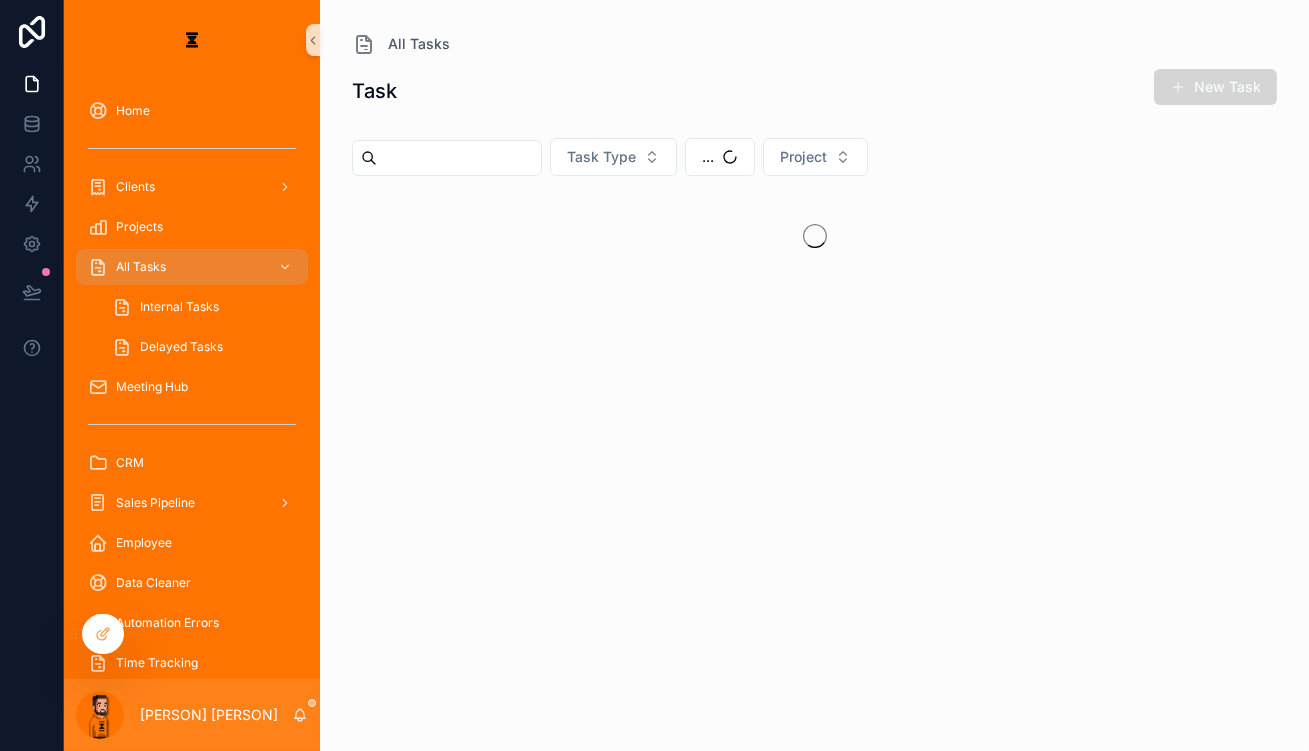 click on "New Task" at bounding box center [1215, 87] 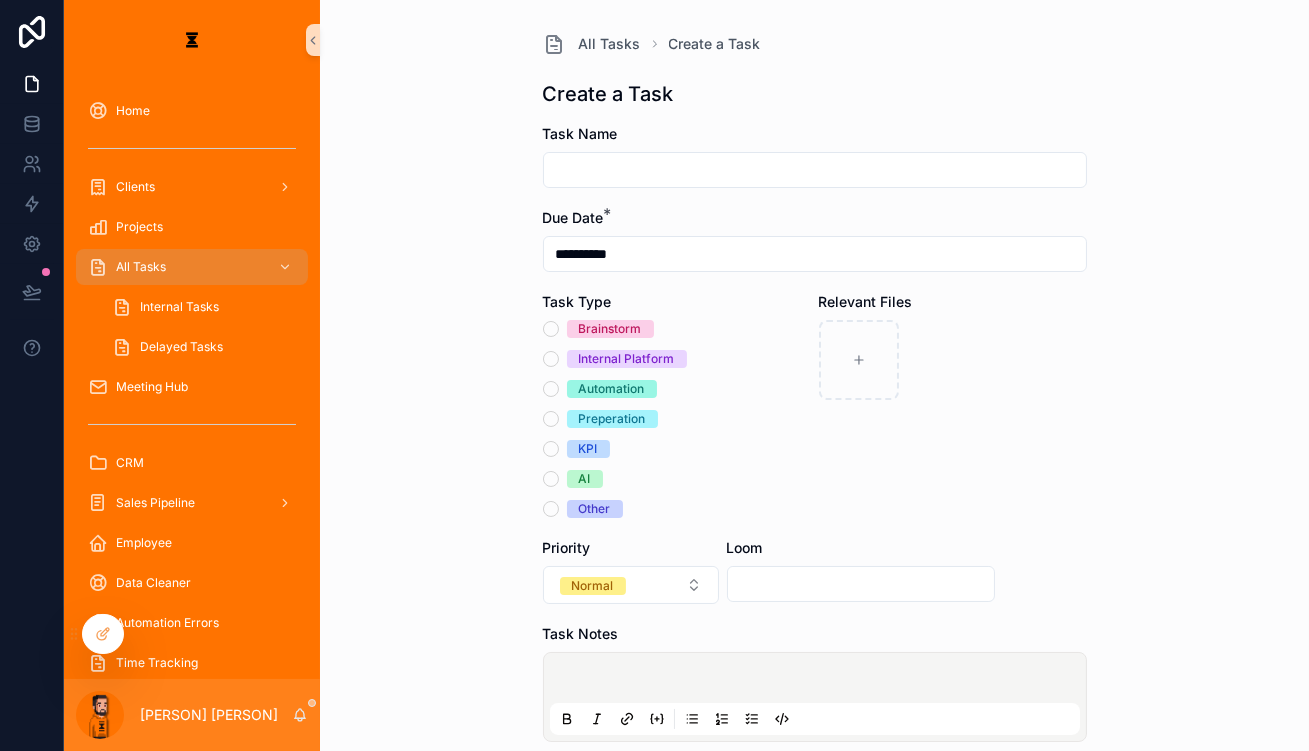 click at bounding box center (815, 170) 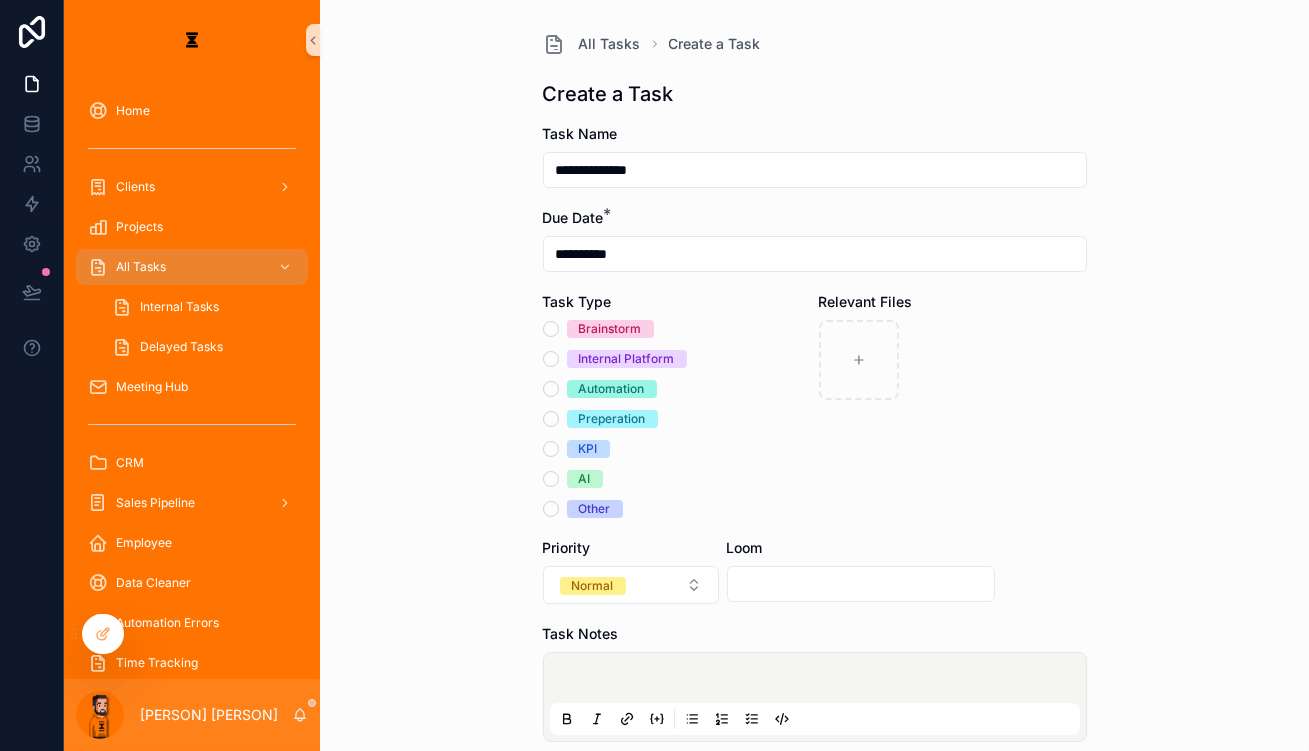 type on "**********" 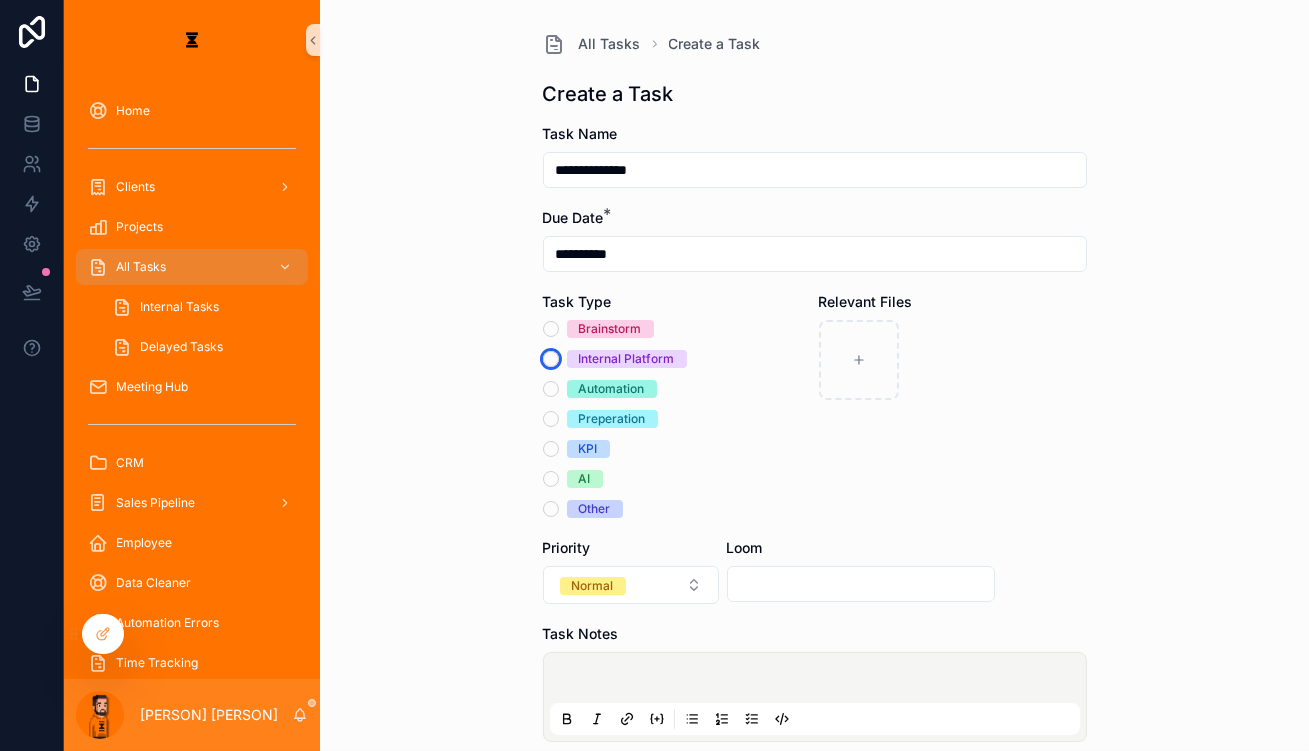 click on "Internal Platform" at bounding box center [551, 359] 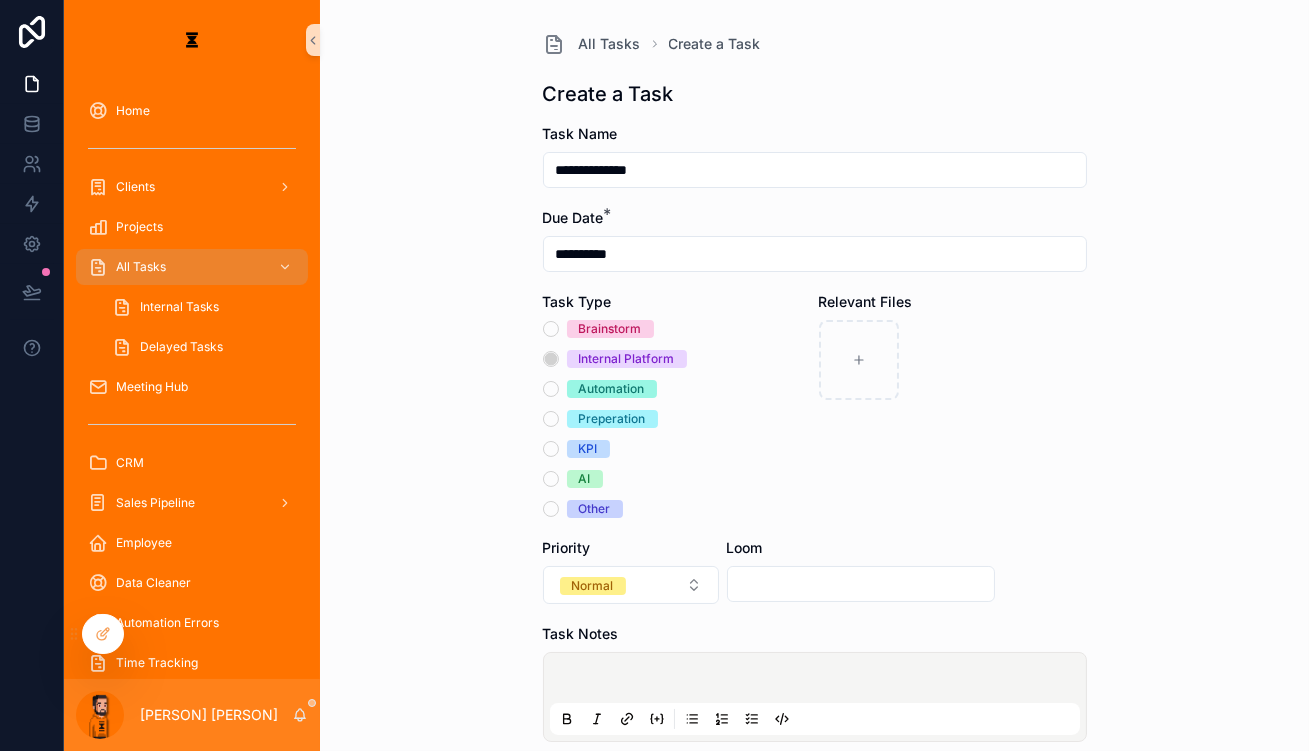 click on "Leo" at bounding box center (677, 810) 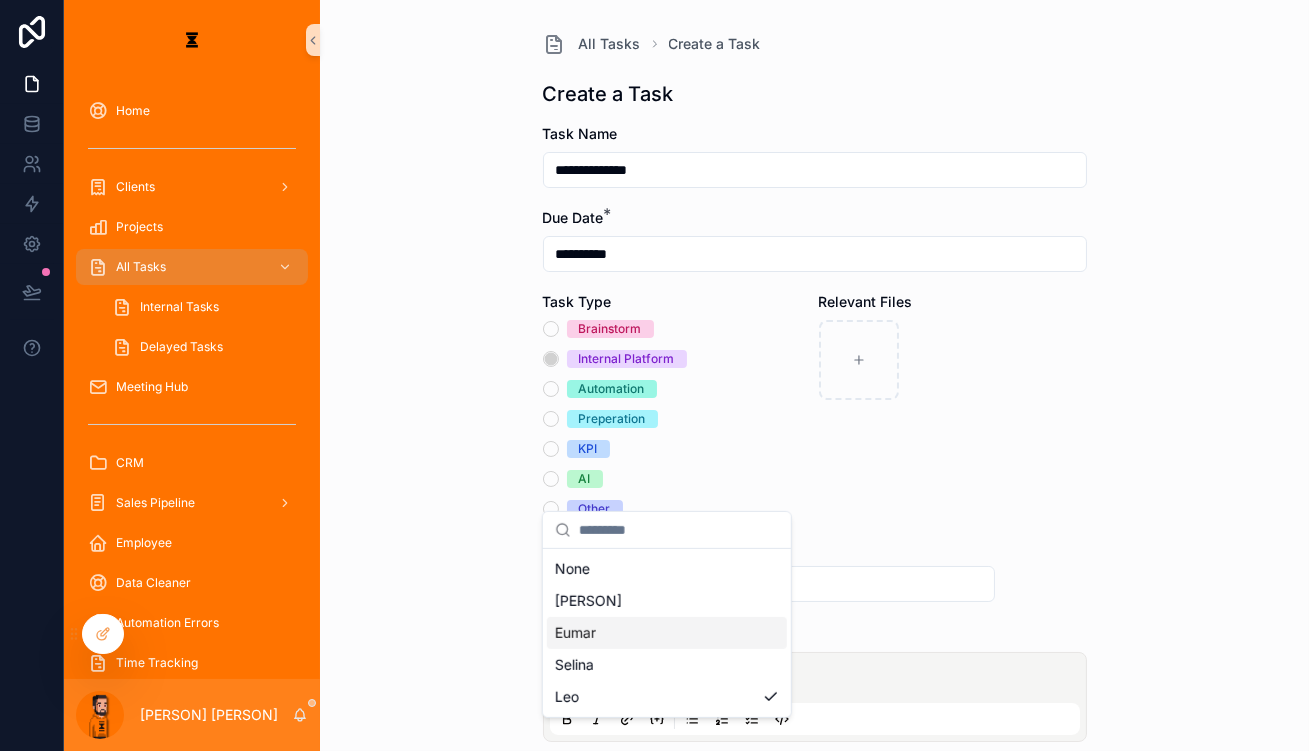 click on "Eumar" at bounding box center [667, 633] 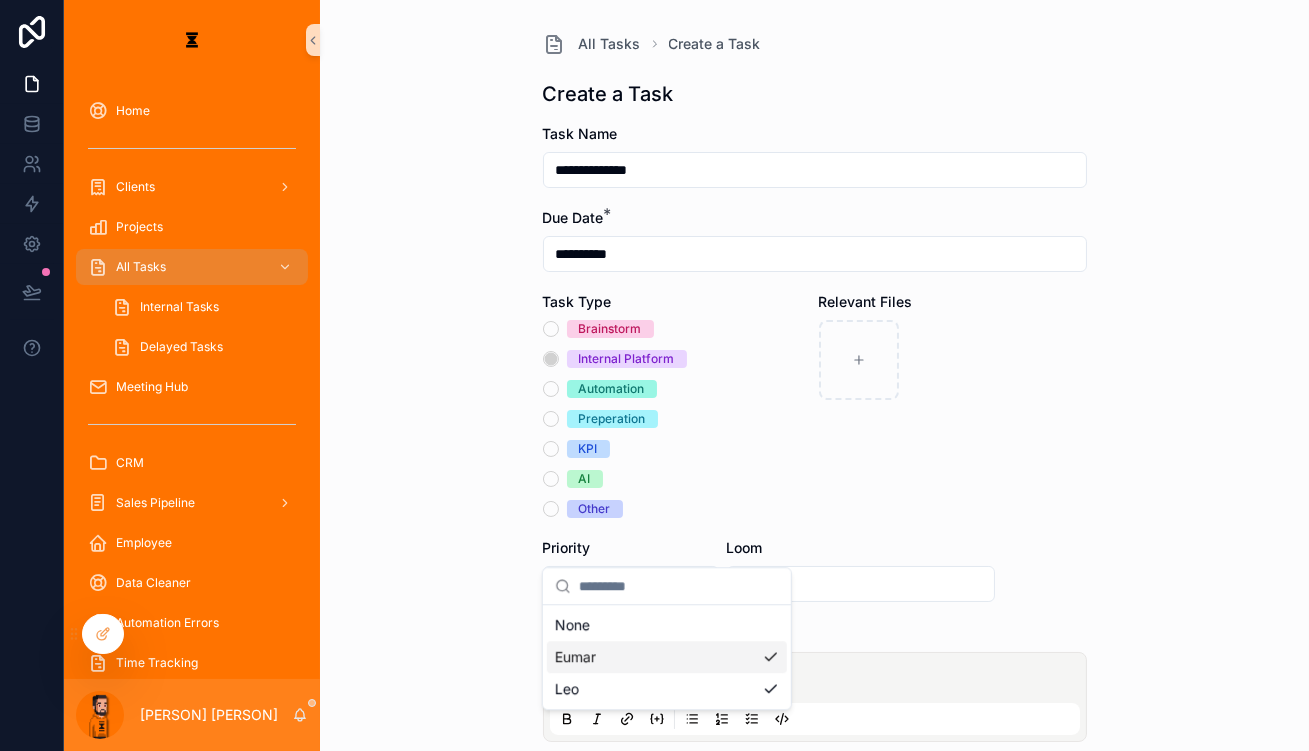 click on "**********" at bounding box center [814, 375] 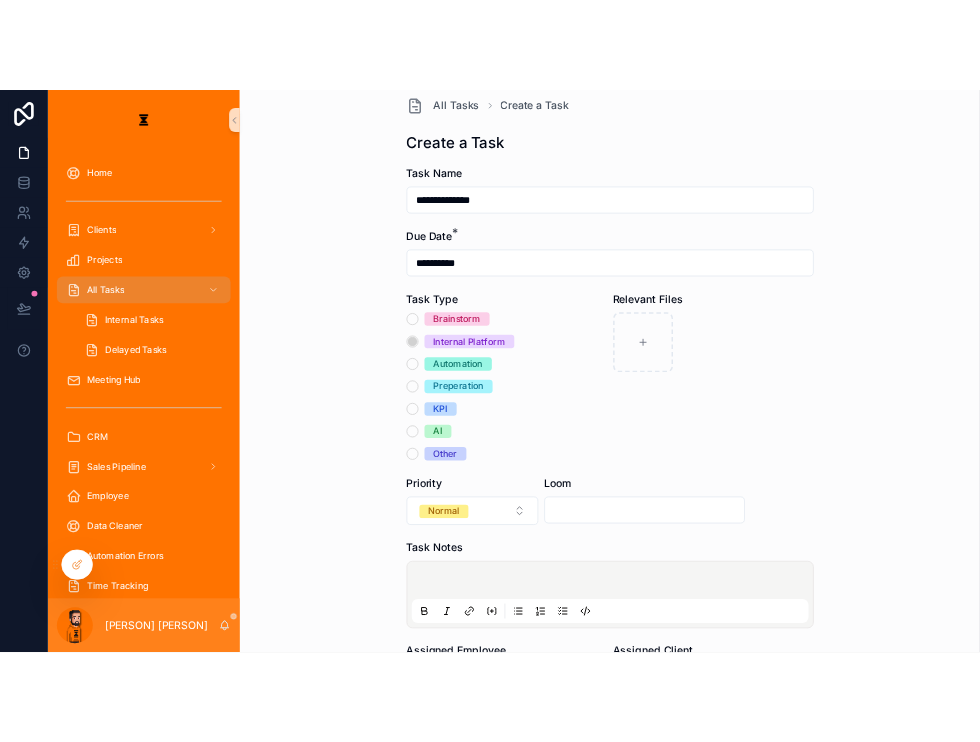 scroll, scrollTop: 225, scrollLeft: 0, axis: vertical 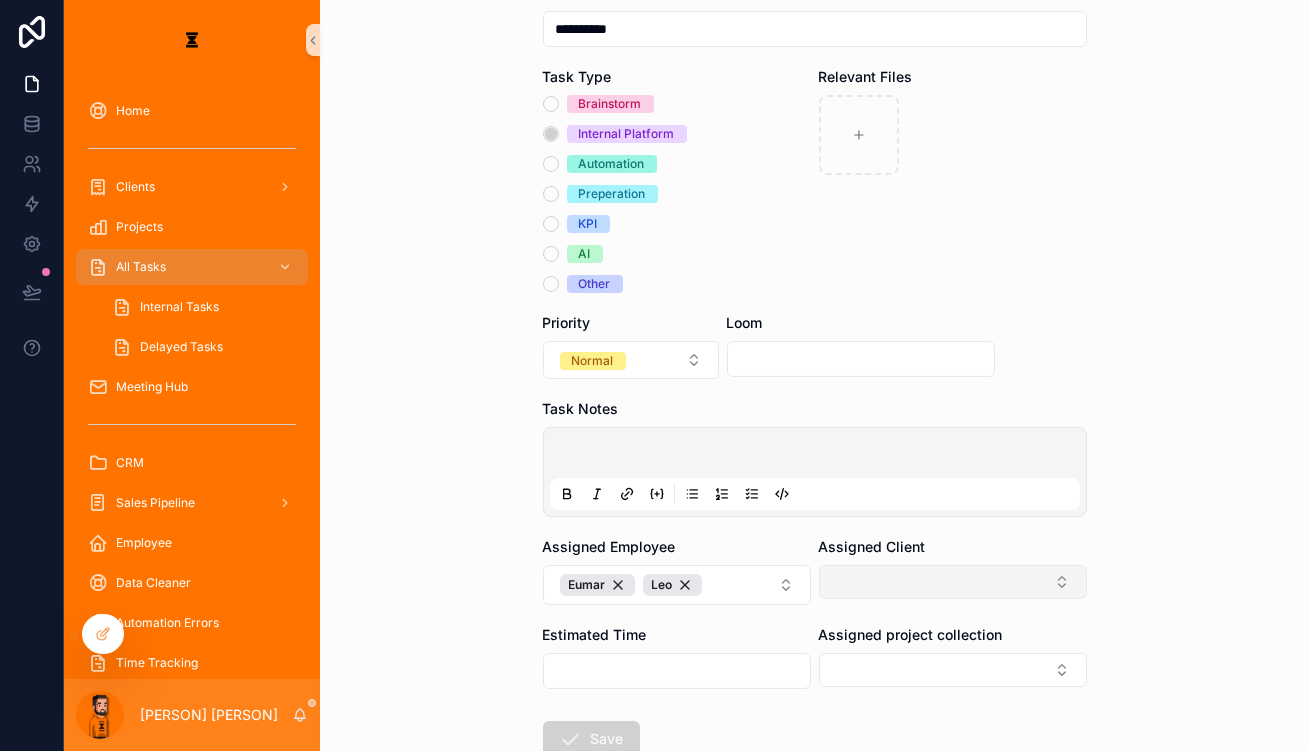 click at bounding box center (953, 582) 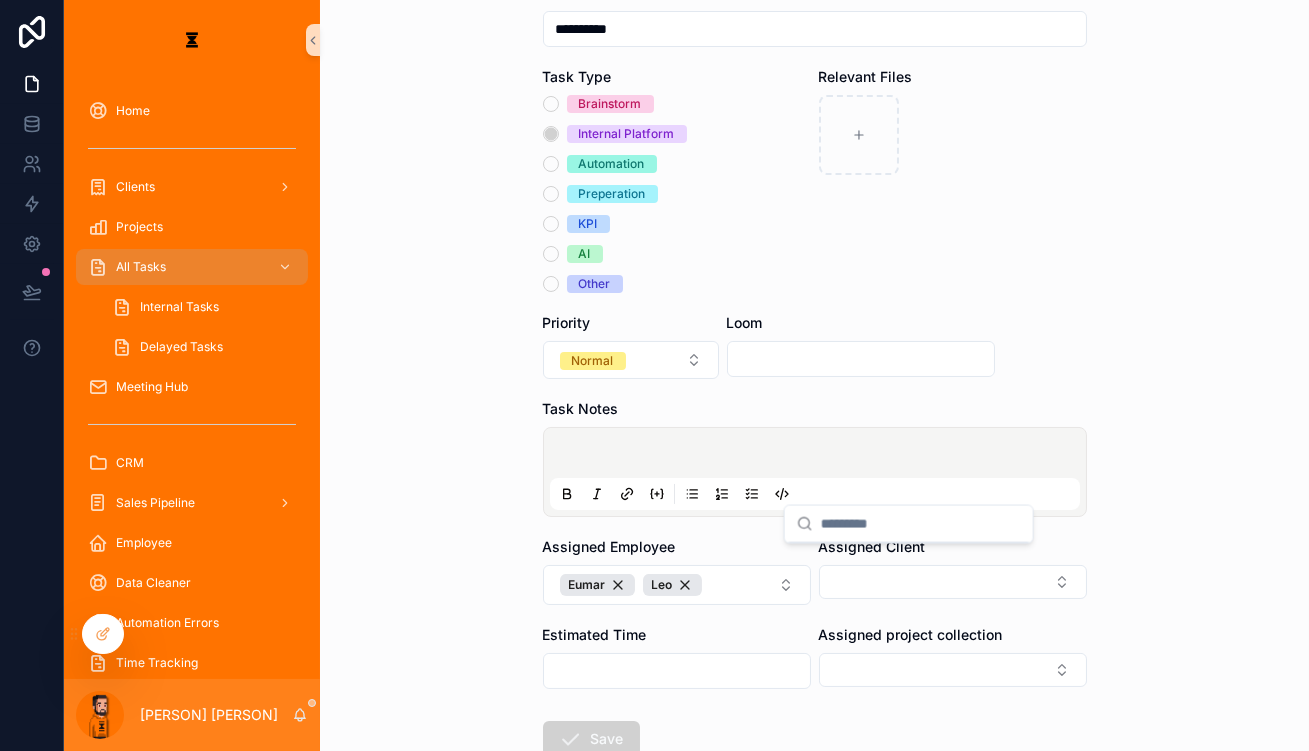 click on "Assigned Client" at bounding box center [953, 571] 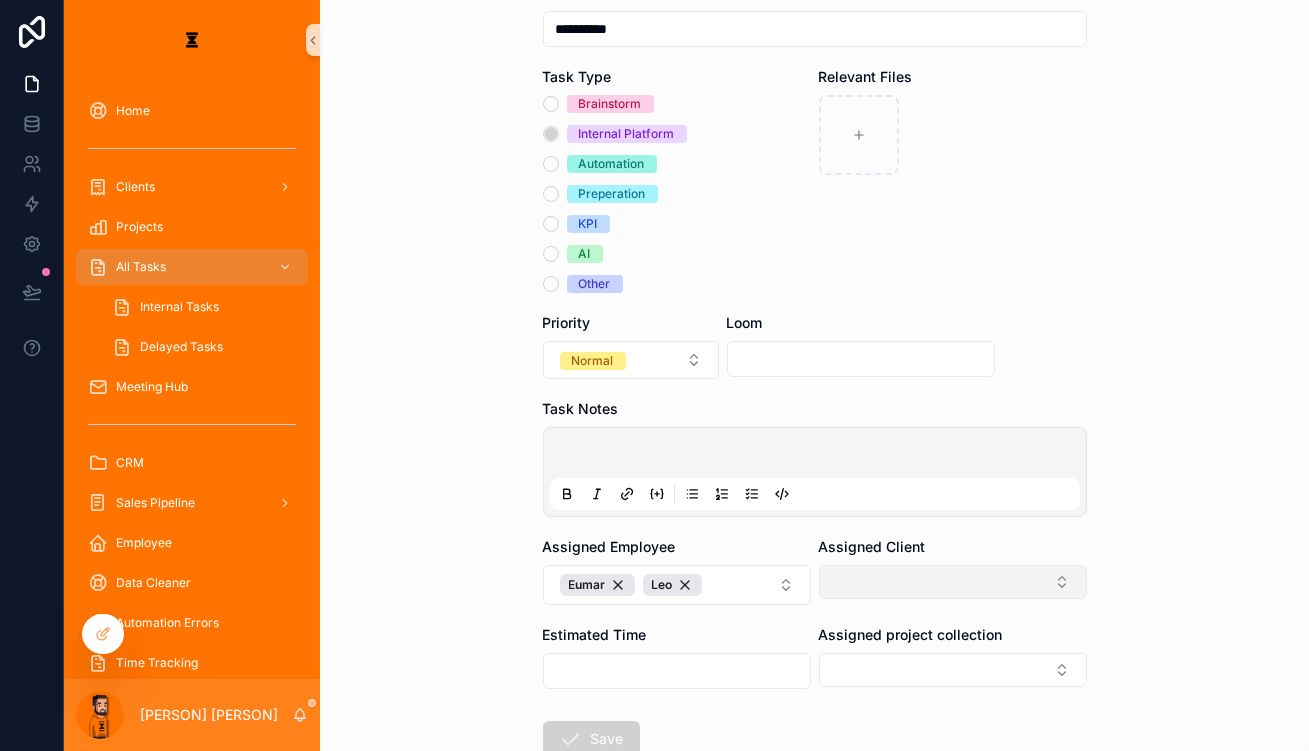 click at bounding box center (953, 582) 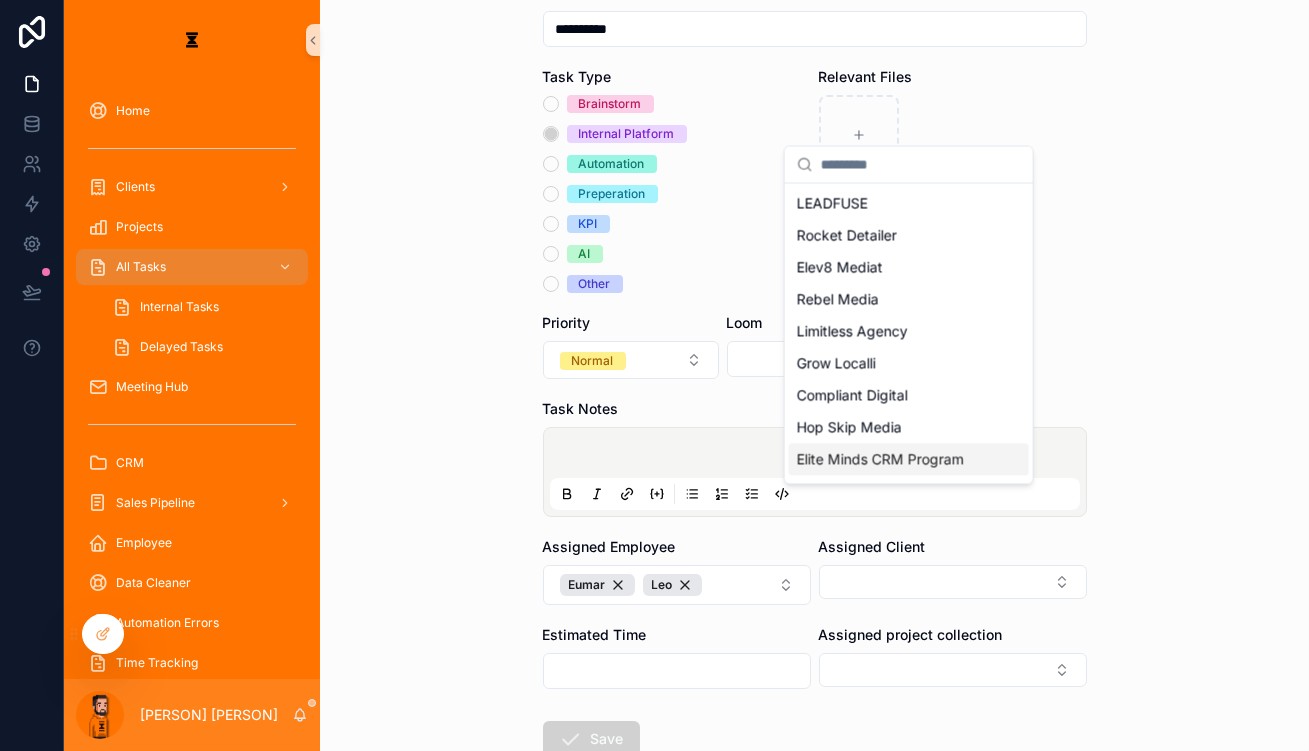 click on "Elite Minds CRM Program" at bounding box center [880, 459] 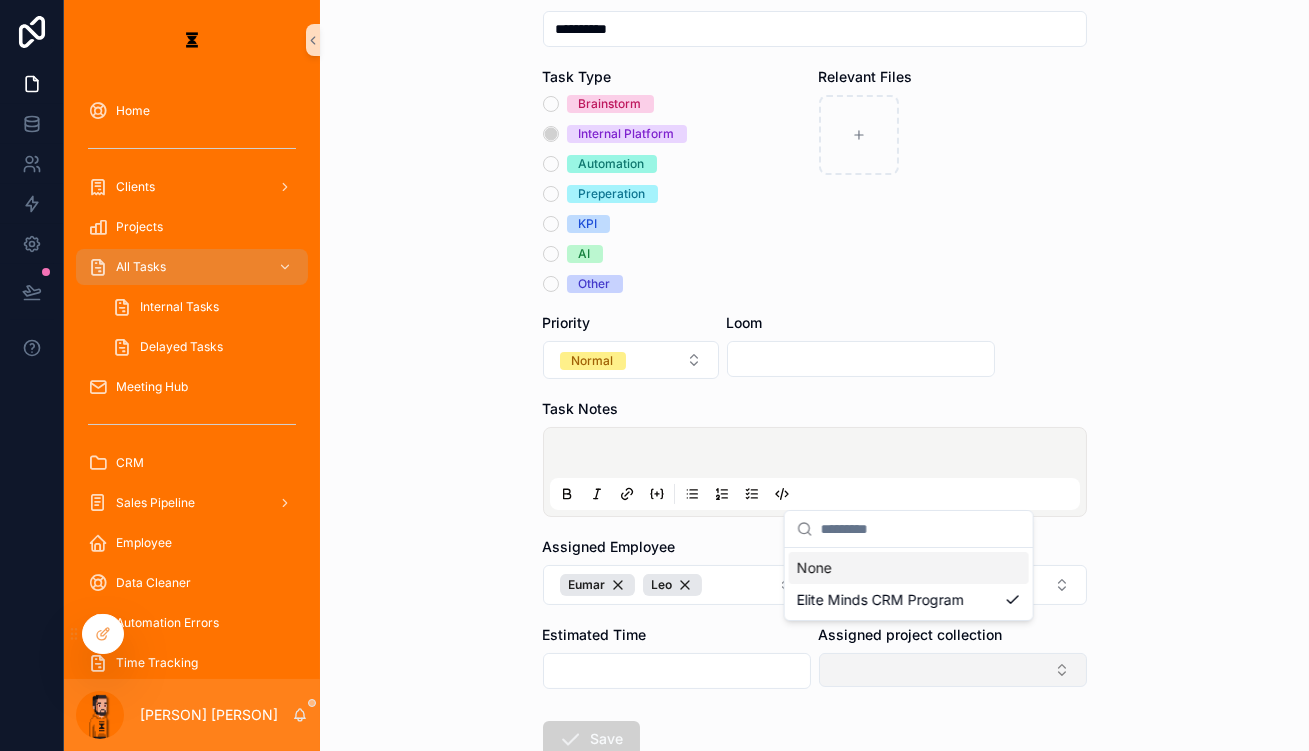 click at bounding box center [953, 670] 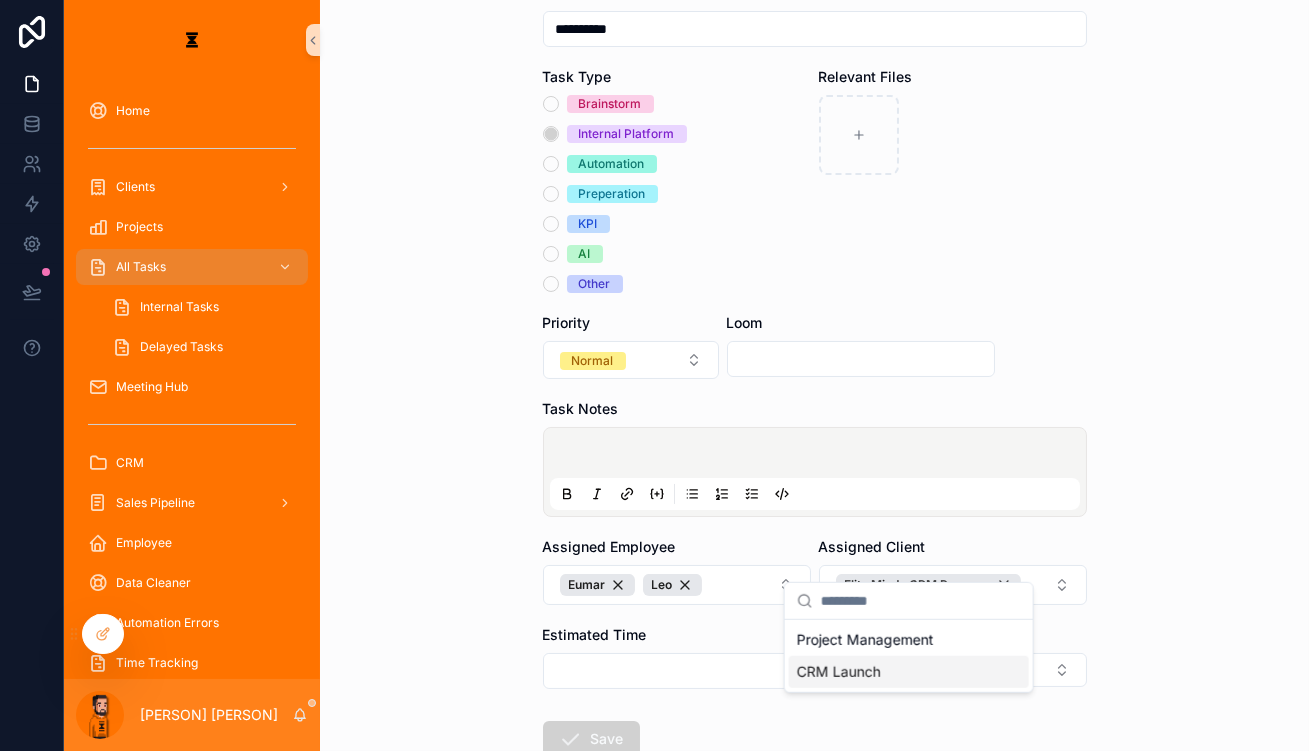 drag, startPoint x: 878, startPoint y: 655, endPoint x: 760, endPoint y: 663, distance: 118.270874 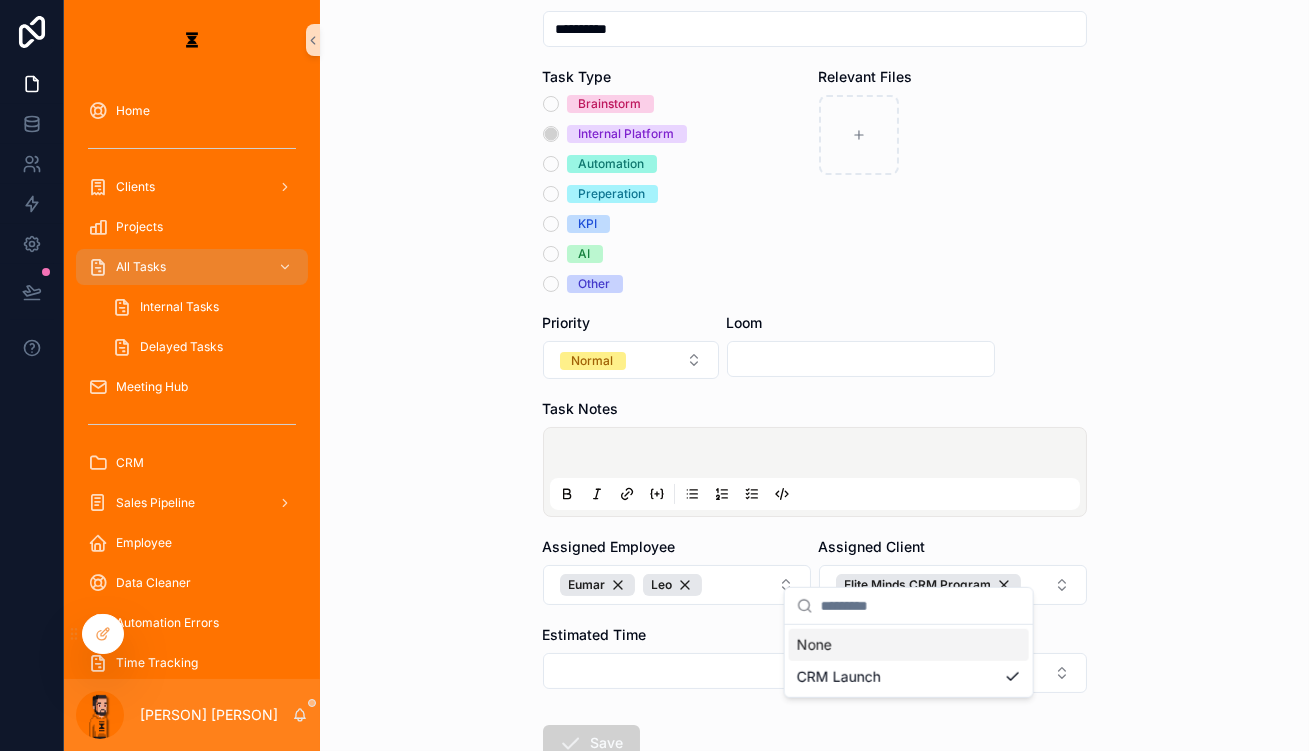 click on "**********" at bounding box center (815, 394) 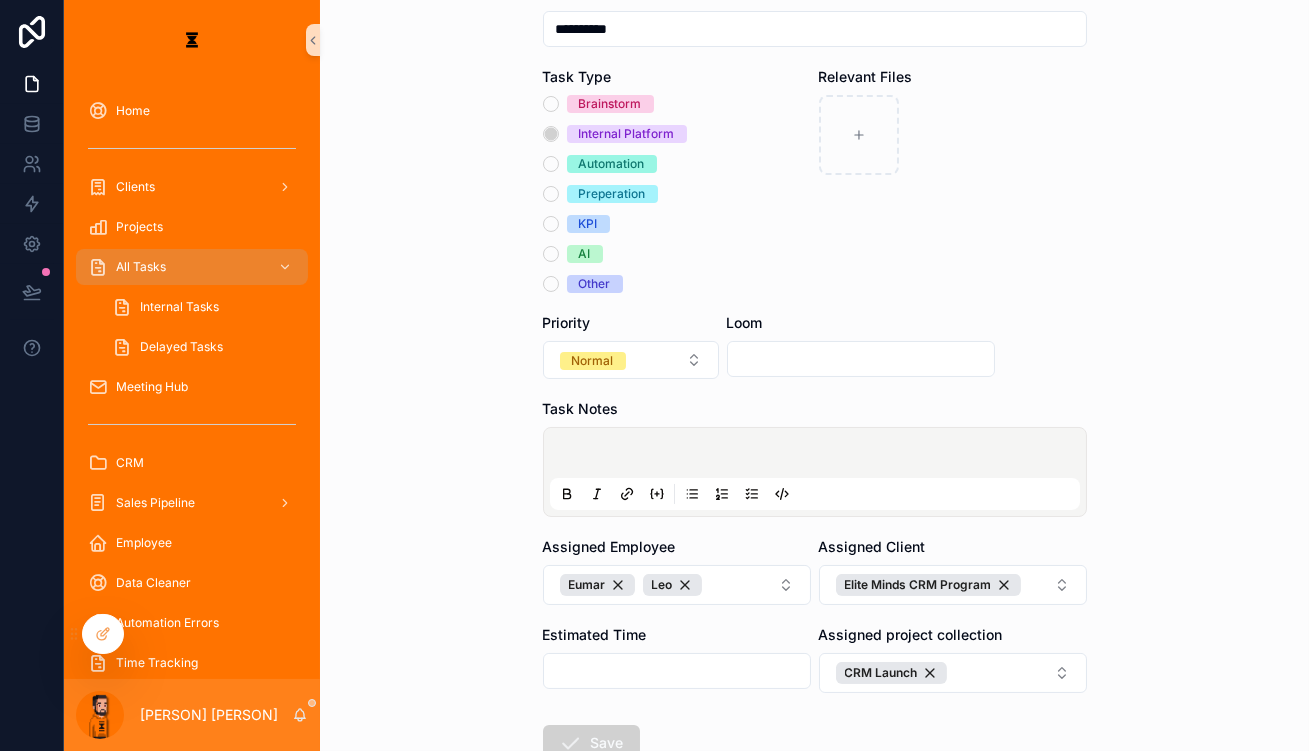click at bounding box center [819, 456] 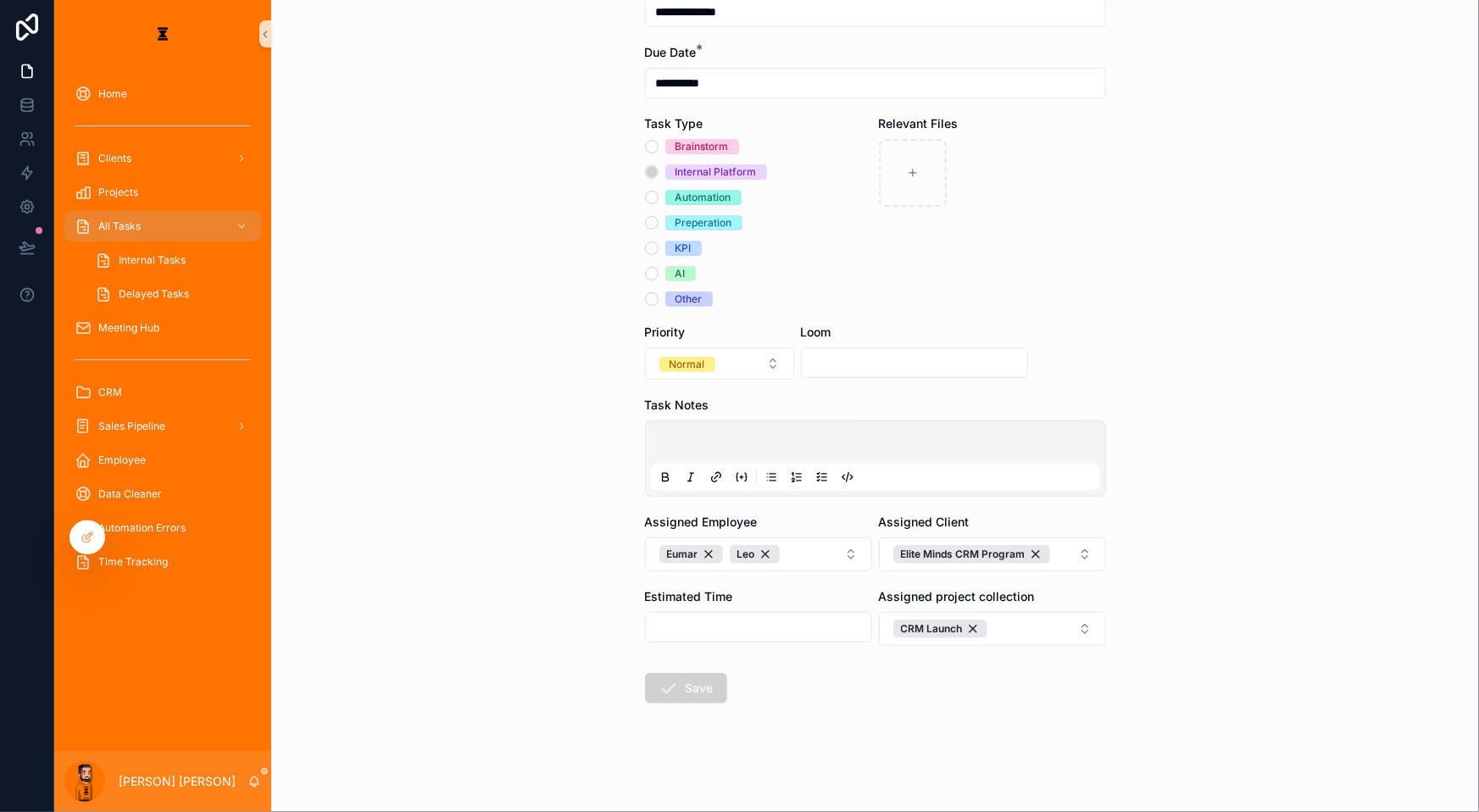 scroll, scrollTop: 18, scrollLeft: 0, axis: vertical 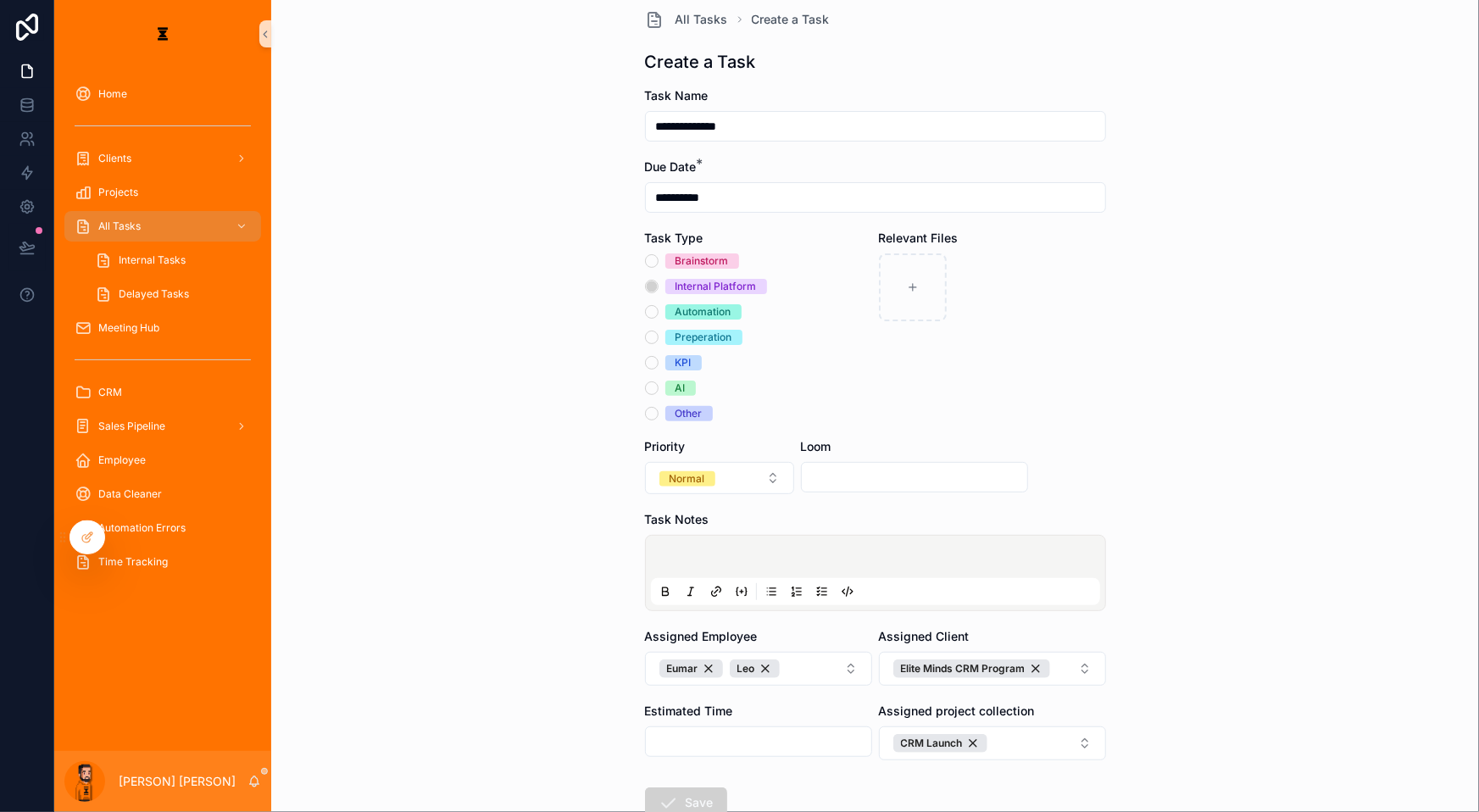 drag, startPoint x: 742, startPoint y: 478, endPoint x: 749, endPoint y: 485, distance: 9.8994949 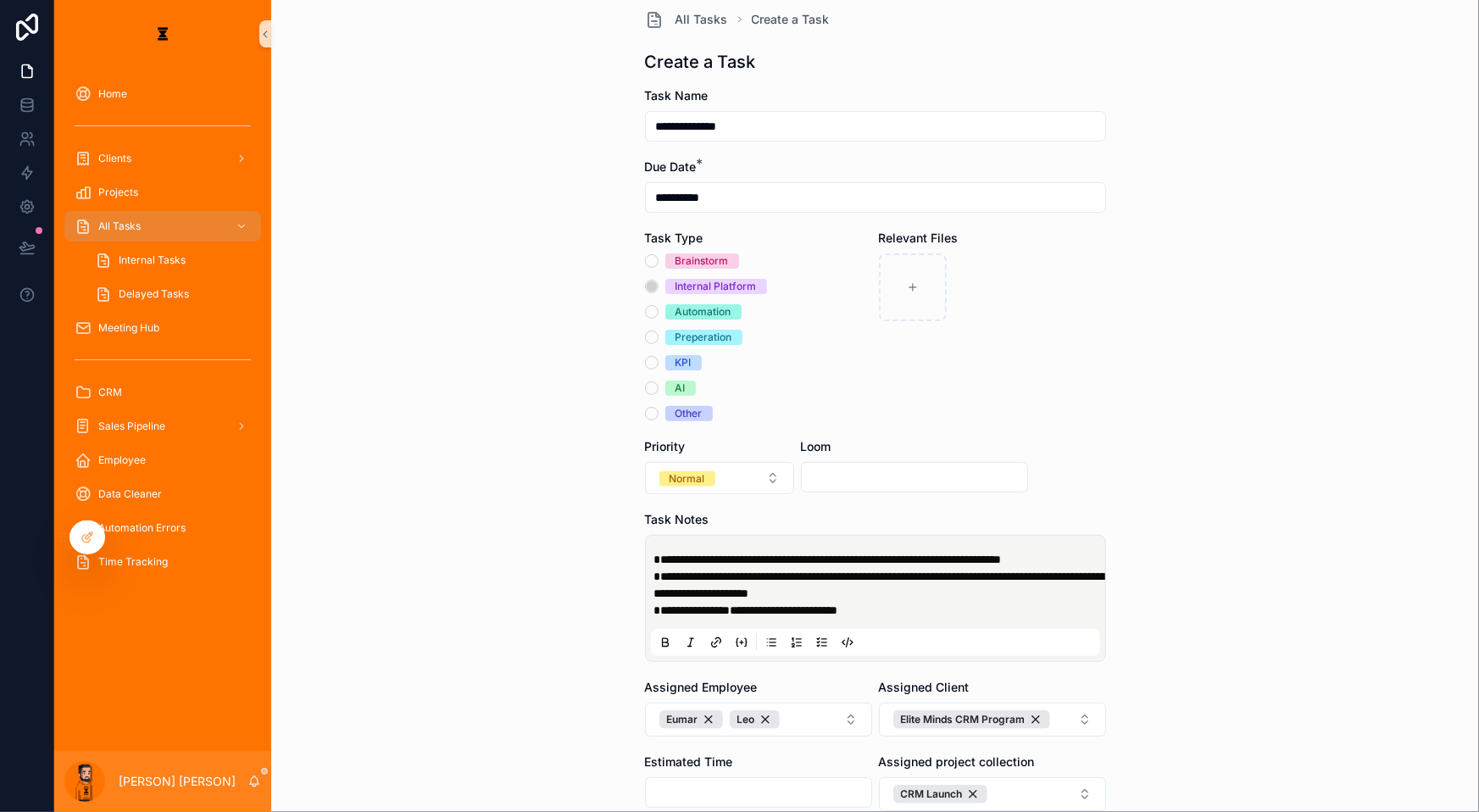 click on "**********" at bounding box center [879, 585] 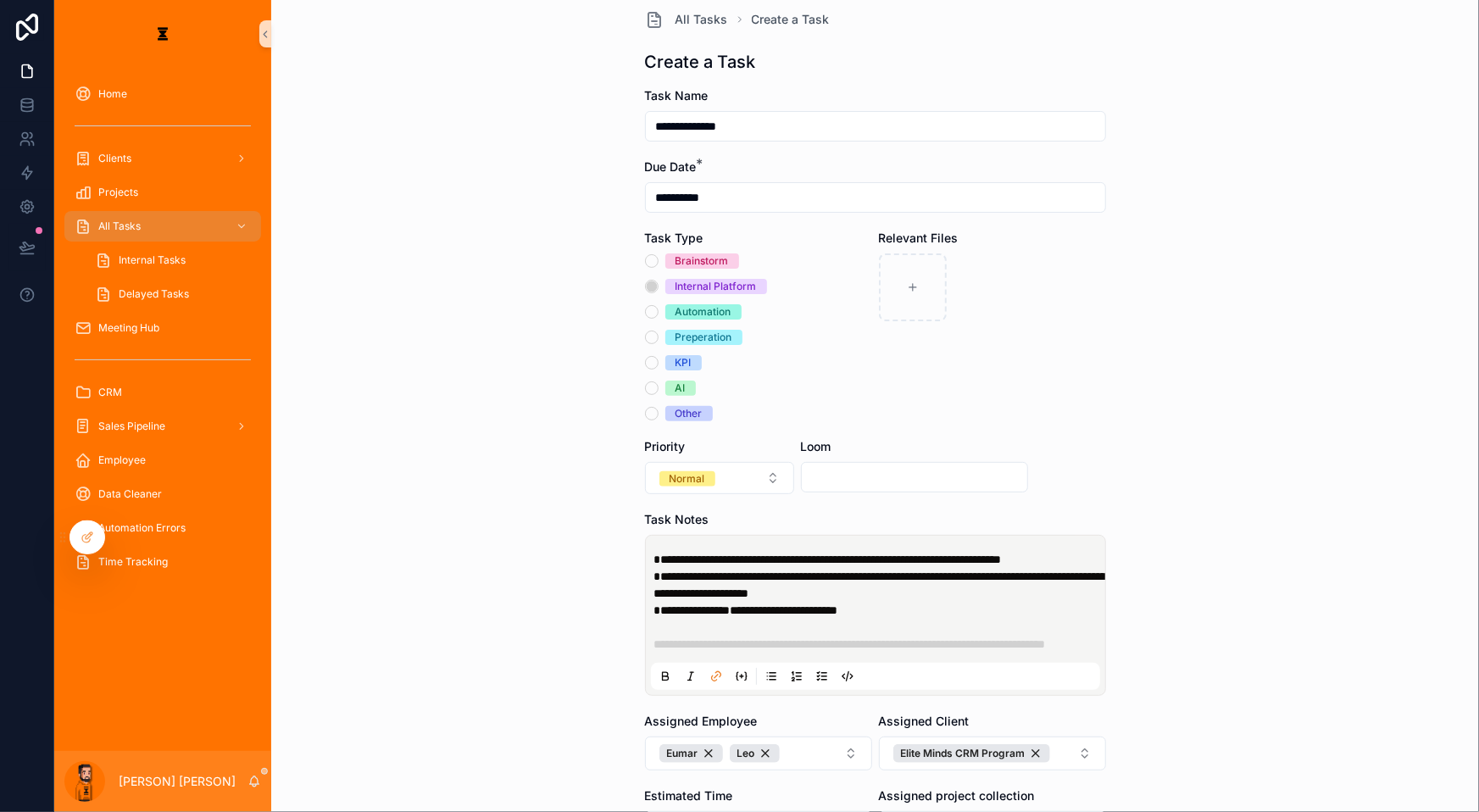click on "**********" at bounding box center [875, 388] 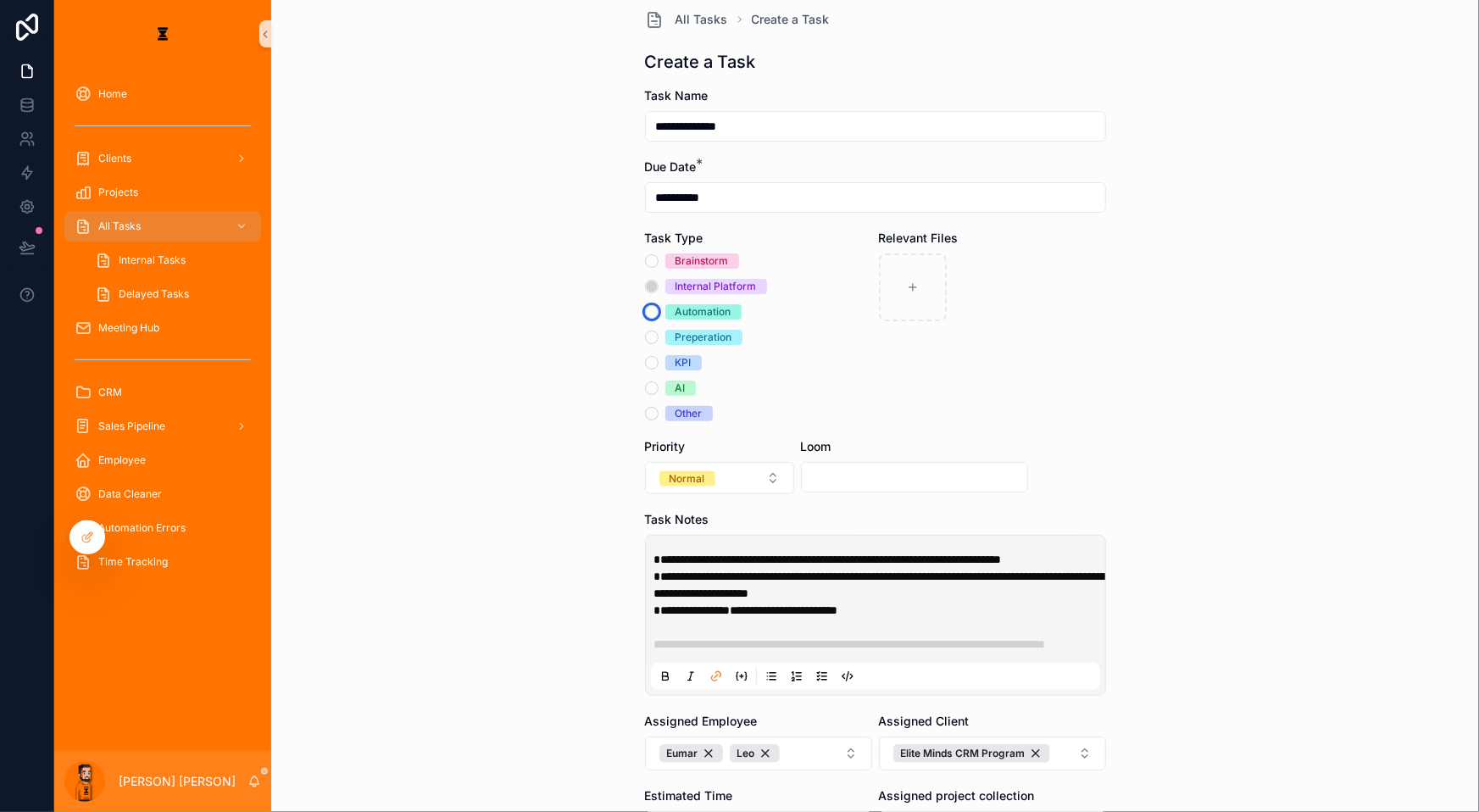 click on "Automation" at bounding box center [652, 312] 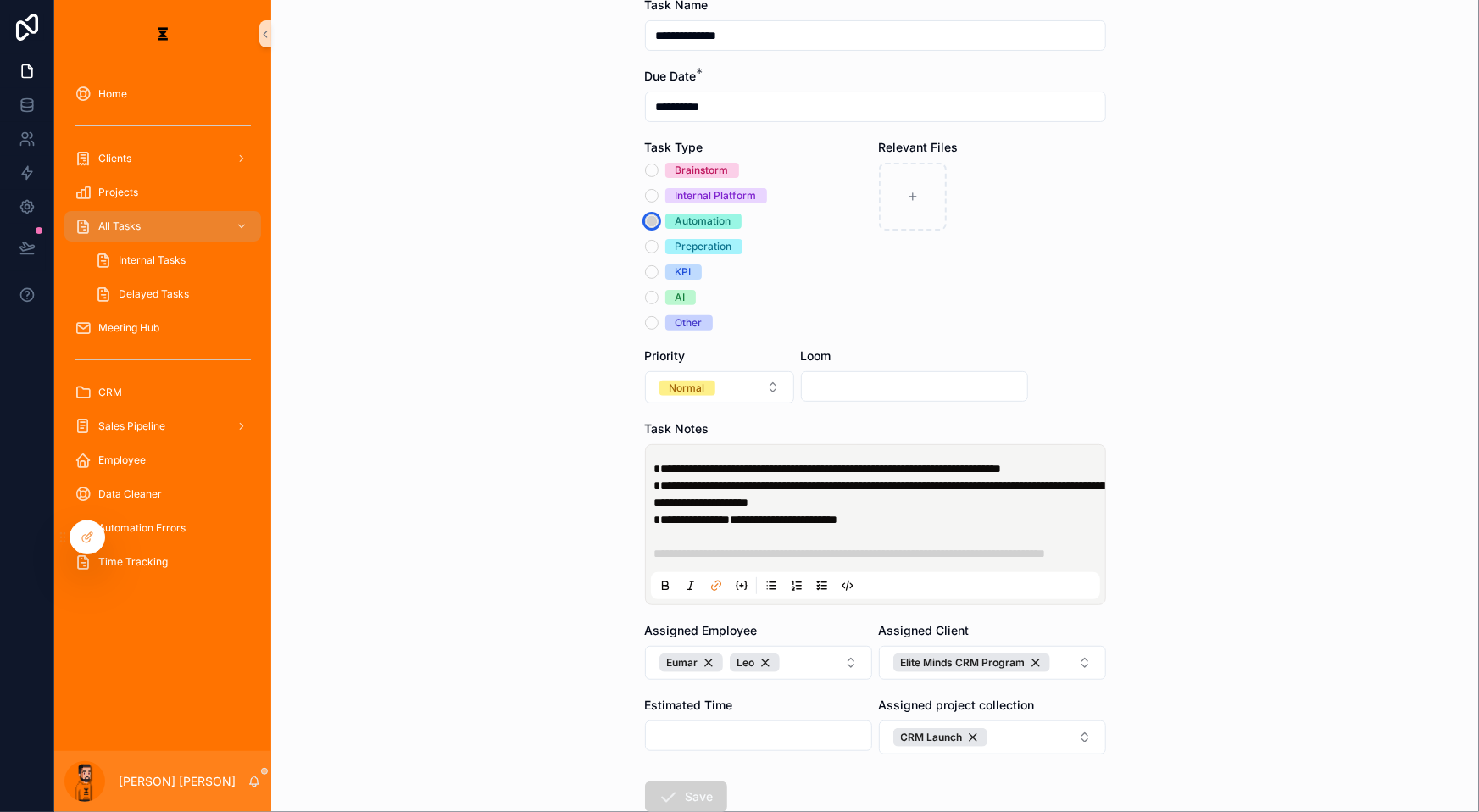 scroll, scrollTop: 122, scrollLeft: 0, axis: vertical 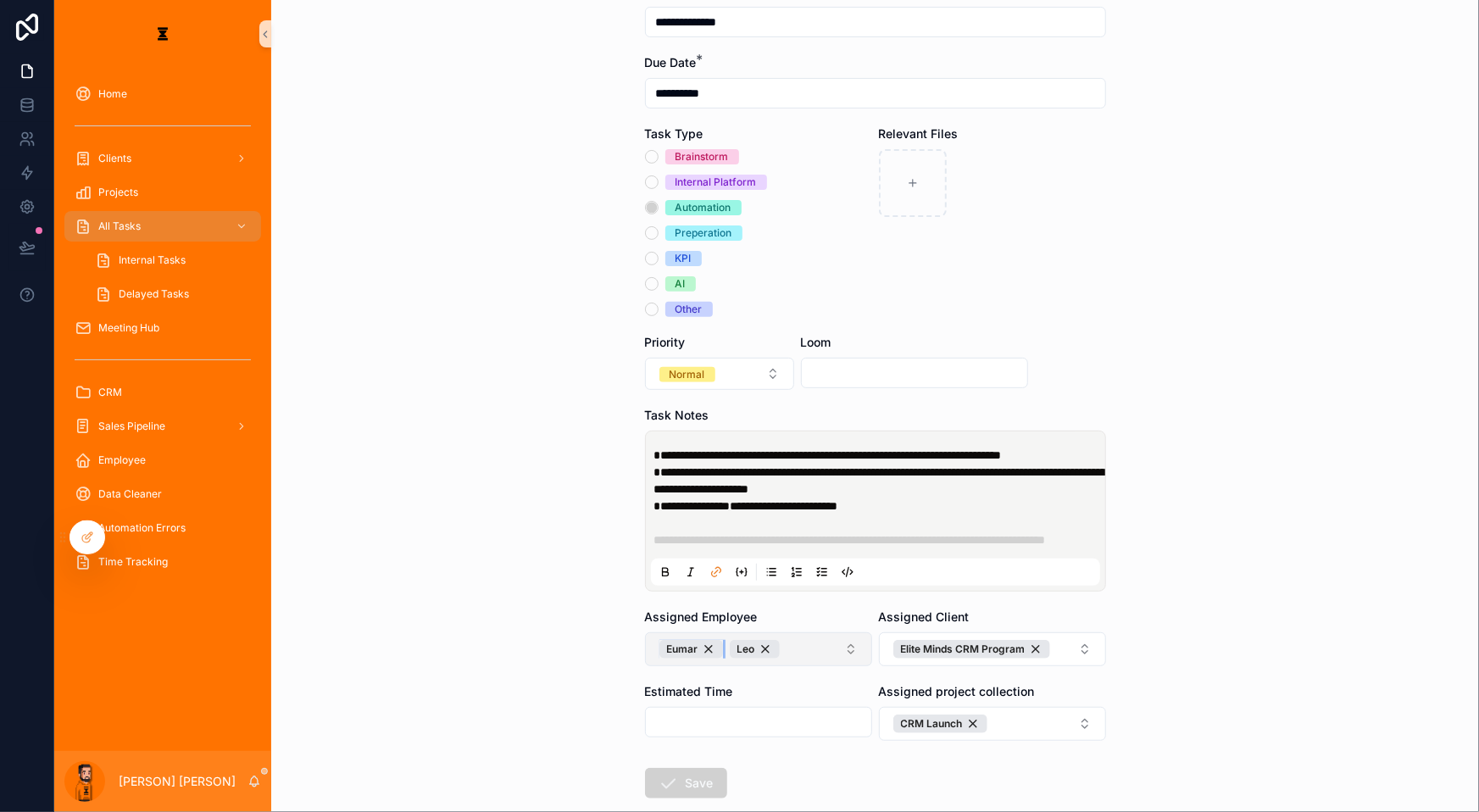 click on "Eumar" at bounding box center [691, 649] 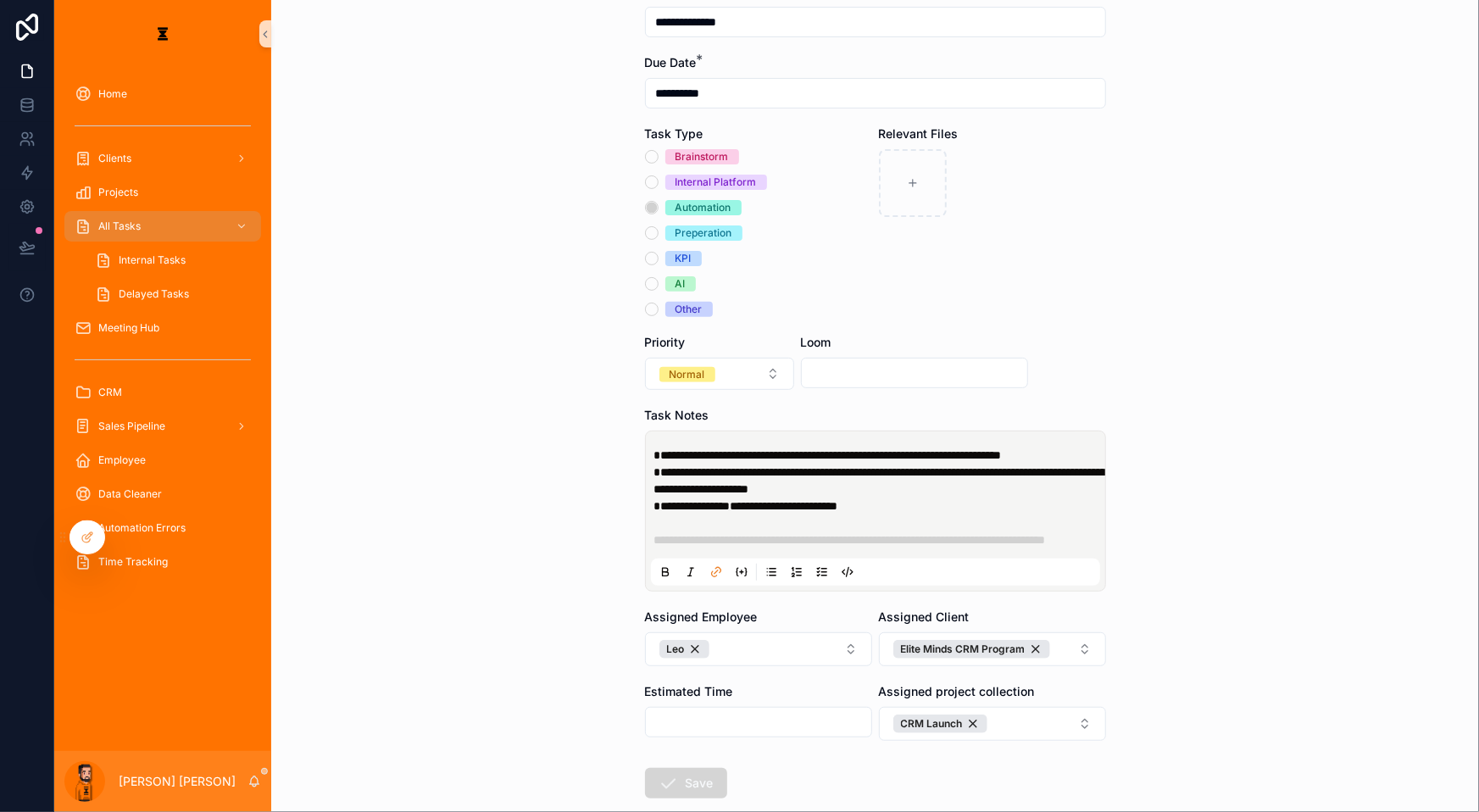 click at bounding box center [669, 783] 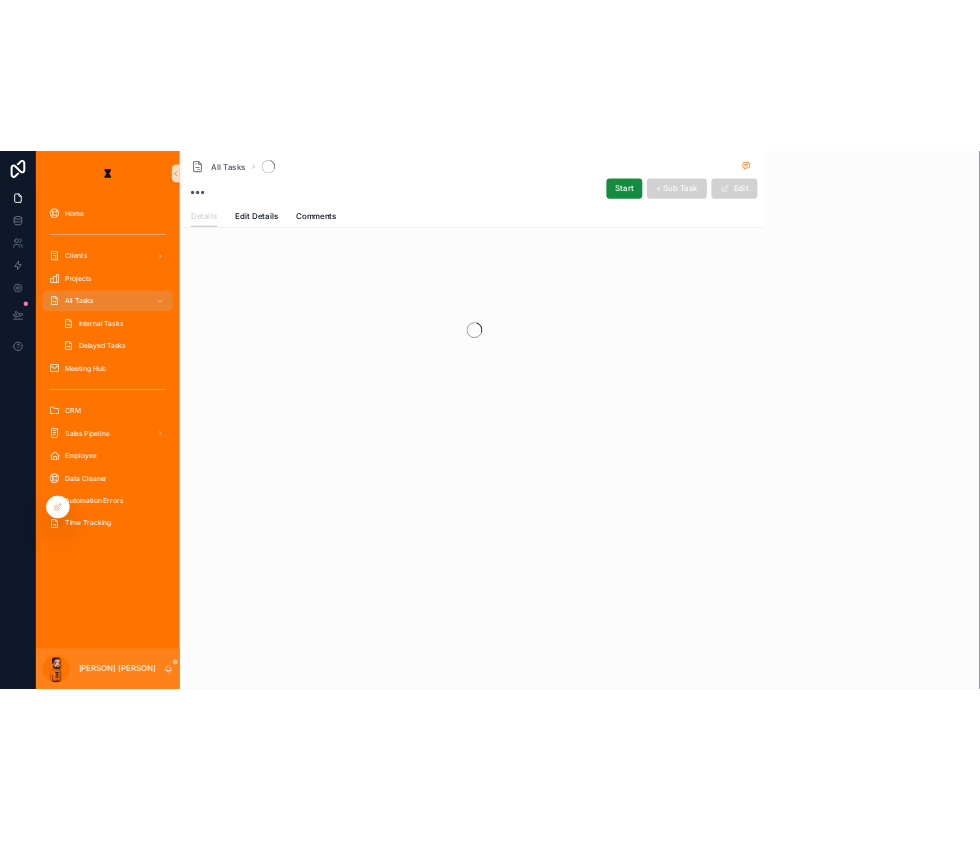 scroll, scrollTop: 0, scrollLeft: 0, axis: both 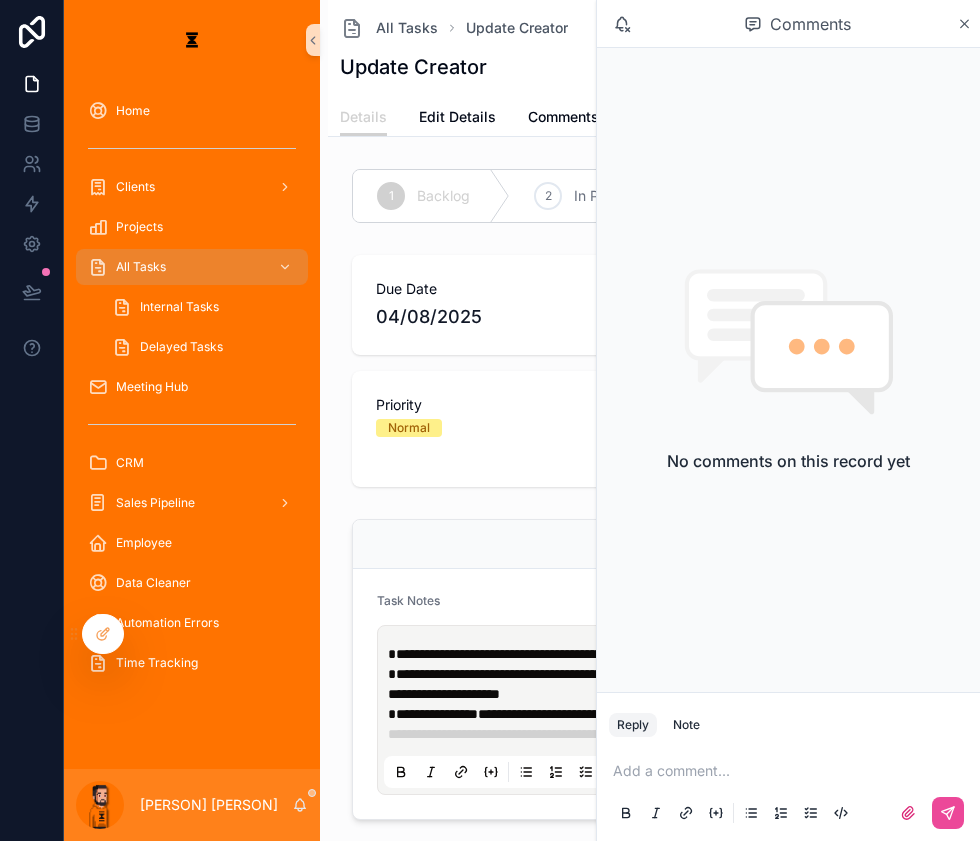click on "All Tasks Update Creator Update Creator Start + Sub Task Edit" at bounding box center (654, 49) 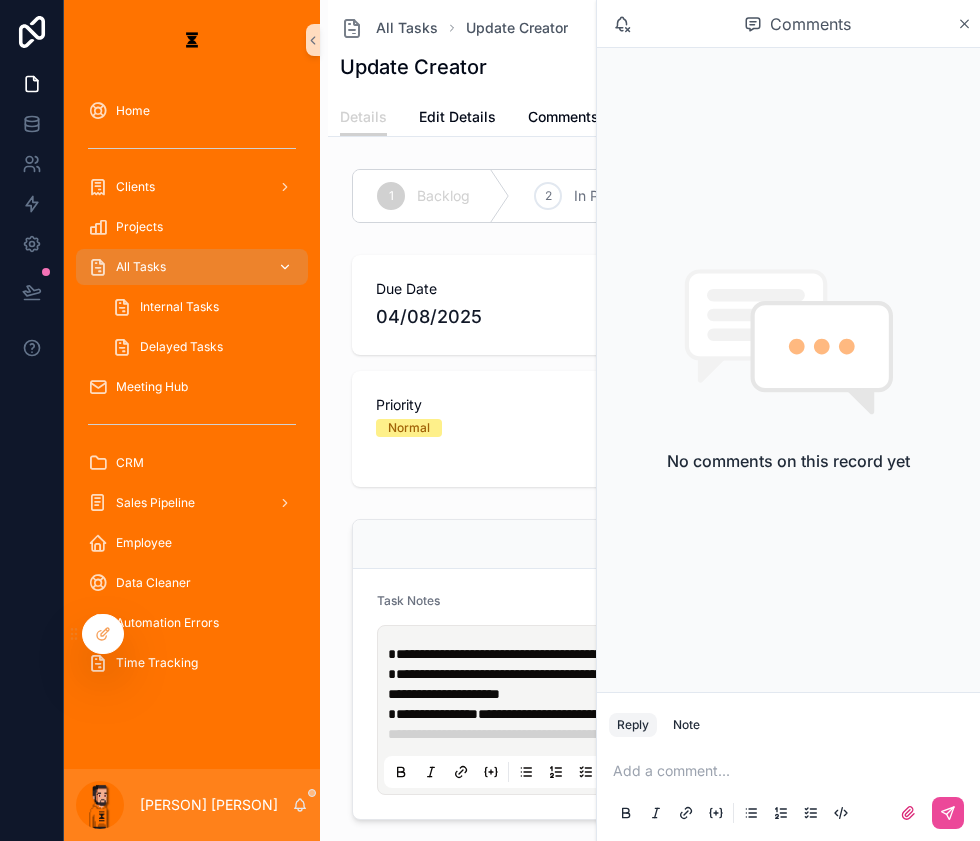 click on "All Tasks" at bounding box center [192, 267] 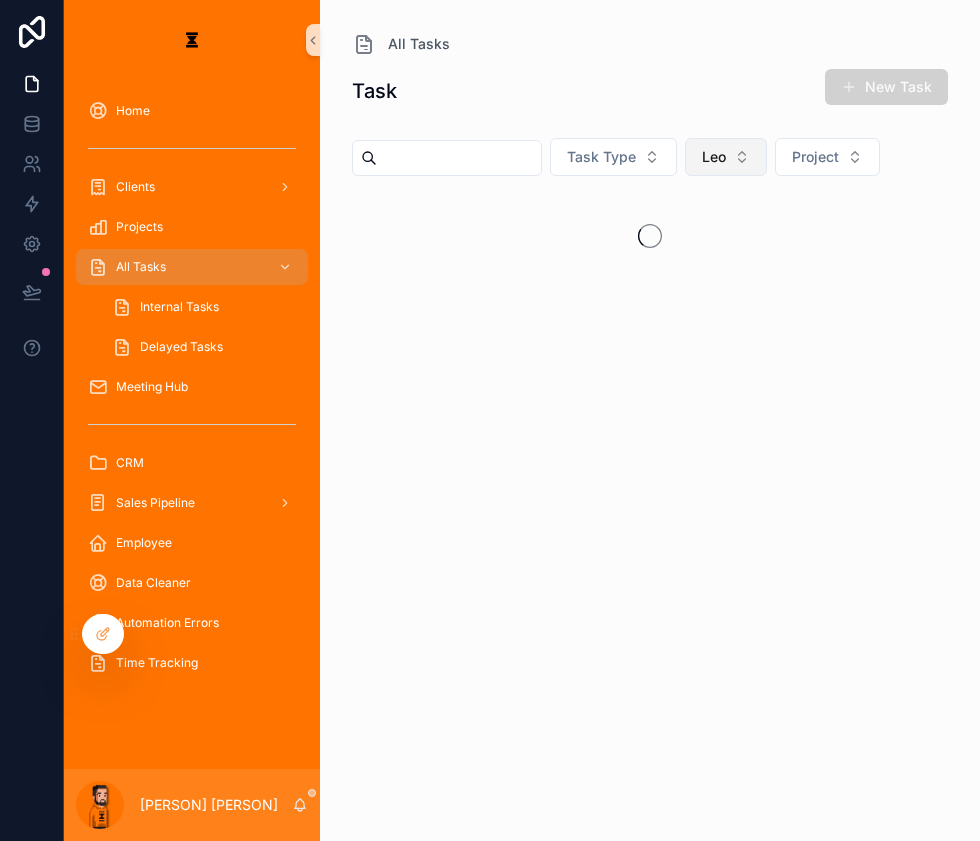 click on "Leo" at bounding box center (726, 157) 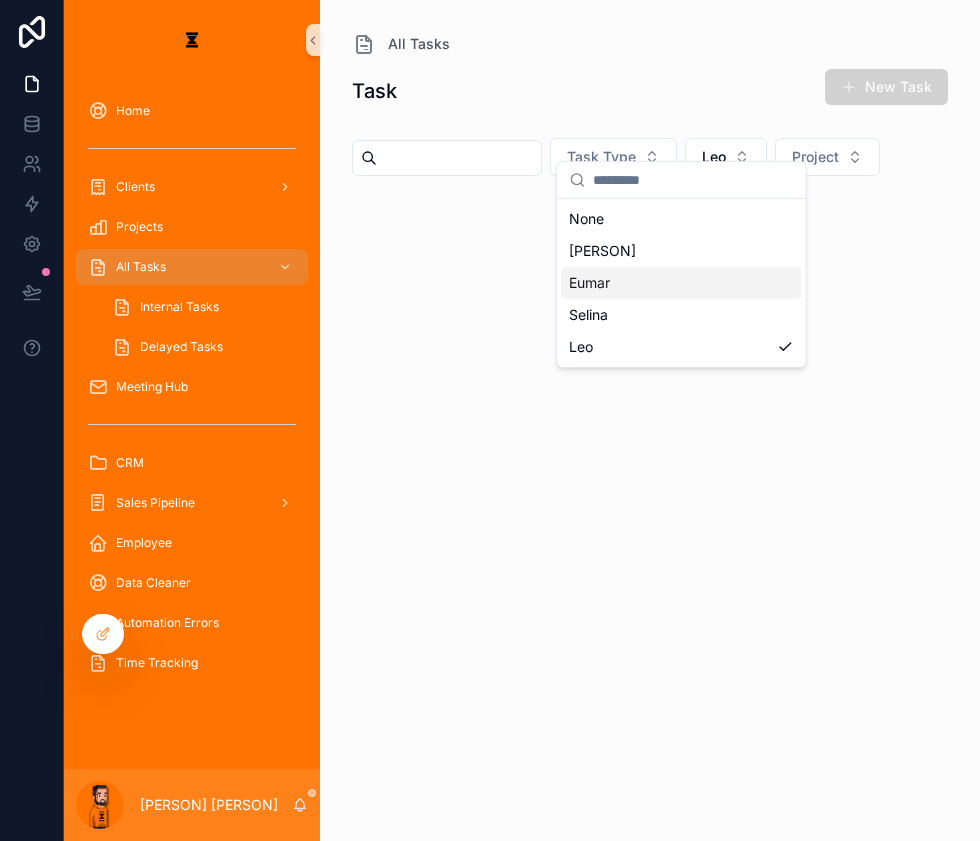 click on "Eumar" at bounding box center [681, 283] 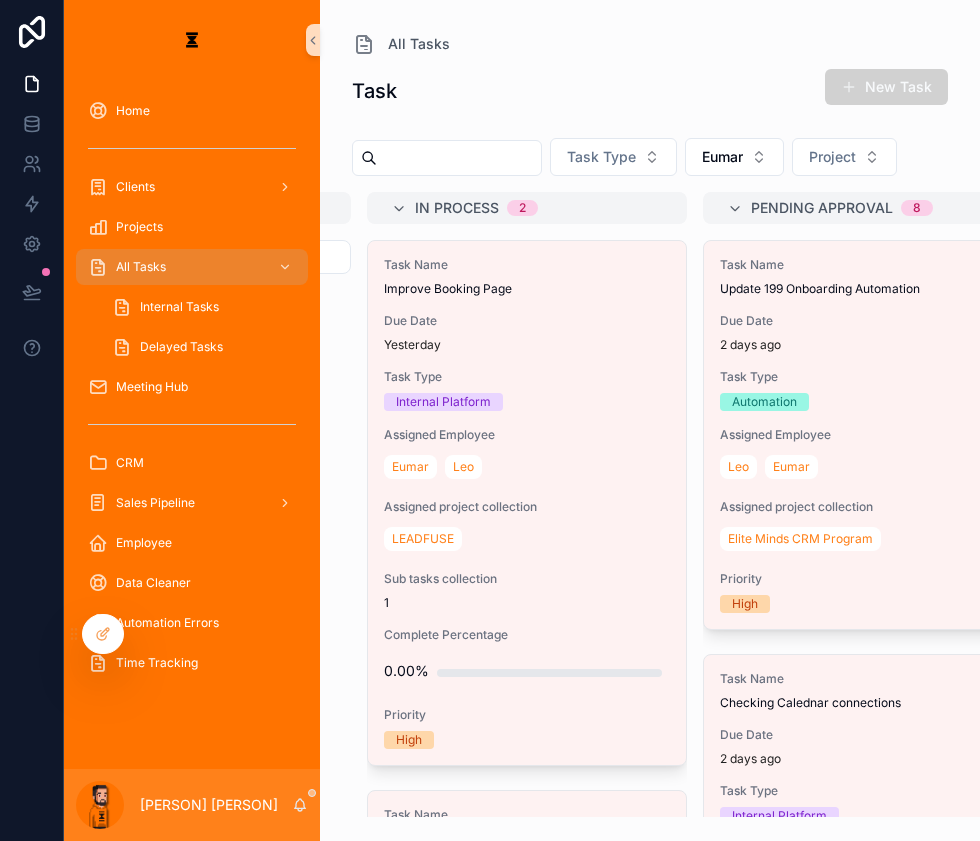 scroll, scrollTop: 0, scrollLeft: 306, axis: horizontal 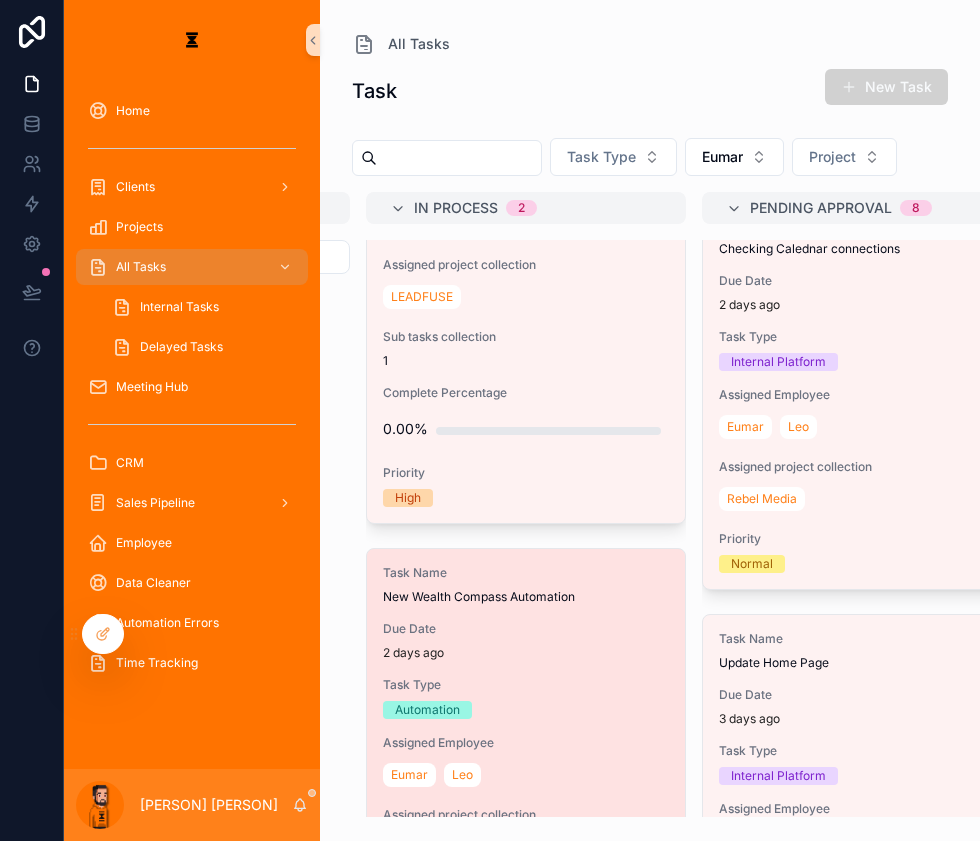 click on "New Wealth Compass Automation" at bounding box center (526, 597) 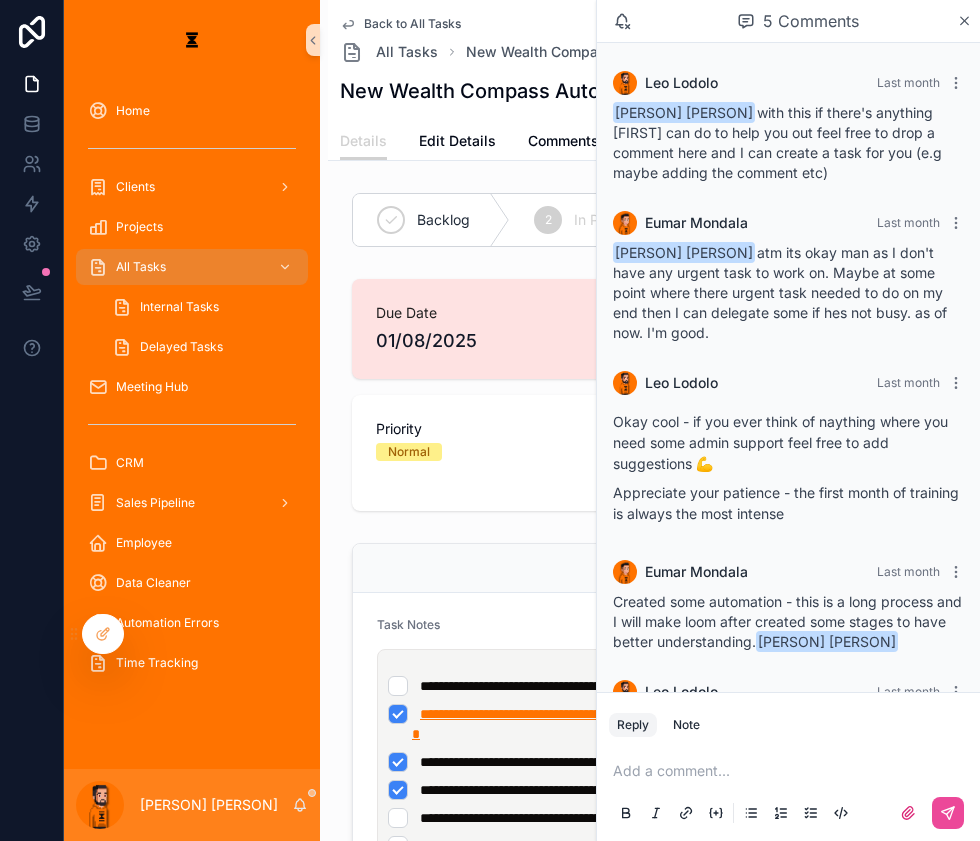 click on "**********" at bounding box center [657, 724] 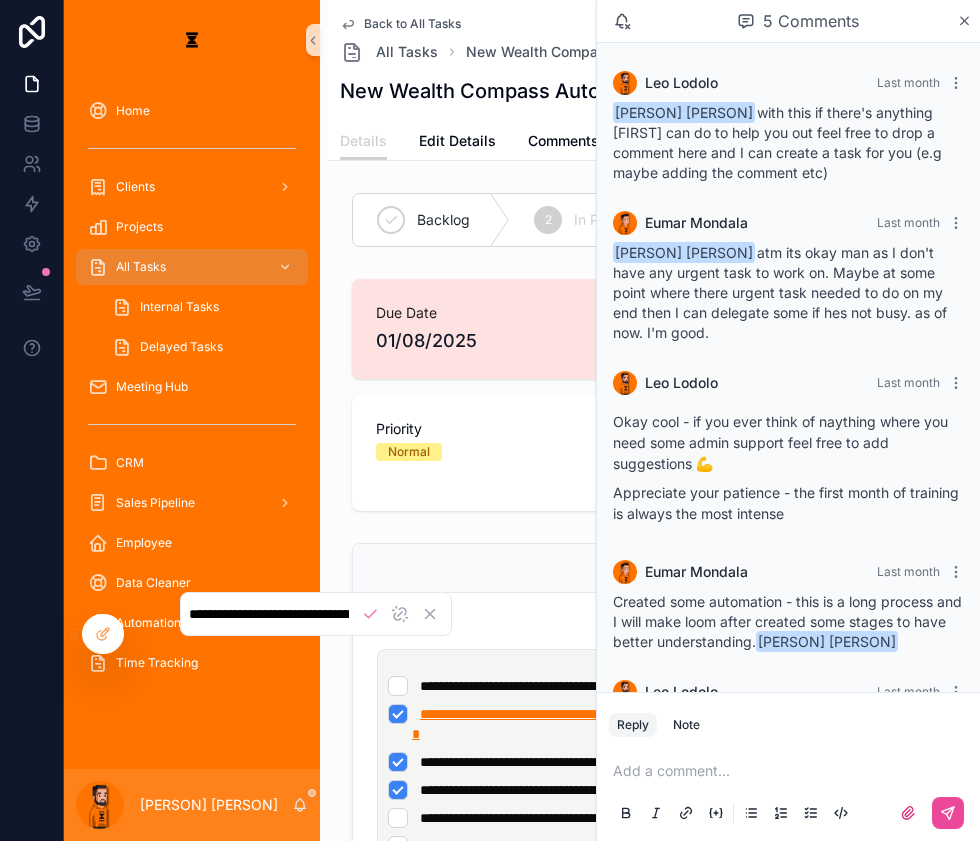 scroll, scrollTop: 0, scrollLeft: 467, axis: horizontal 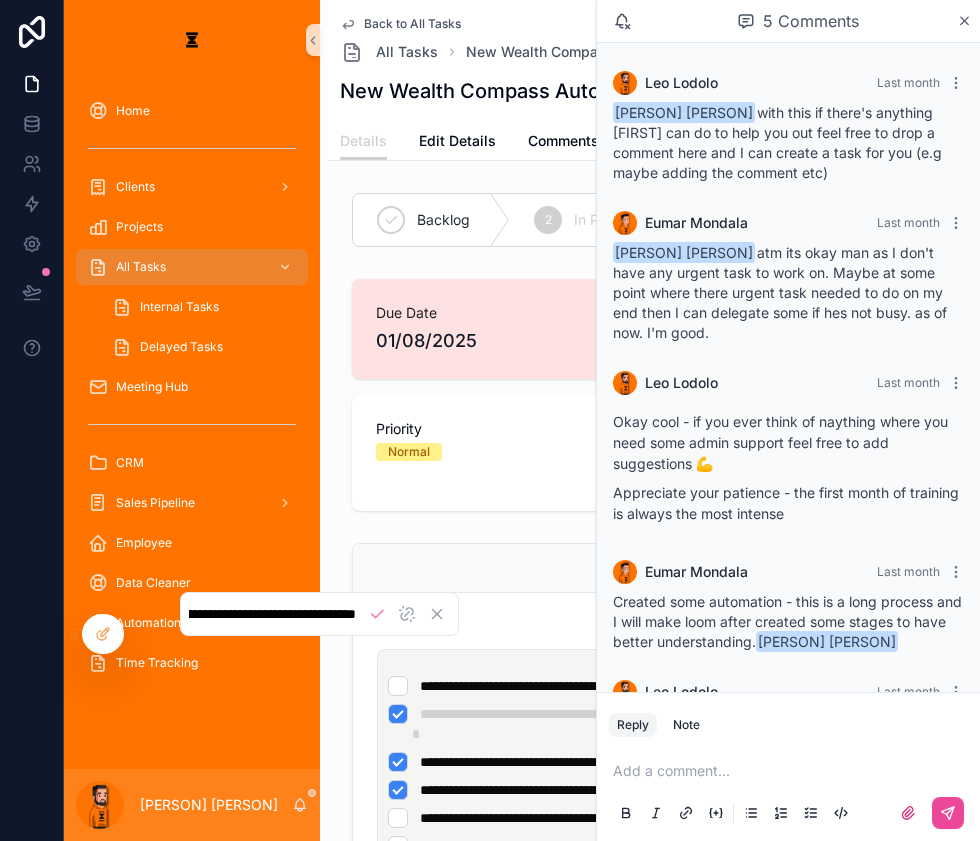 click on "**********" at bounding box center (272, 614) 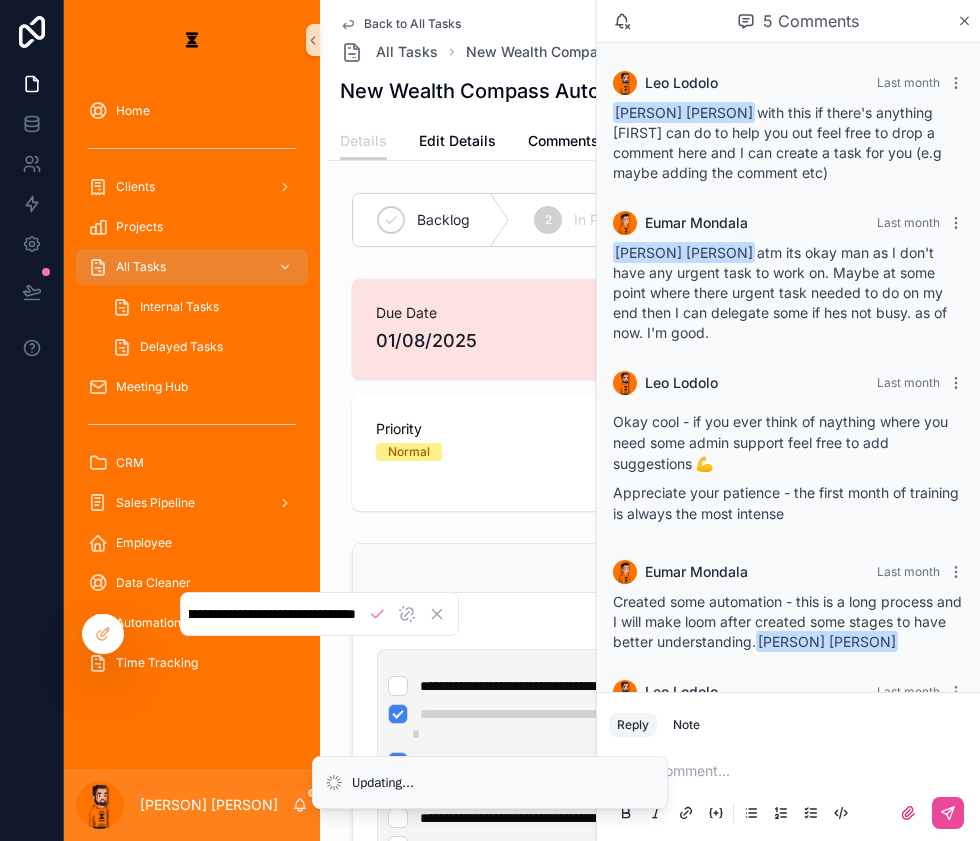 click on "**********" at bounding box center (272, 614) 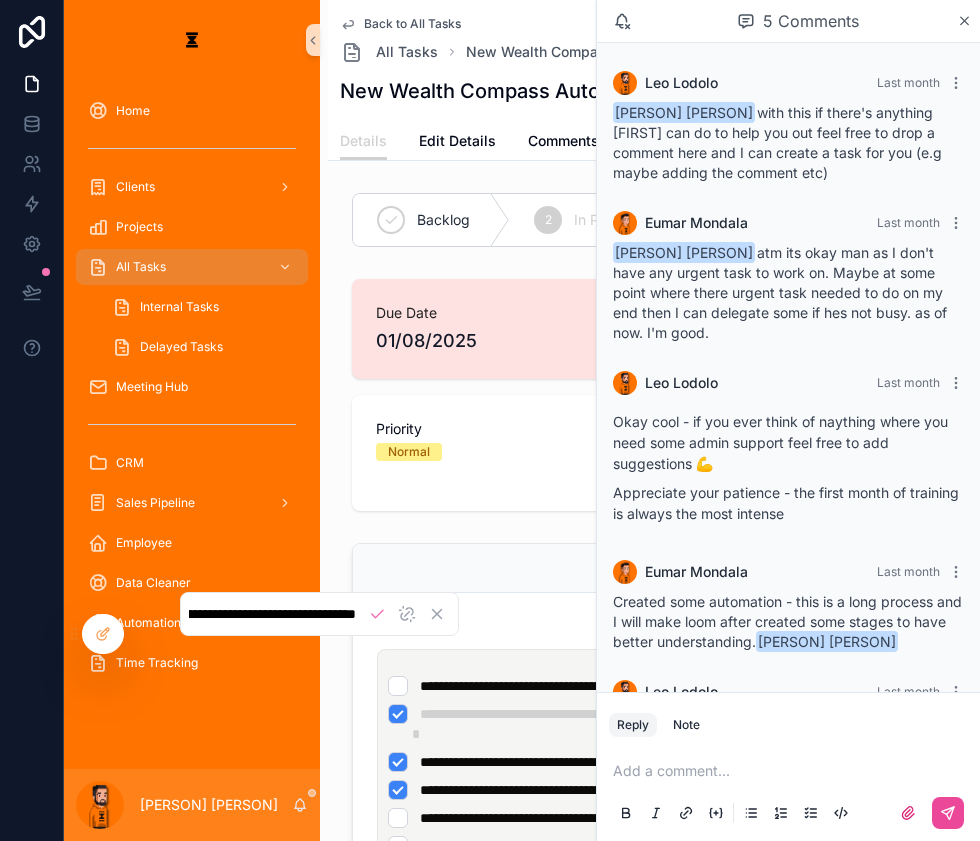 scroll, scrollTop: 0, scrollLeft: 0, axis: both 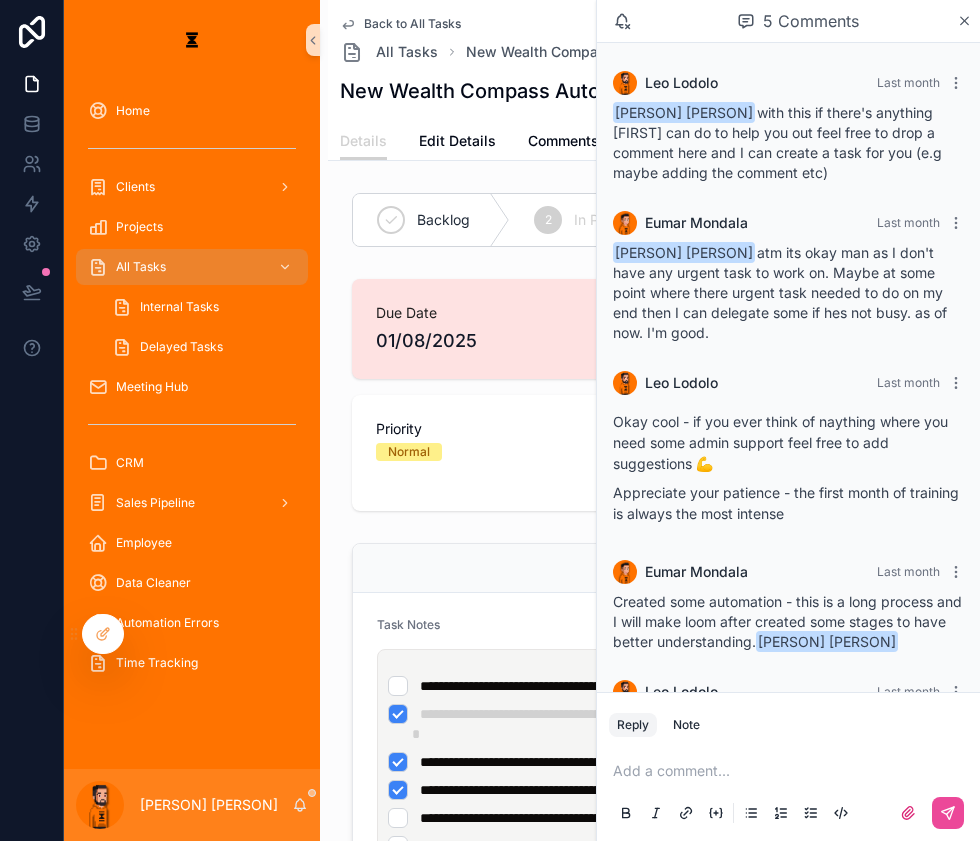 click on "**********" at bounding box center (658, 776) 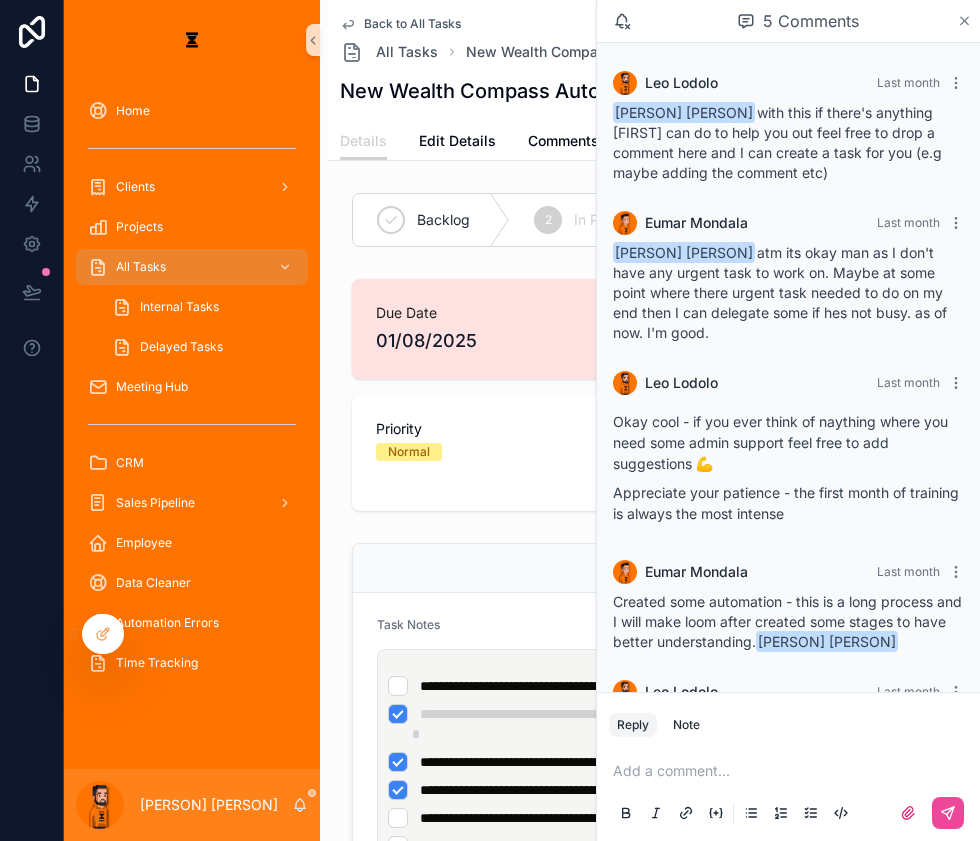 click 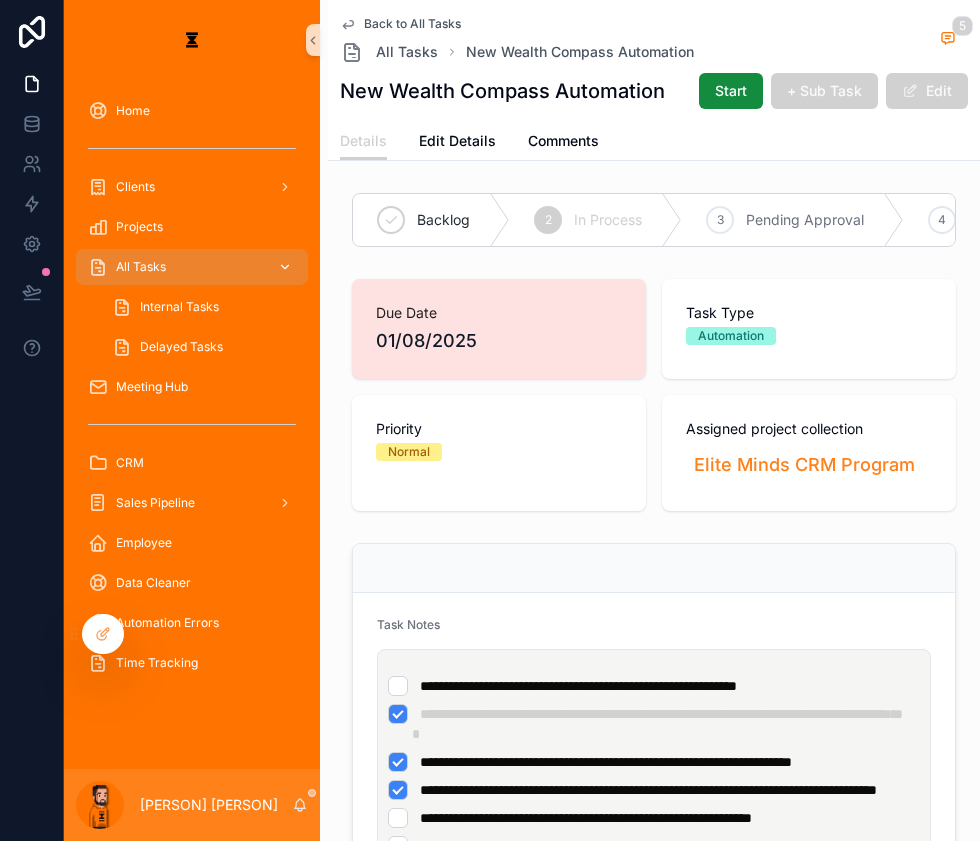 click on "All Tasks" at bounding box center (192, 267) 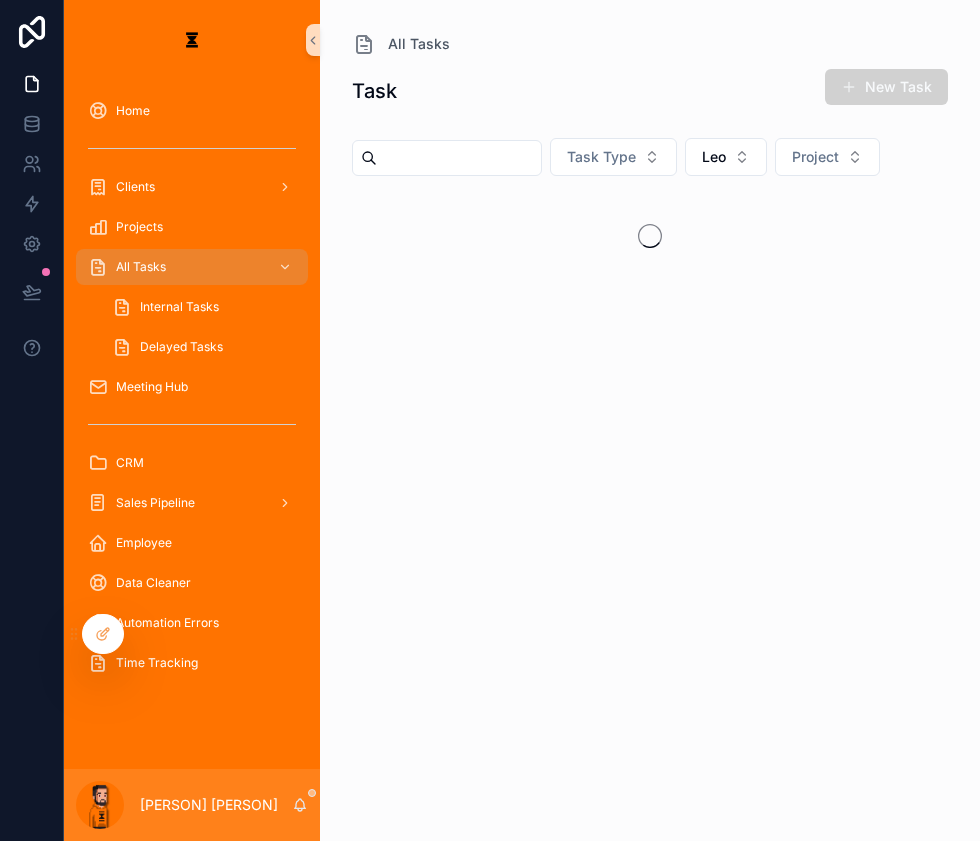 click on "Task New Task" at bounding box center [650, 91] 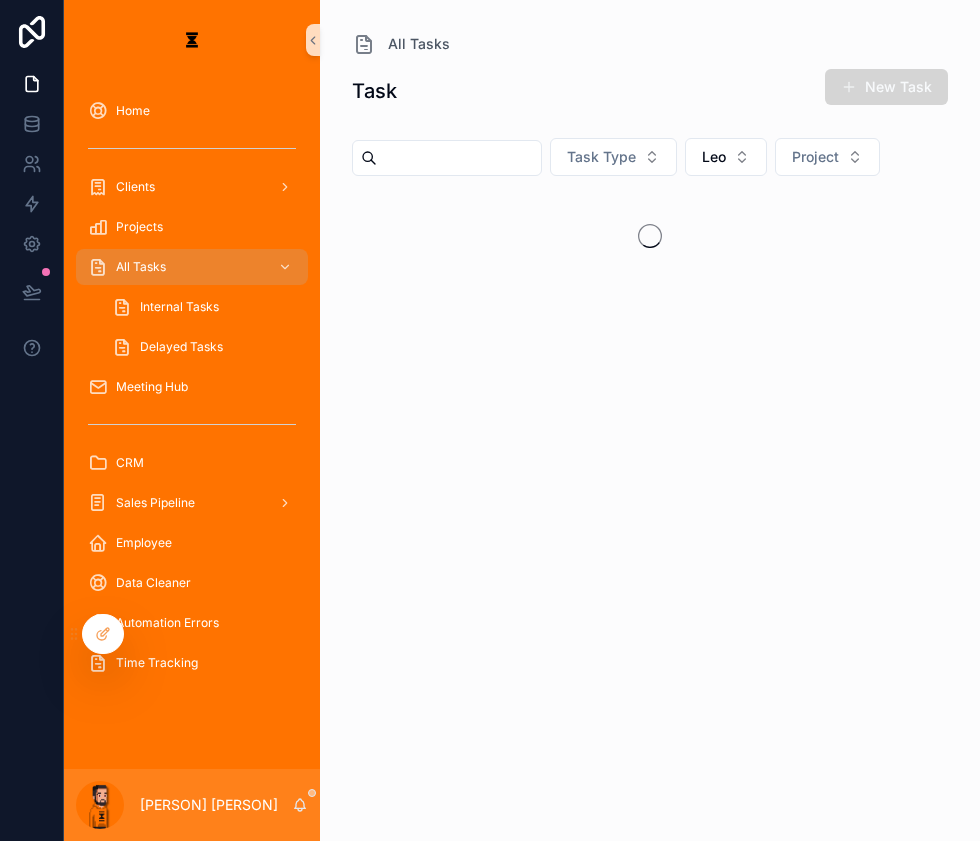 click at bounding box center [849, 87] 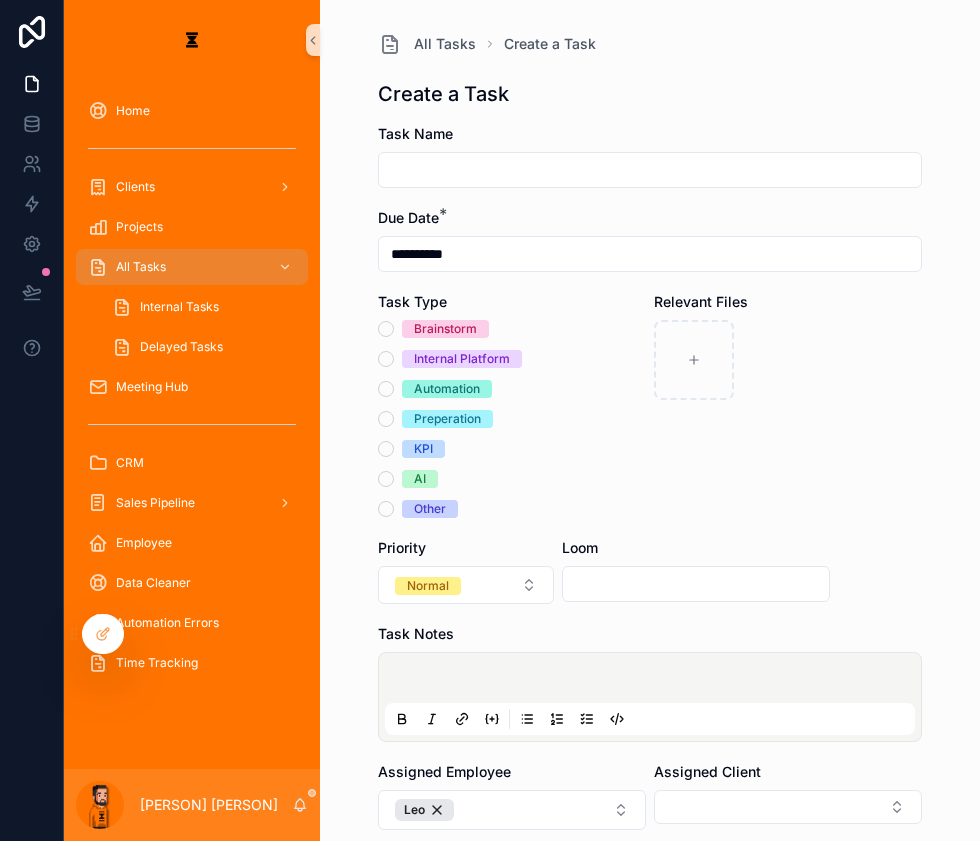 click at bounding box center [650, 170] 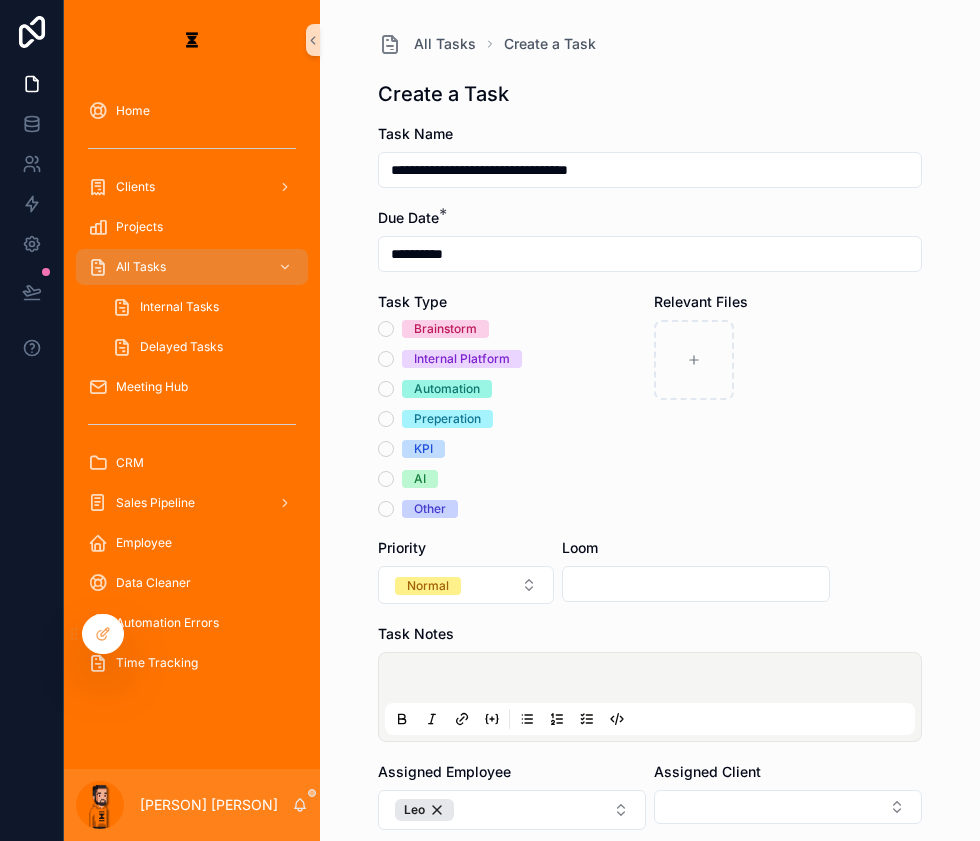 type on "**********" 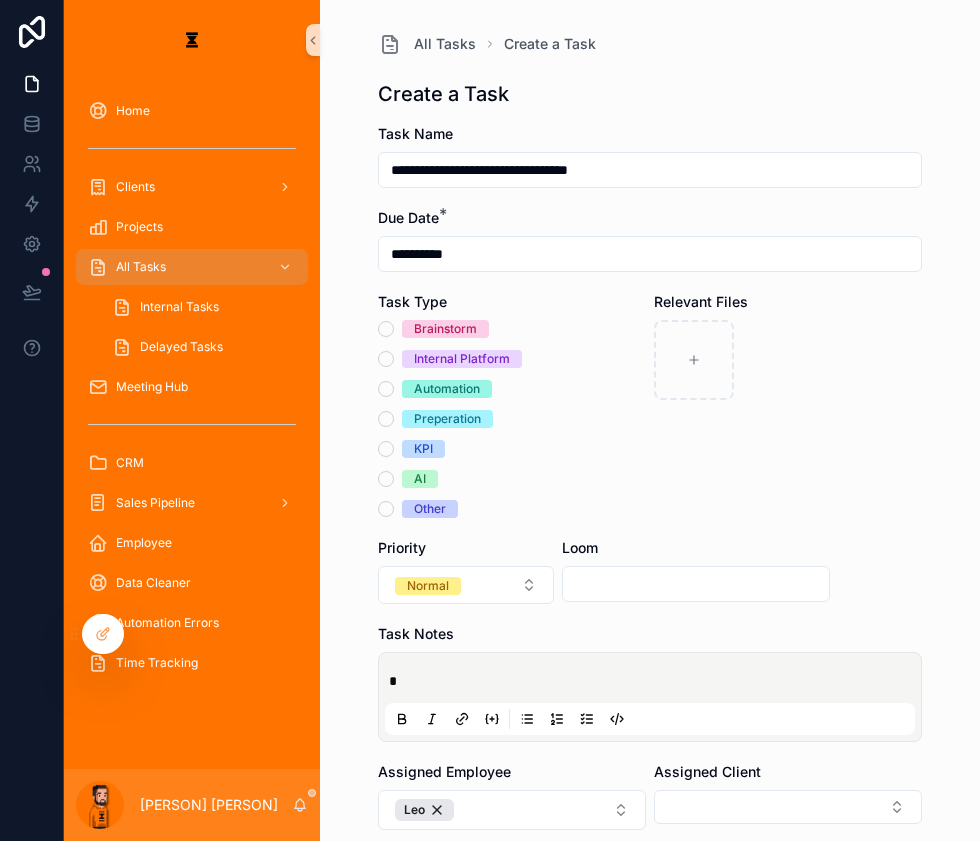 type 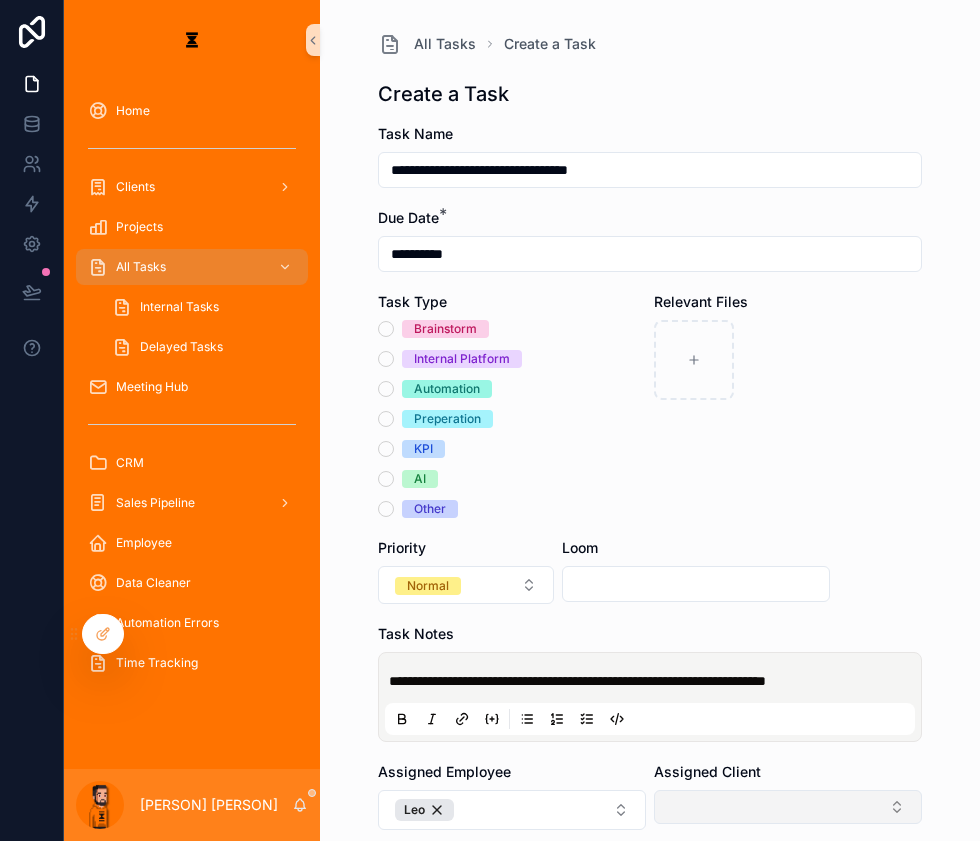 click at bounding box center (788, 807) 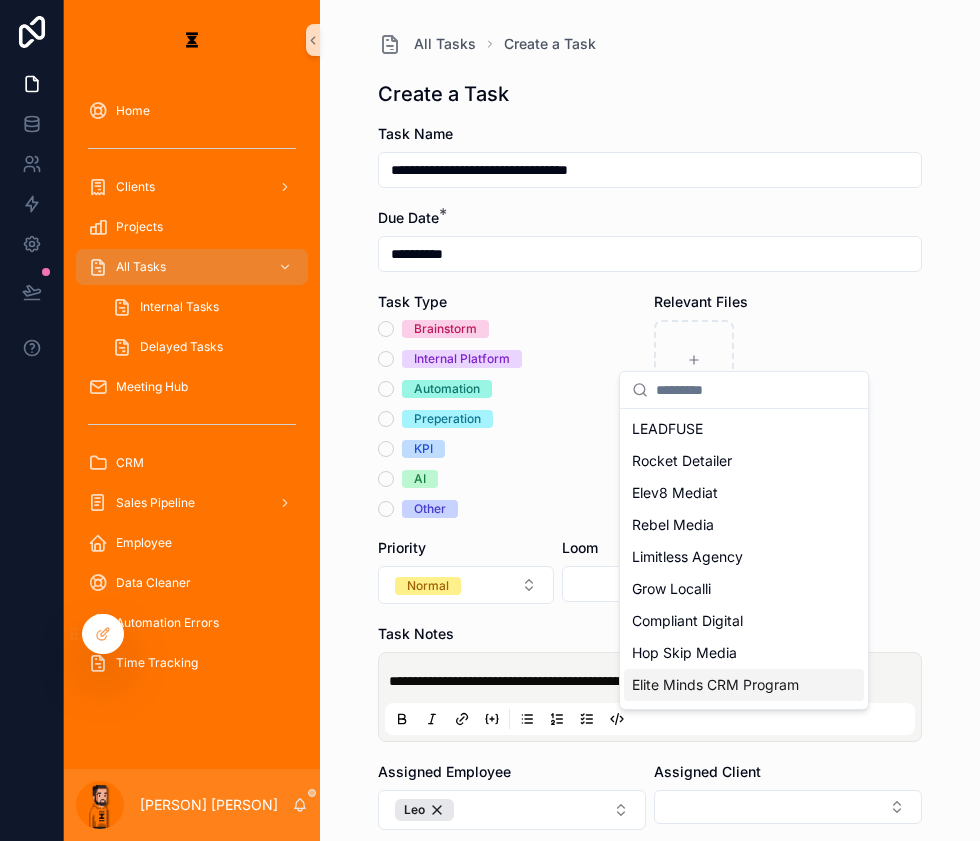 click on "Elite Minds CRM Program" at bounding box center [744, 685] 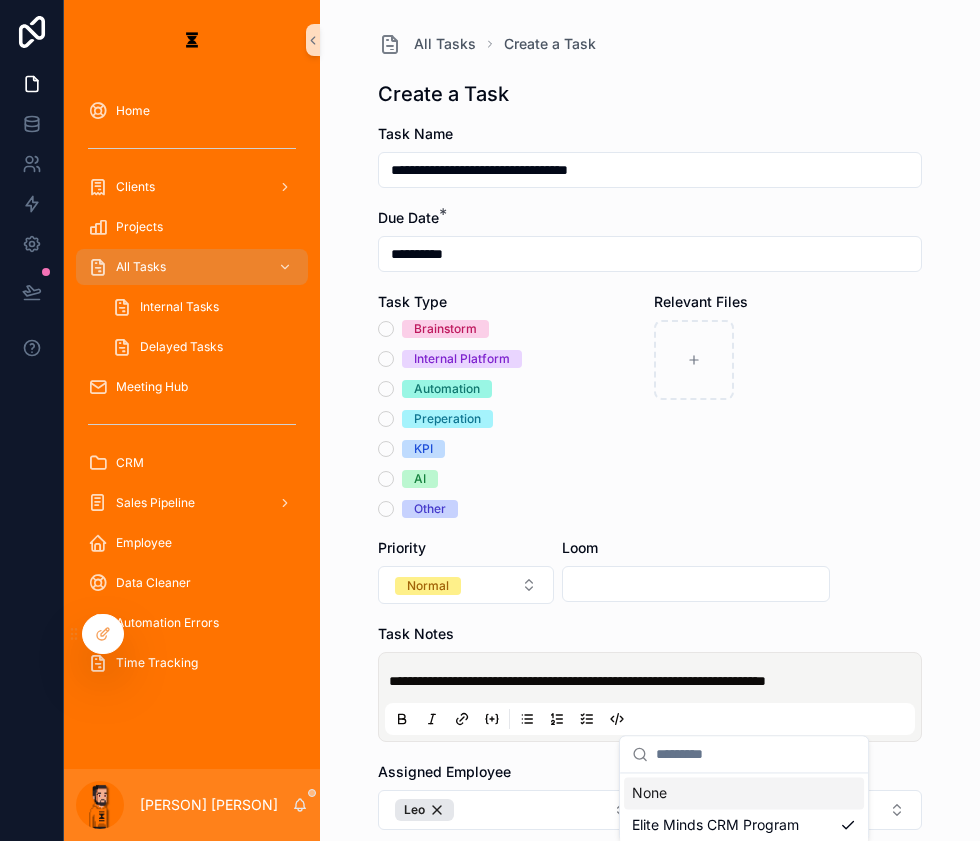 click on "**********" at bounding box center (522, 420) 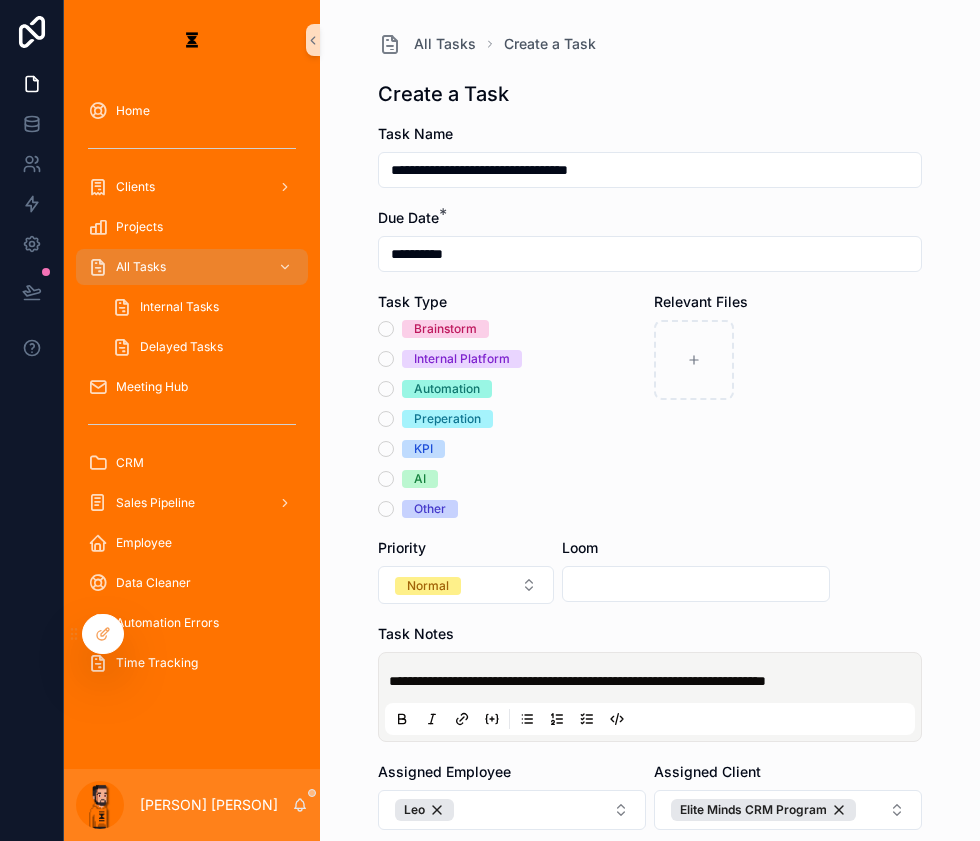 click at bounding box center (788, 895) 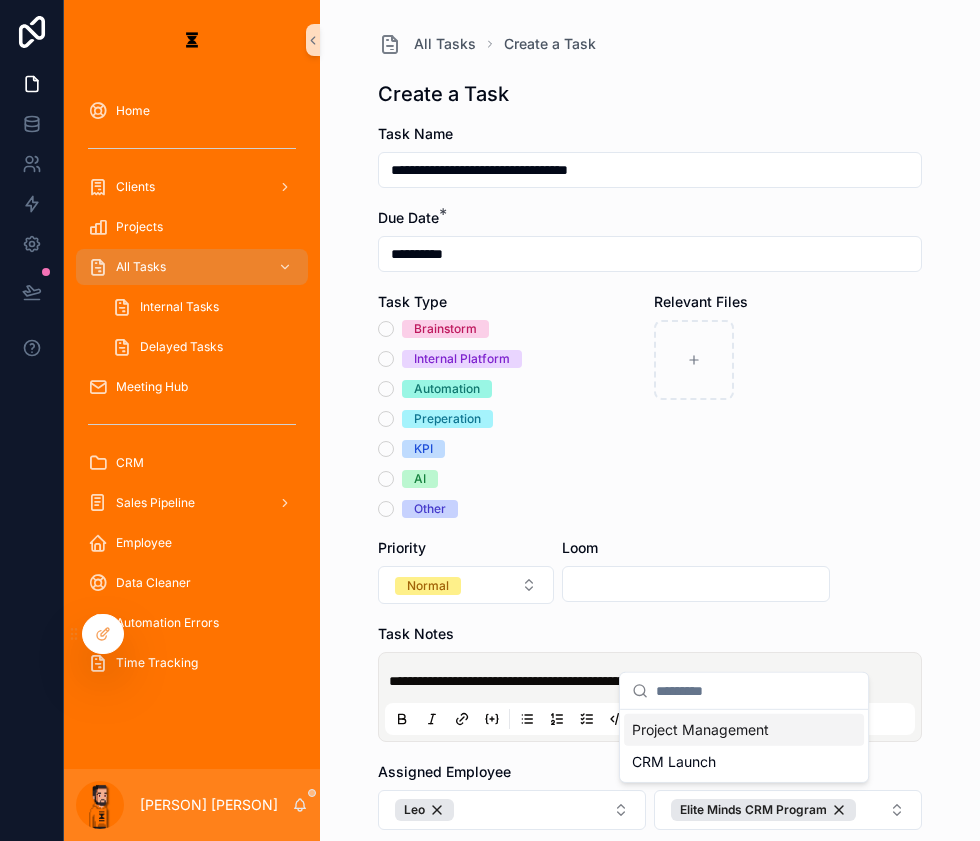 click at bounding box center (788, 895) 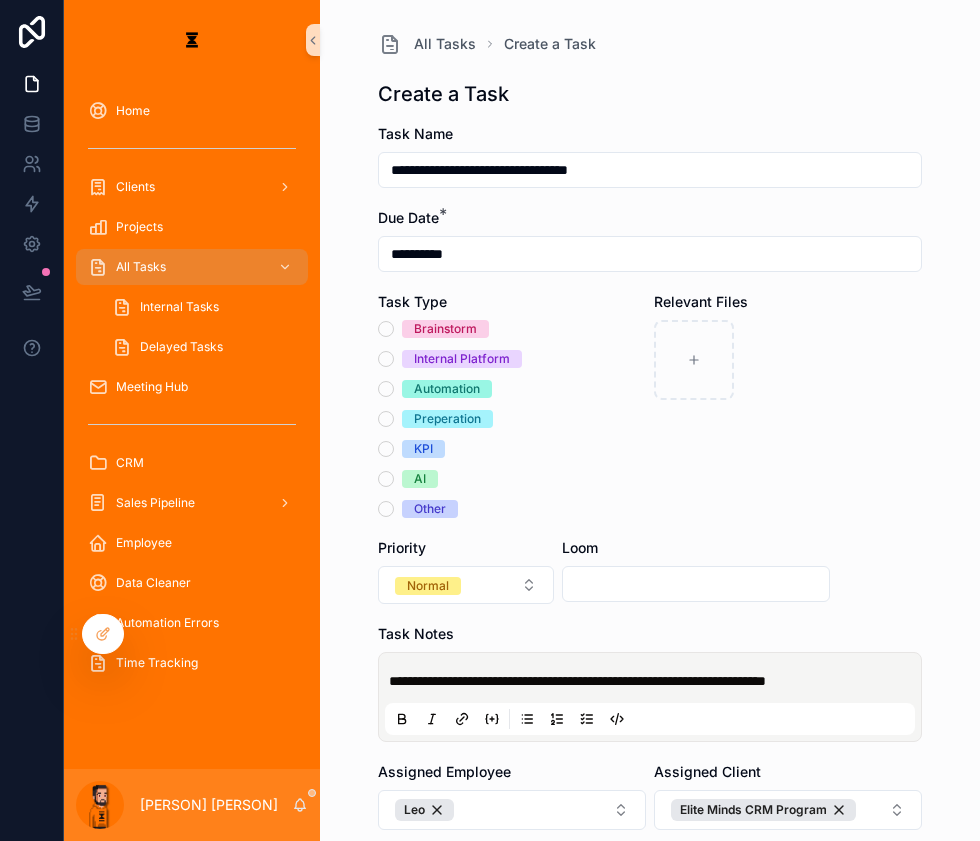 click at bounding box center (788, 895) 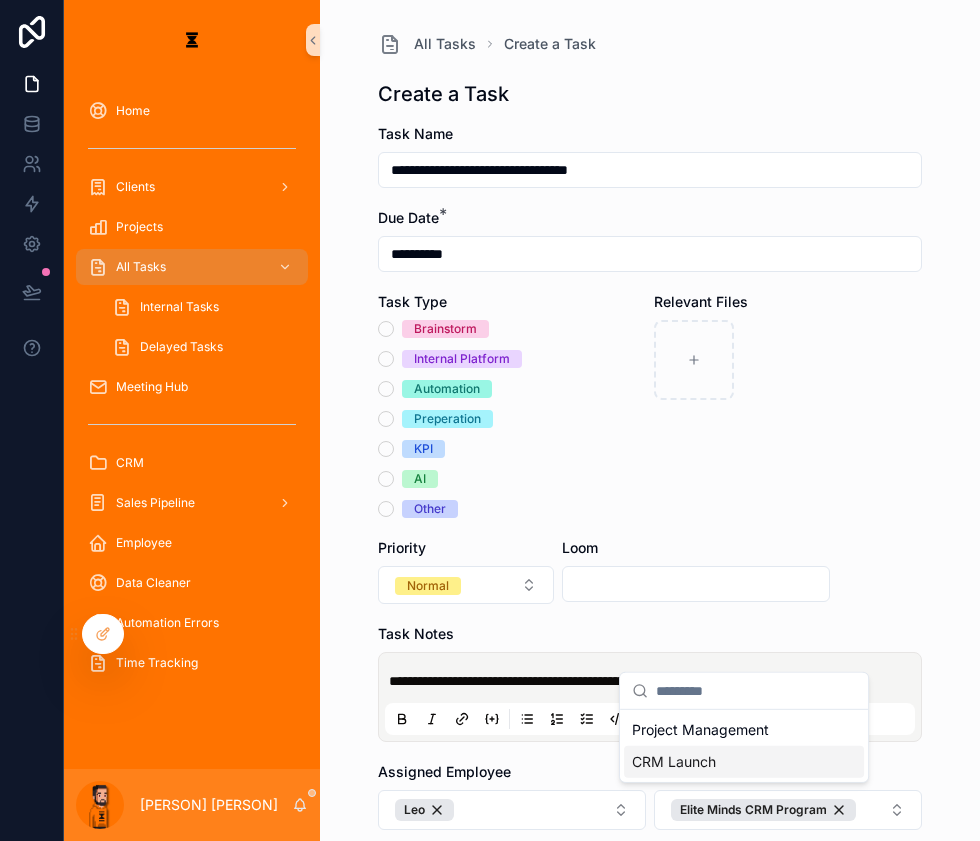 click on "CRM Launch" at bounding box center (744, 762) 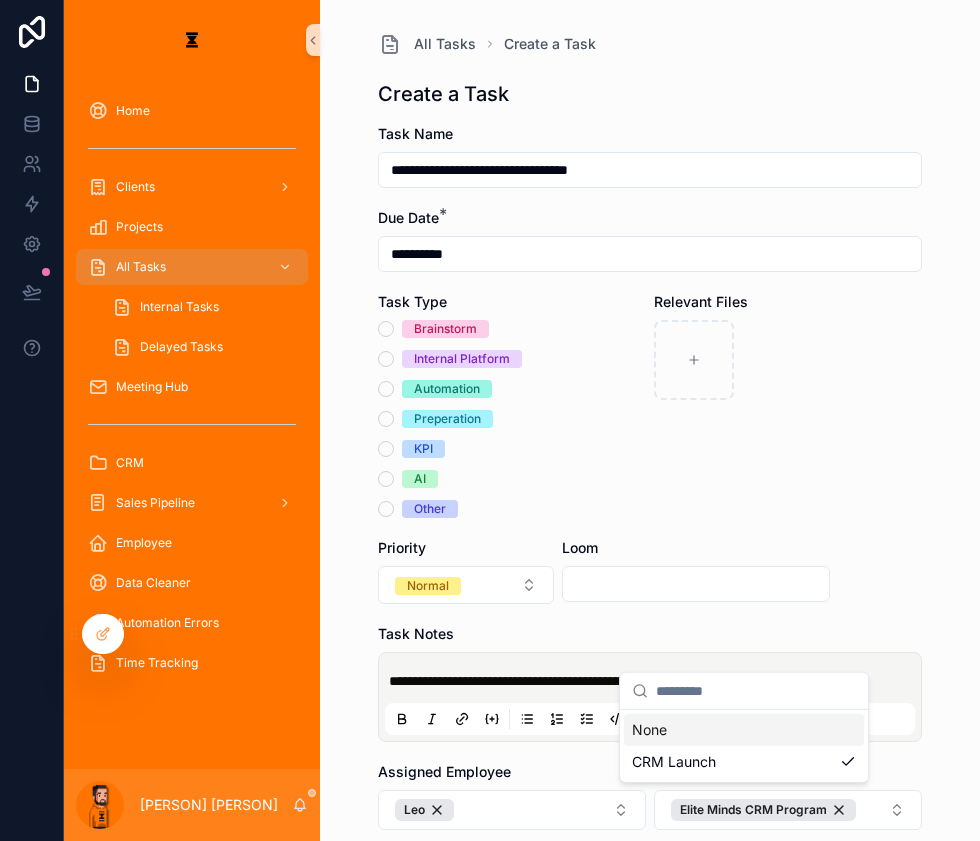 click on "**********" at bounding box center [650, 420] 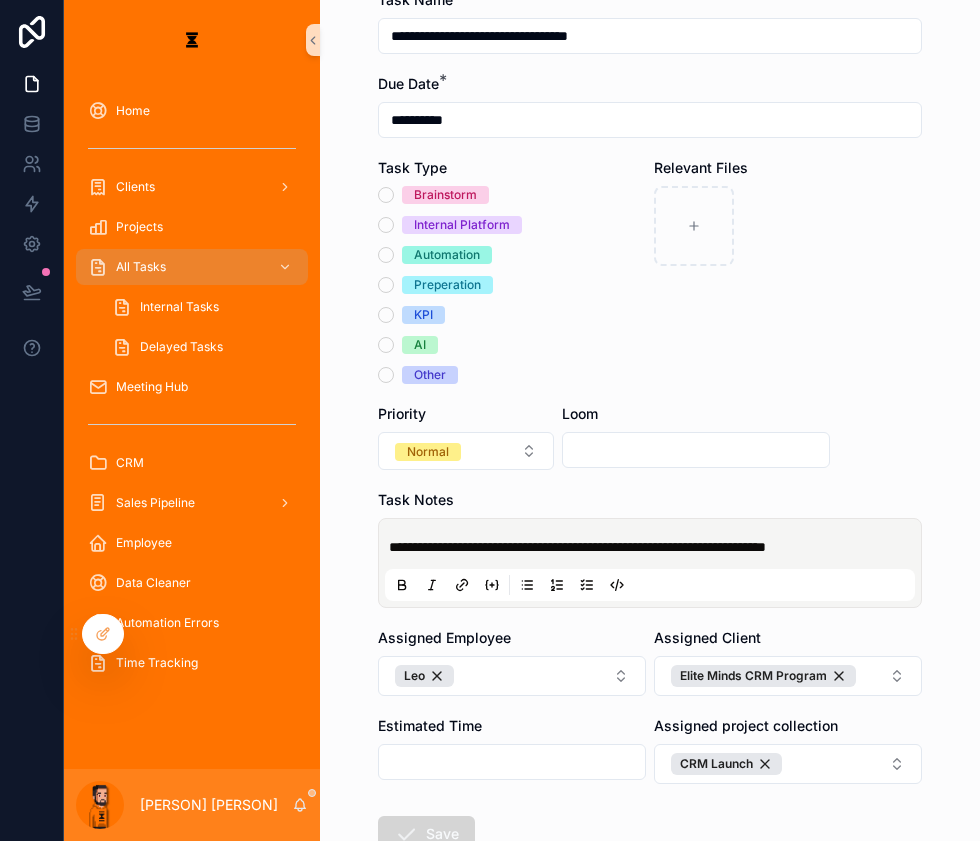scroll, scrollTop: 139, scrollLeft: 0, axis: vertical 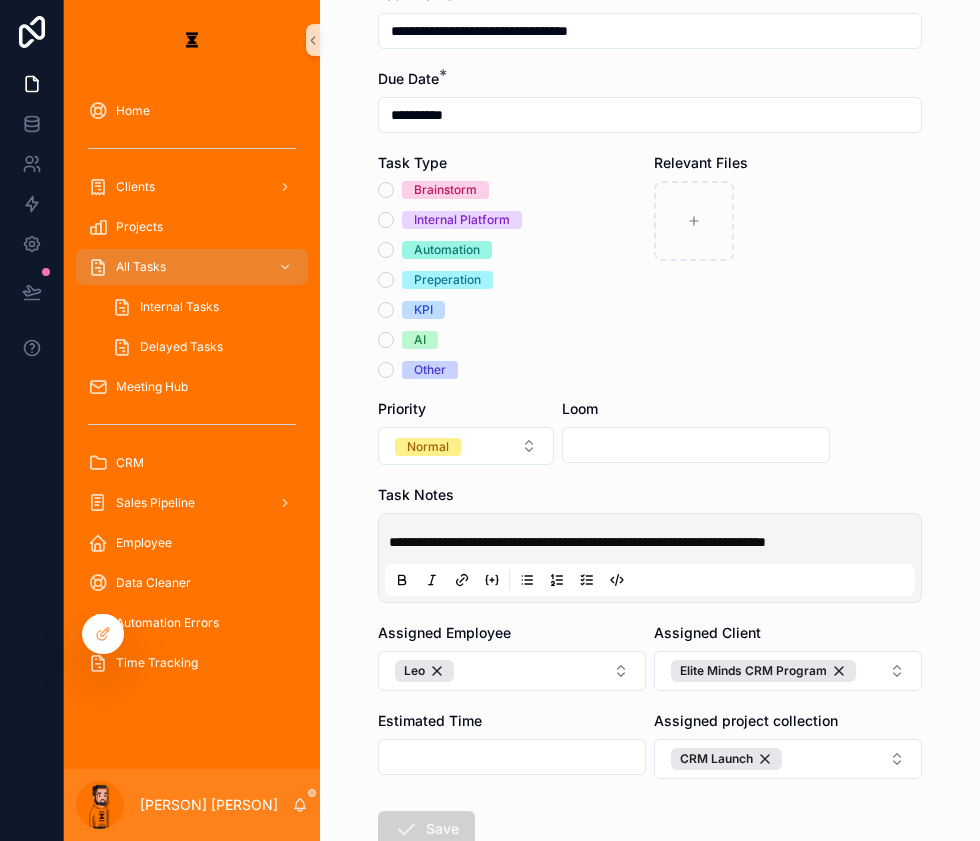 click on "Brainstorm Internal Platform Automation Preperation KPI AI Other" at bounding box center (512, 280) 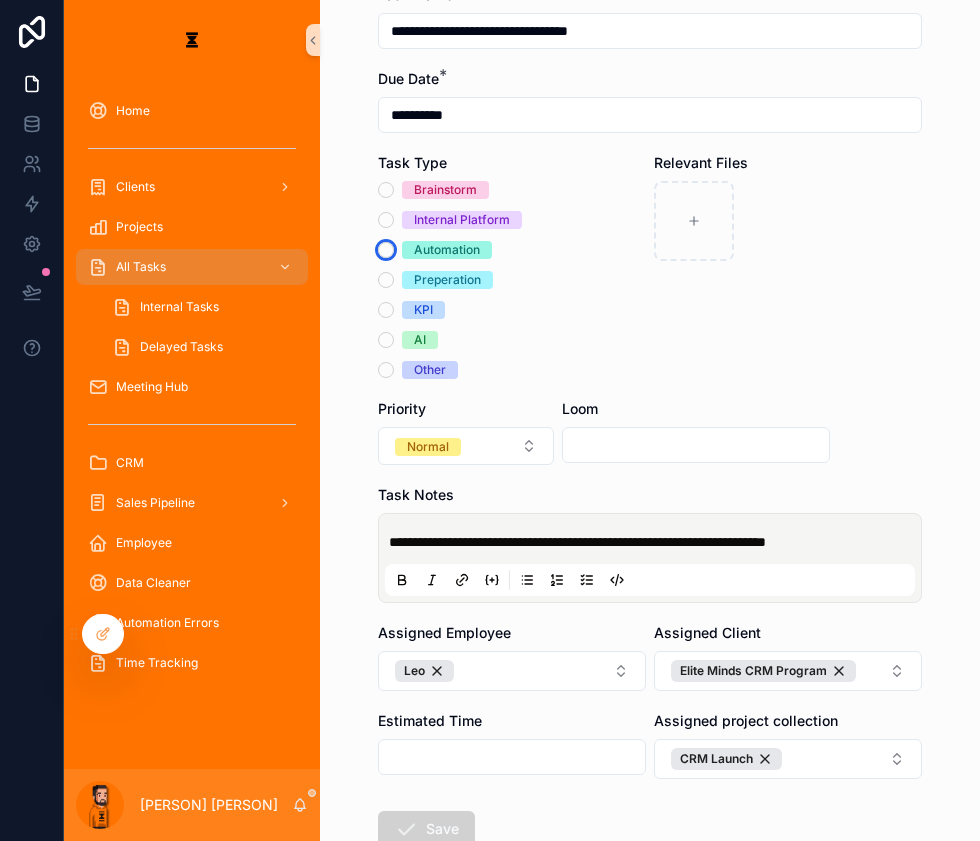 click on "Automation" at bounding box center (386, 250) 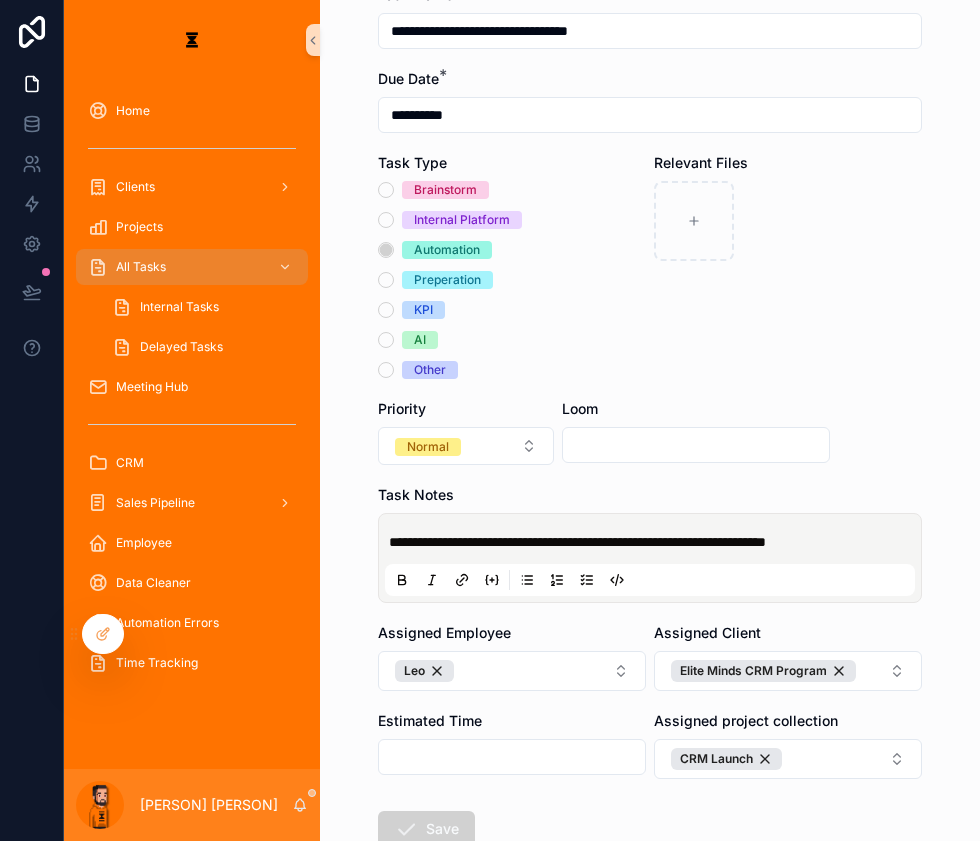 click on "**********" at bounding box center [577, 542] 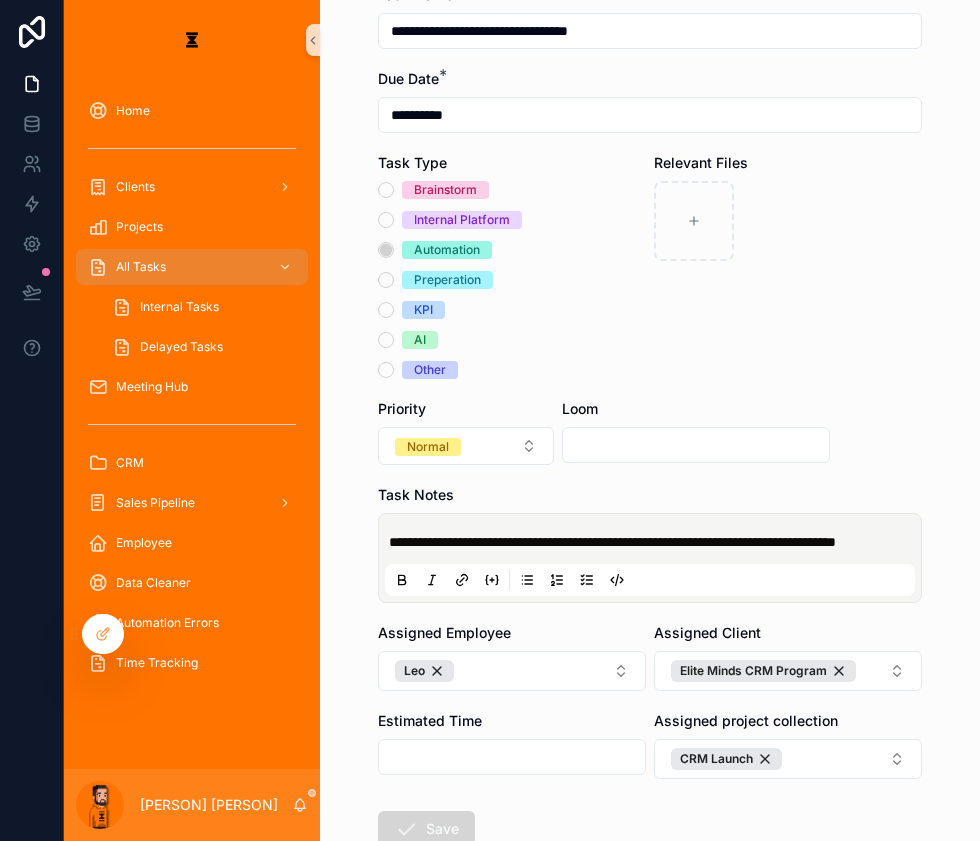 click on "Save" at bounding box center (426, 829) 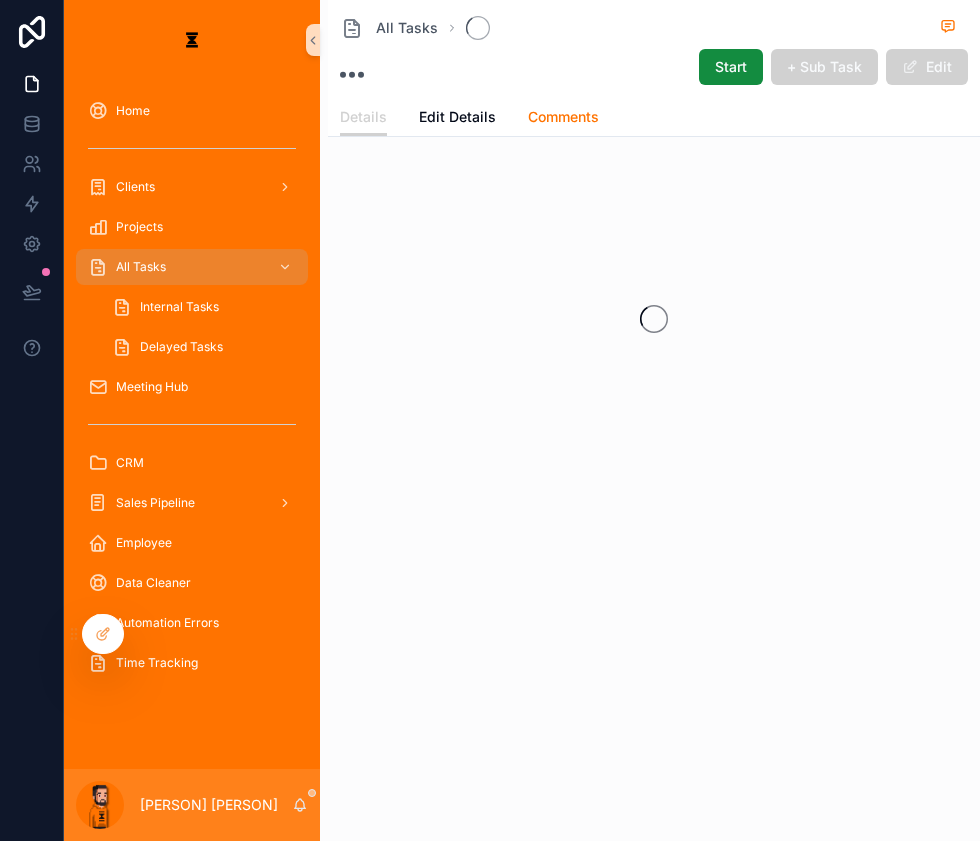 scroll, scrollTop: 0, scrollLeft: 0, axis: both 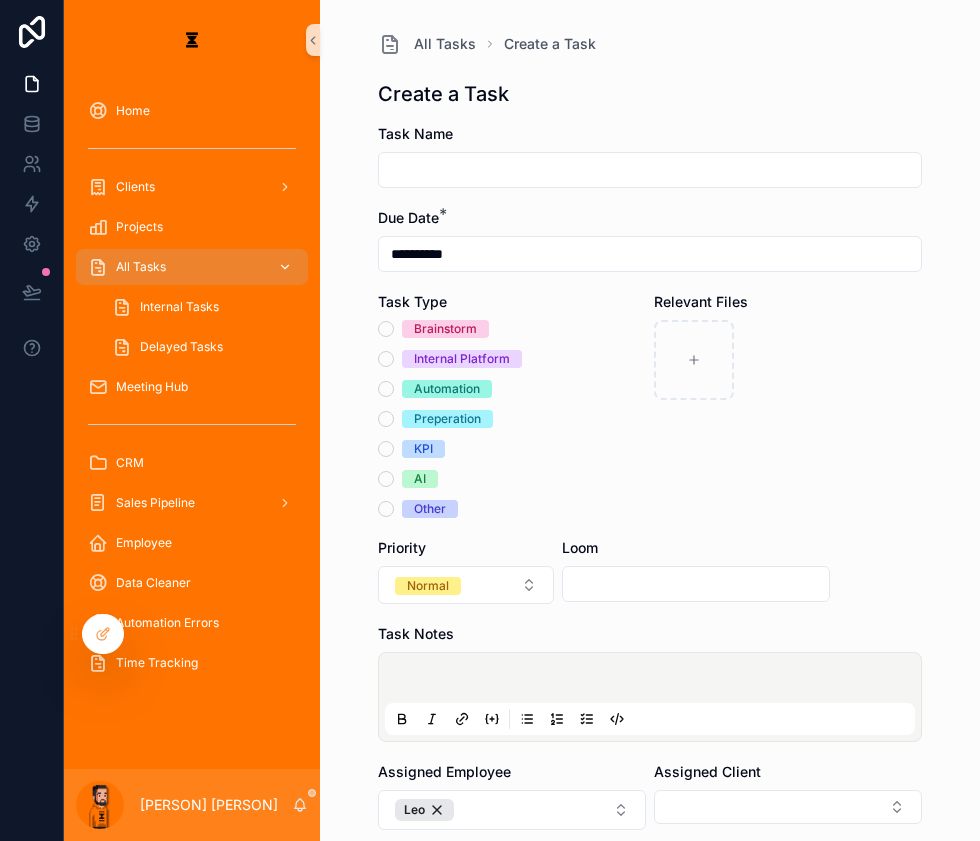 click on "All Tasks" at bounding box center (192, 267) 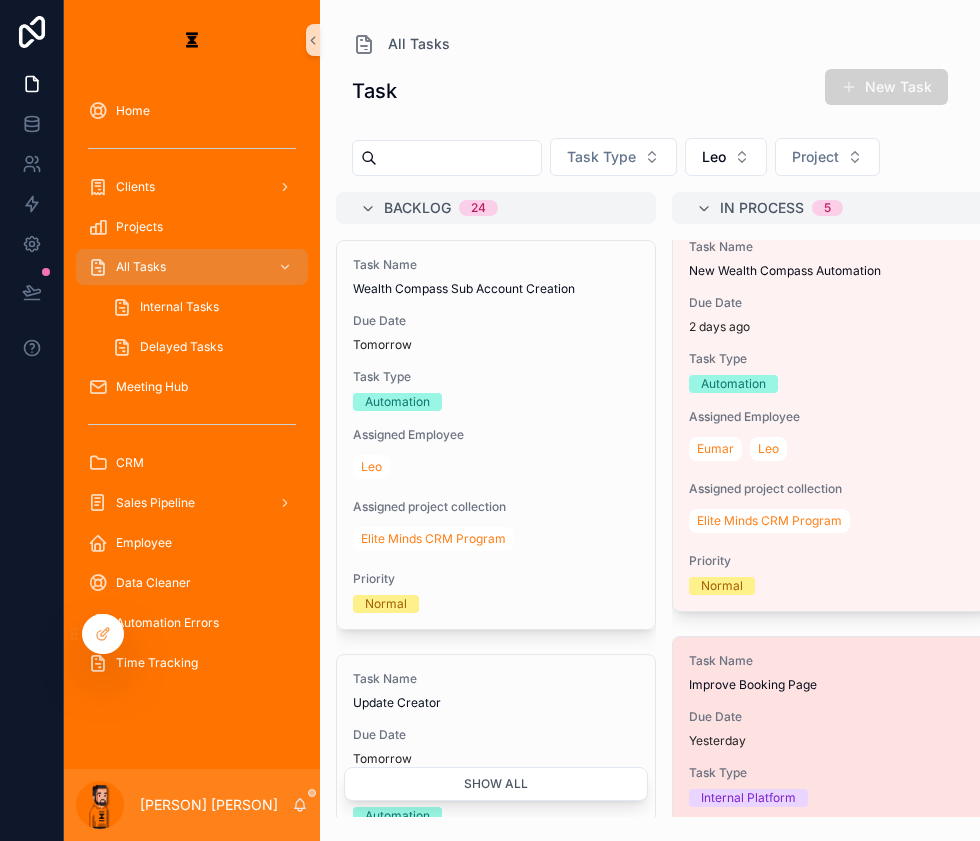 scroll, scrollTop: 0, scrollLeft: 0, axis: both 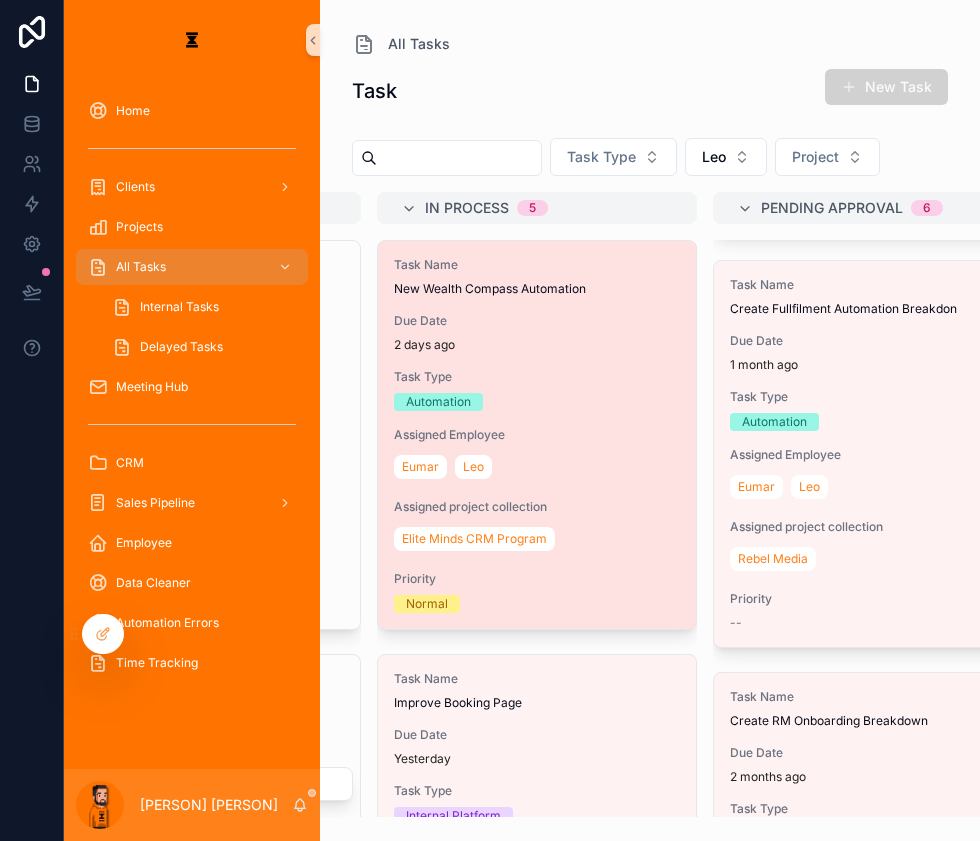 click on "Task Type Automation" at bounding box center [537, 390] 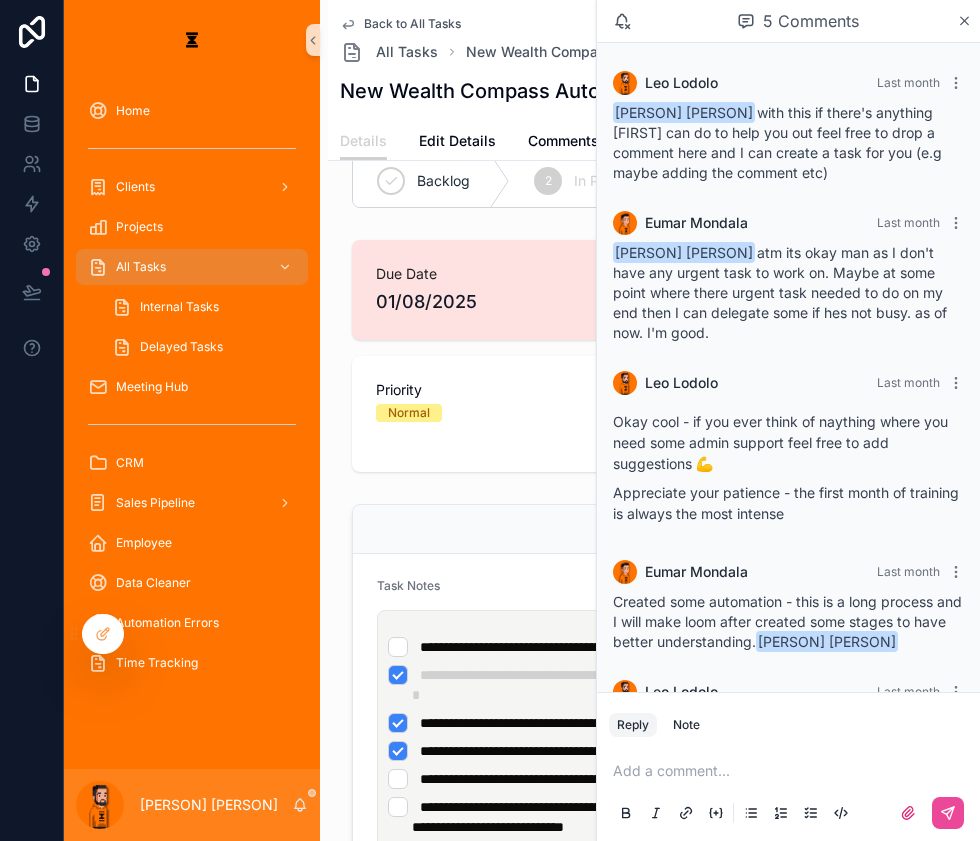 scroll, scrollTop: 90, scrollLeft: 0, axis: vertical 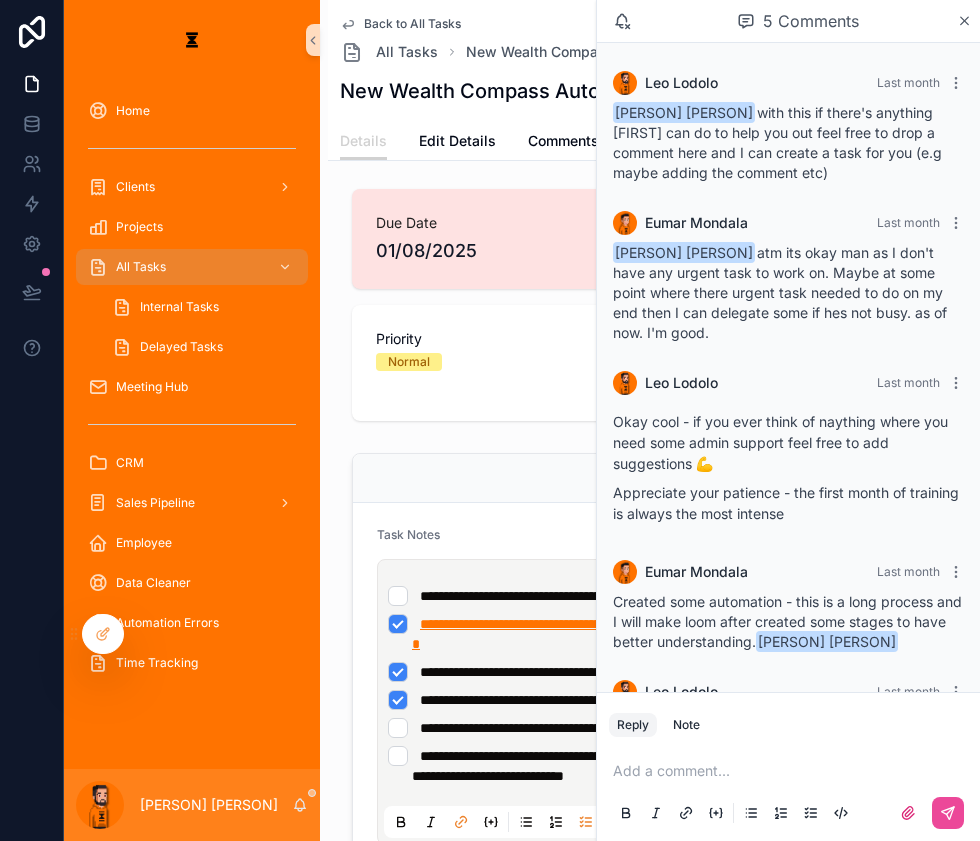 click on "**********" at bounding box center (657, 634) 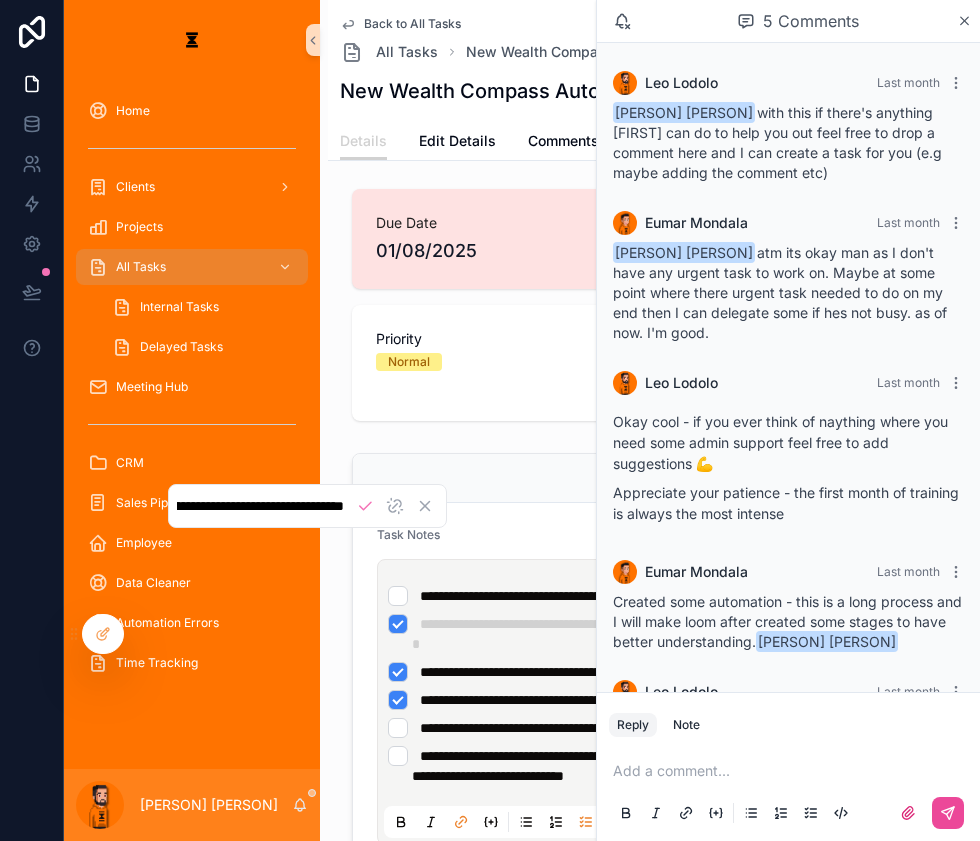 scroll, scrollTop: 0, scrollLeft: 0, axis: both 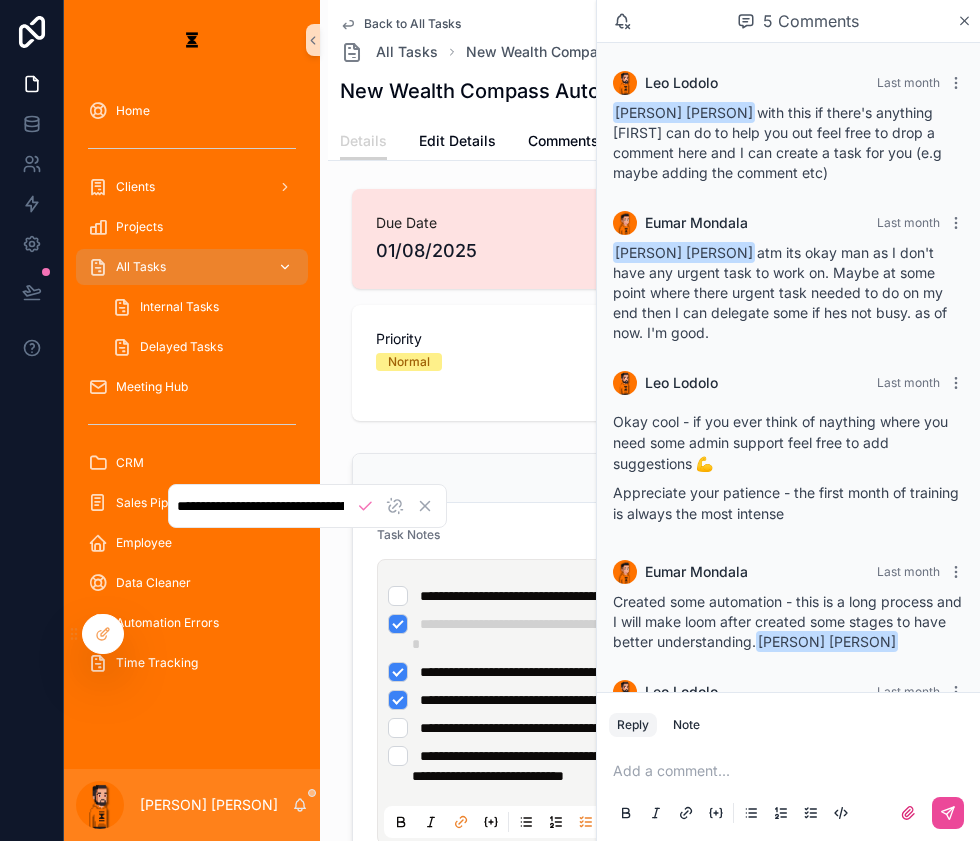 click on "All Tasks" at bounding box center [141, 267] 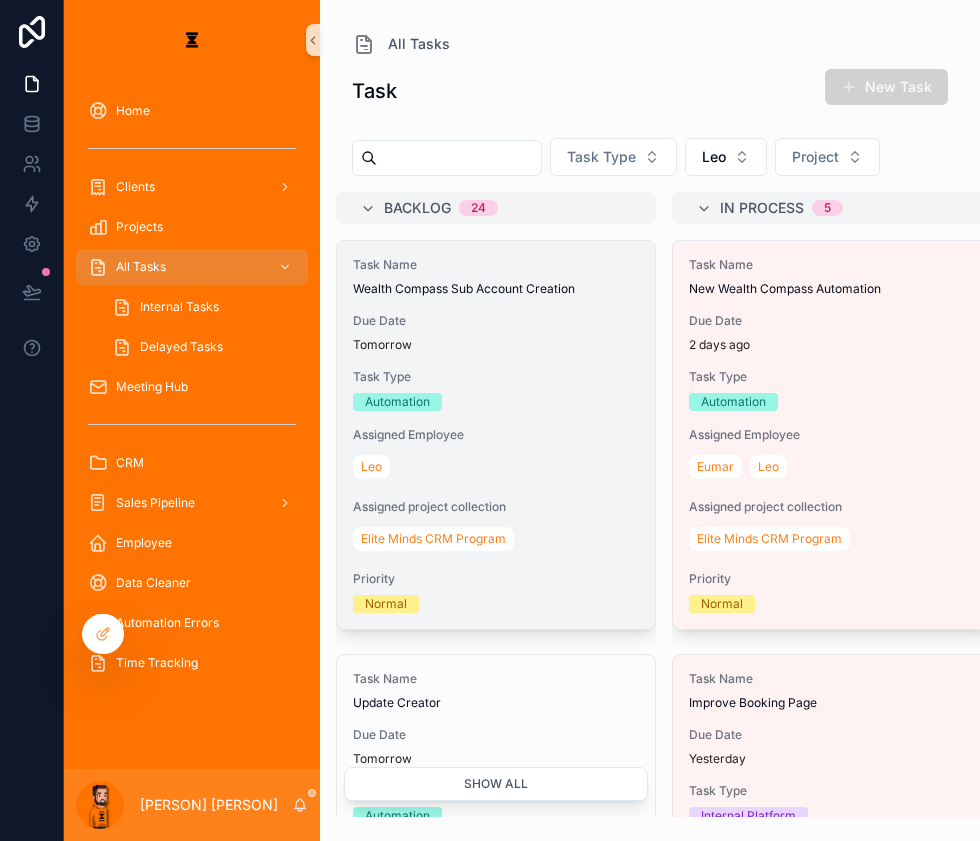 scroll, scrollTop: 0, scrollLeft: 0, axis: both 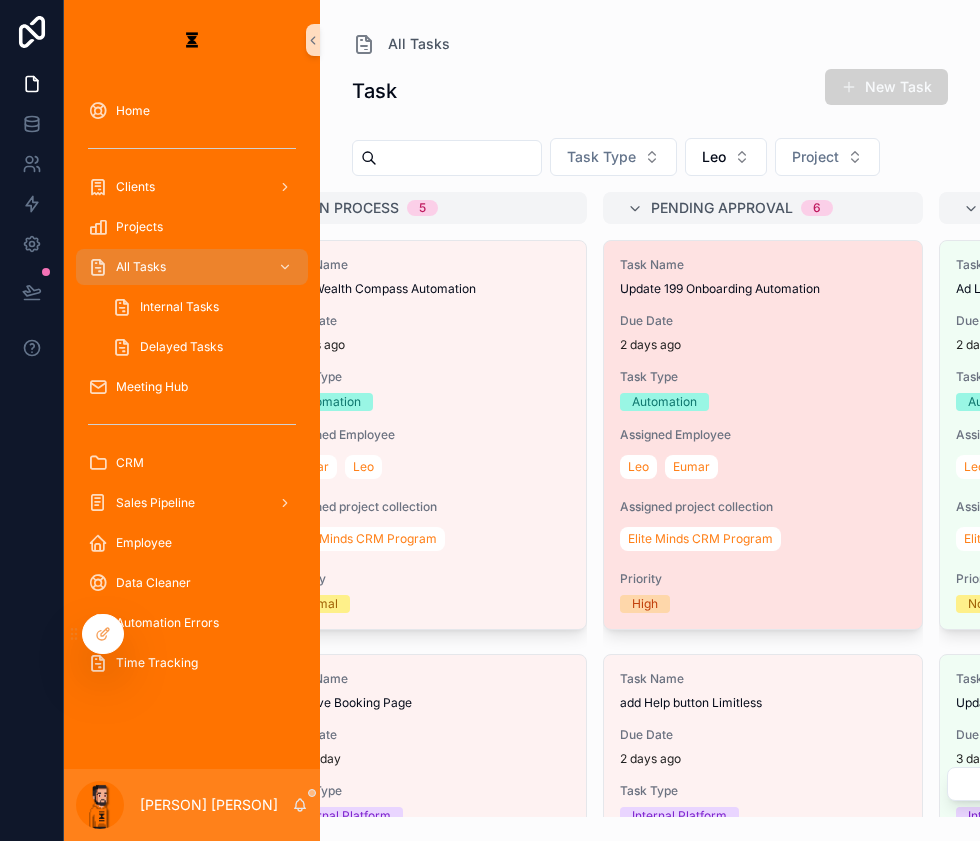 click on "Task Name Update 199 Onboarding Automation Due Date 2 days ago Task Type Automation Assigned Employee [PERSON] [PERSON] Assigned project collection Elite Minds CRM Program Priority High" at bounding box center (763, 435) 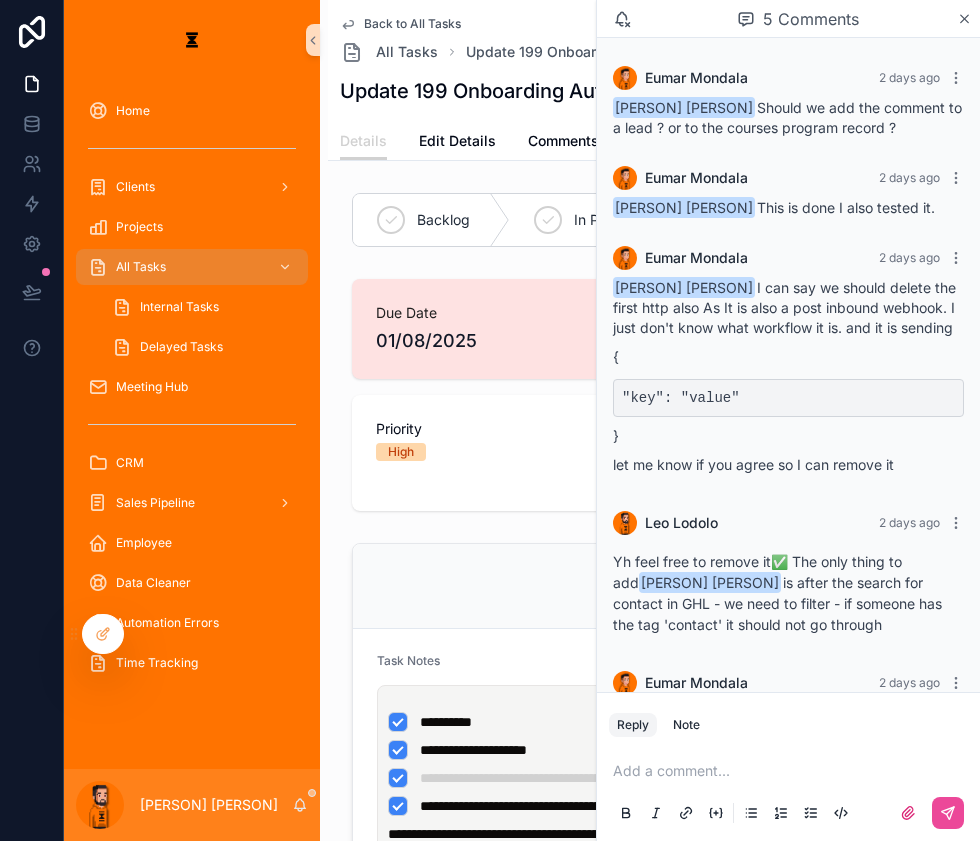 scroll, scrollTop: 42, scrollLeft: 0, axis: vertical 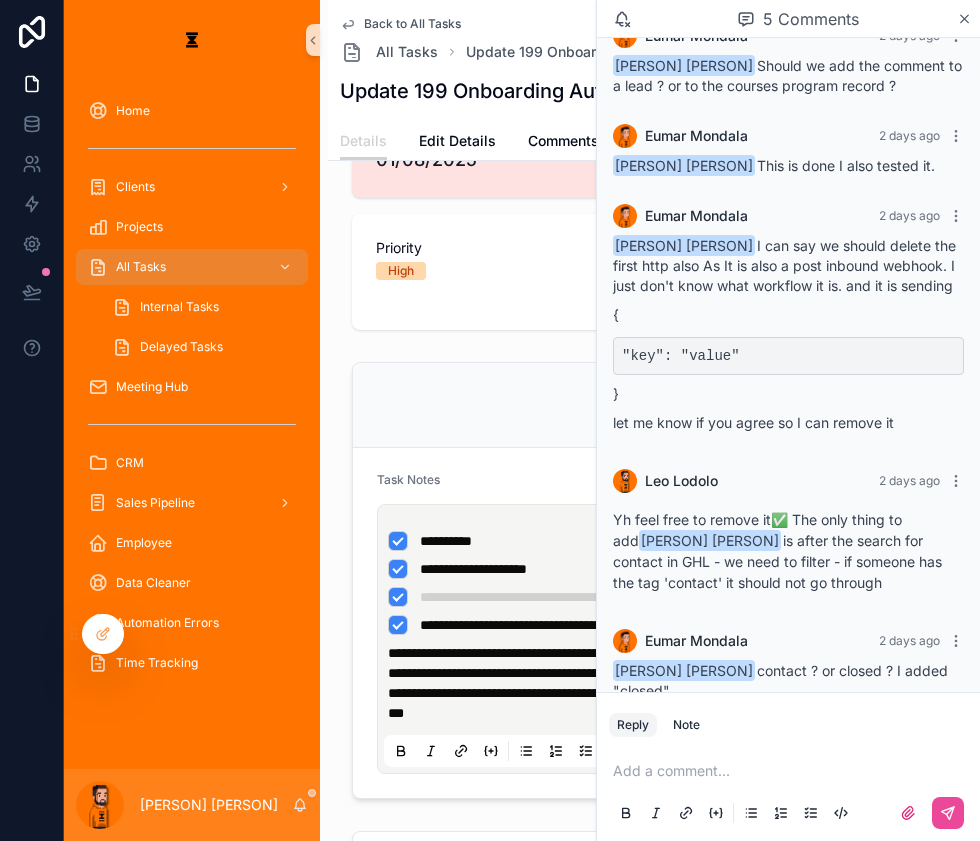 click at bounding box center (792, 771) 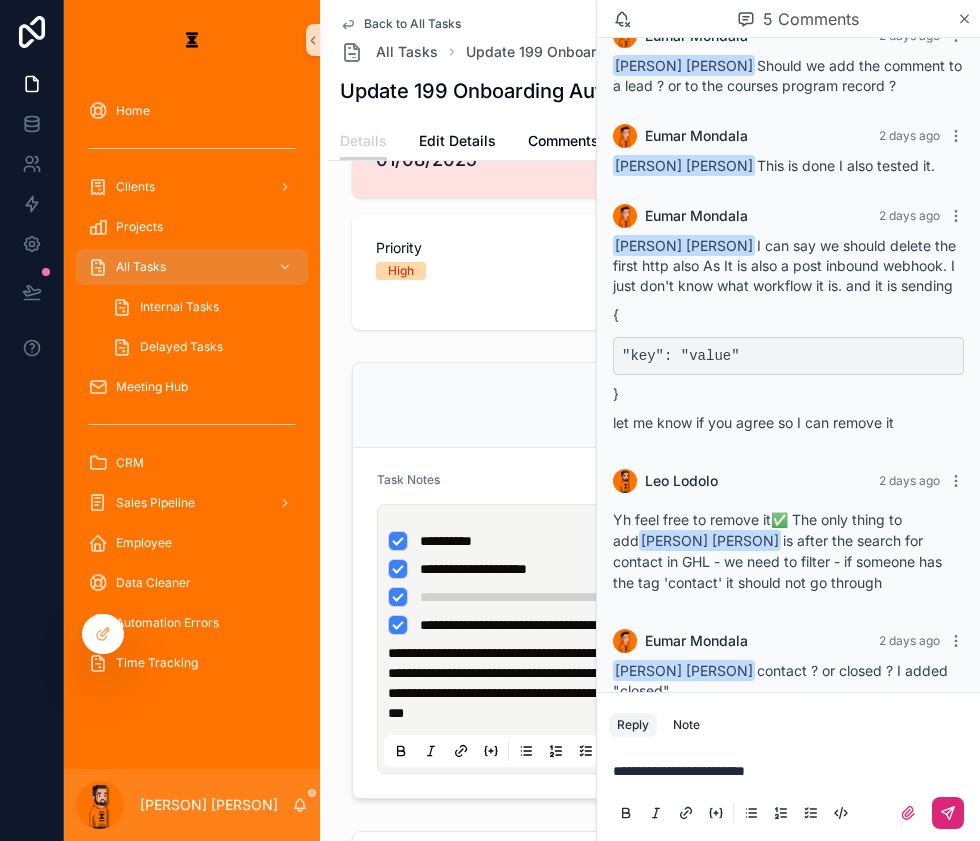 click at bounding box center (788, 813) 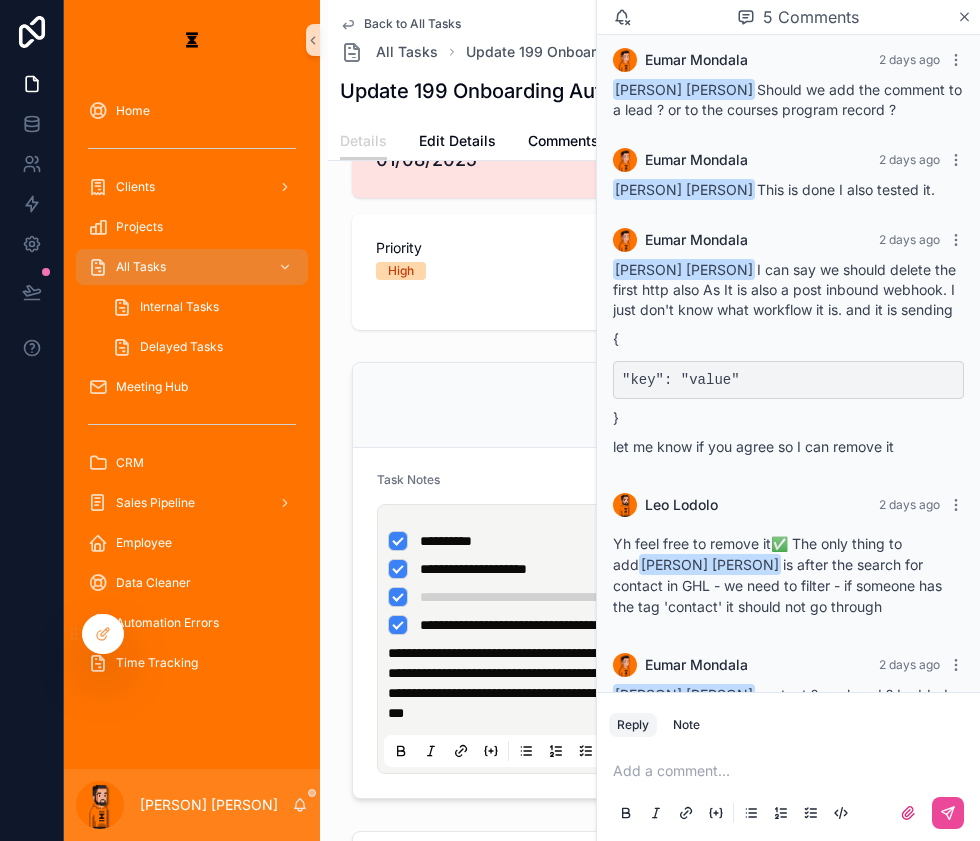 scroll, scrollTop: 0, scrollLeft: 0, axis: both 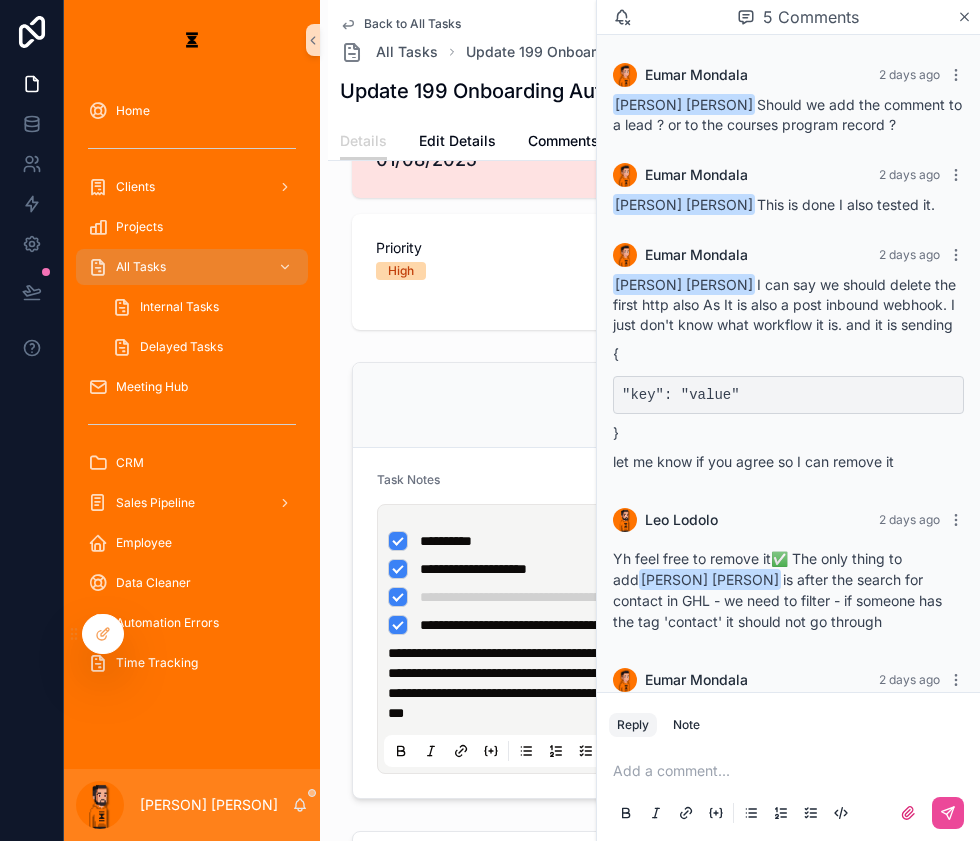 click on "Add a comment..." at bounding box center (788, 791) 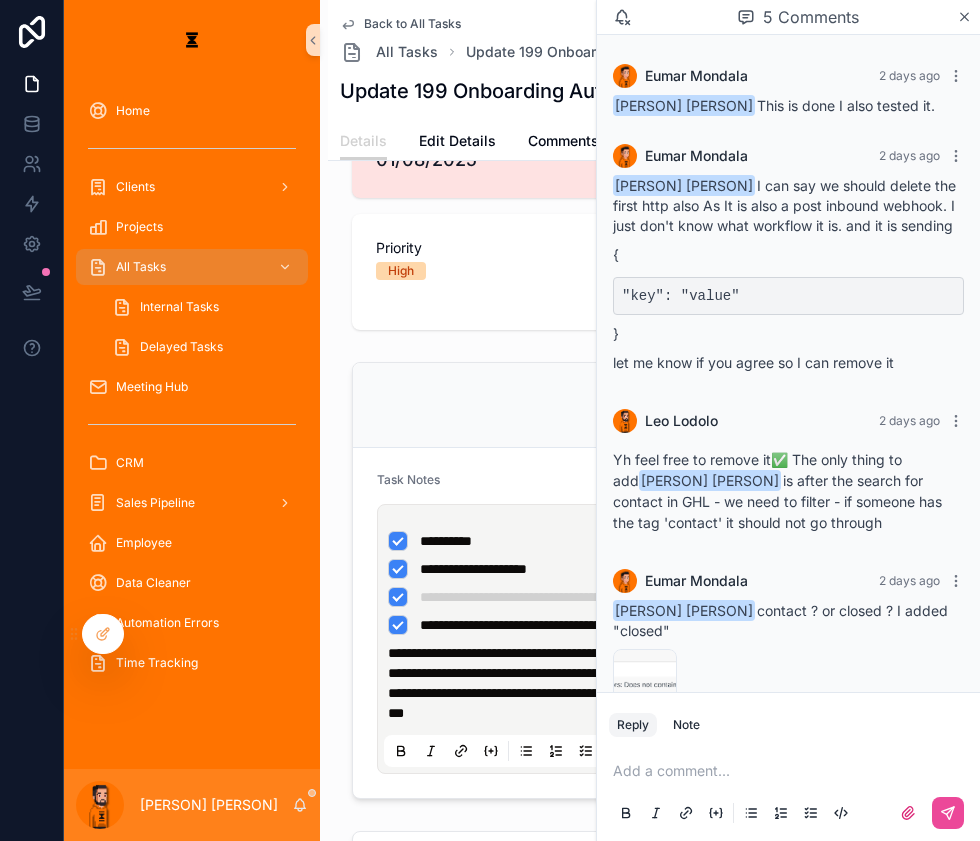 scroll, scrollTop: 109, scrollLeft: 0, axis: vertical 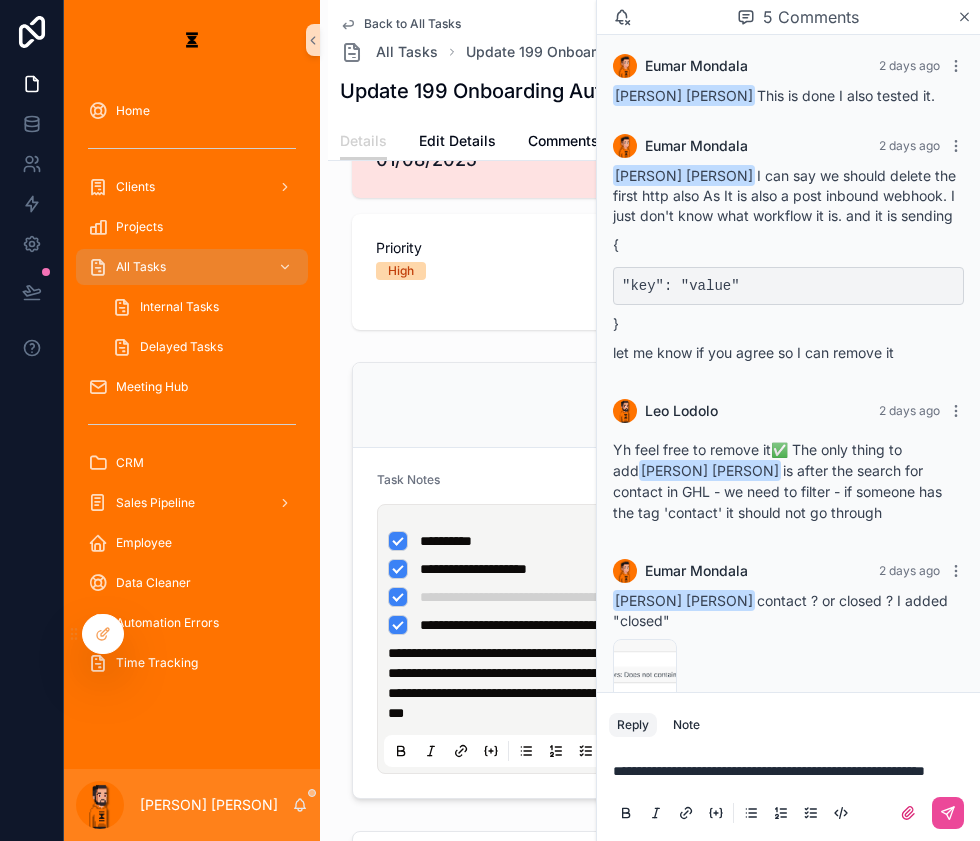 click on "**********" at bounding box center (769, 771) 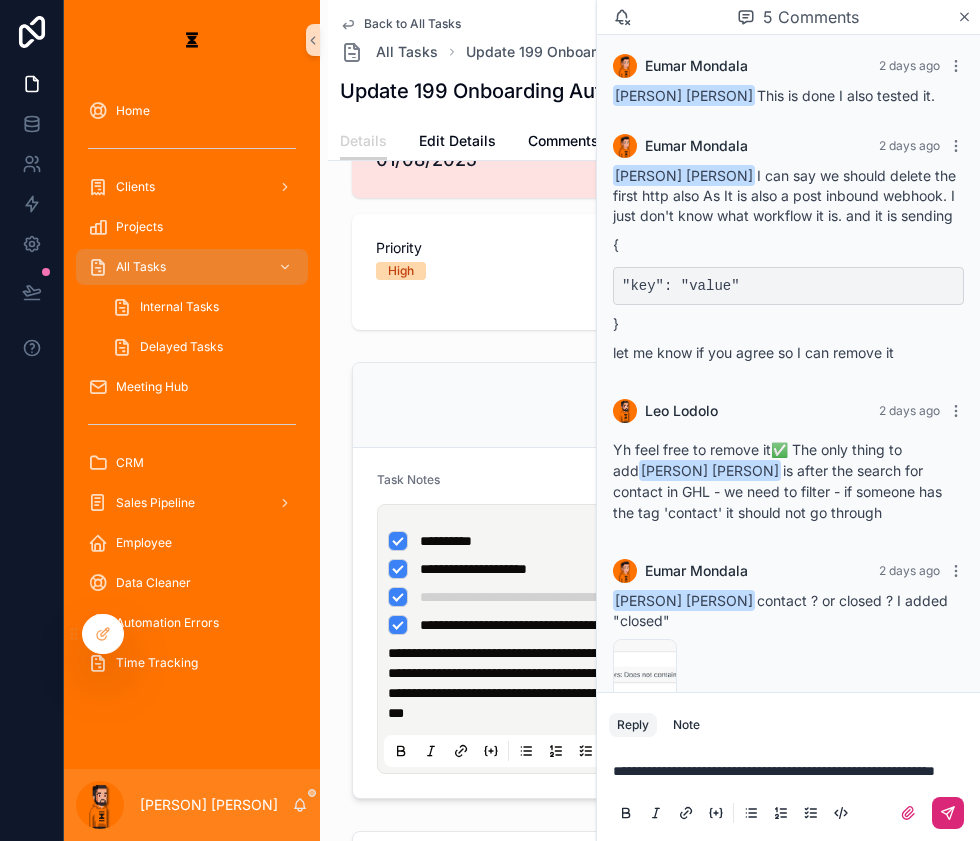 click at bounding box center [948, 813] 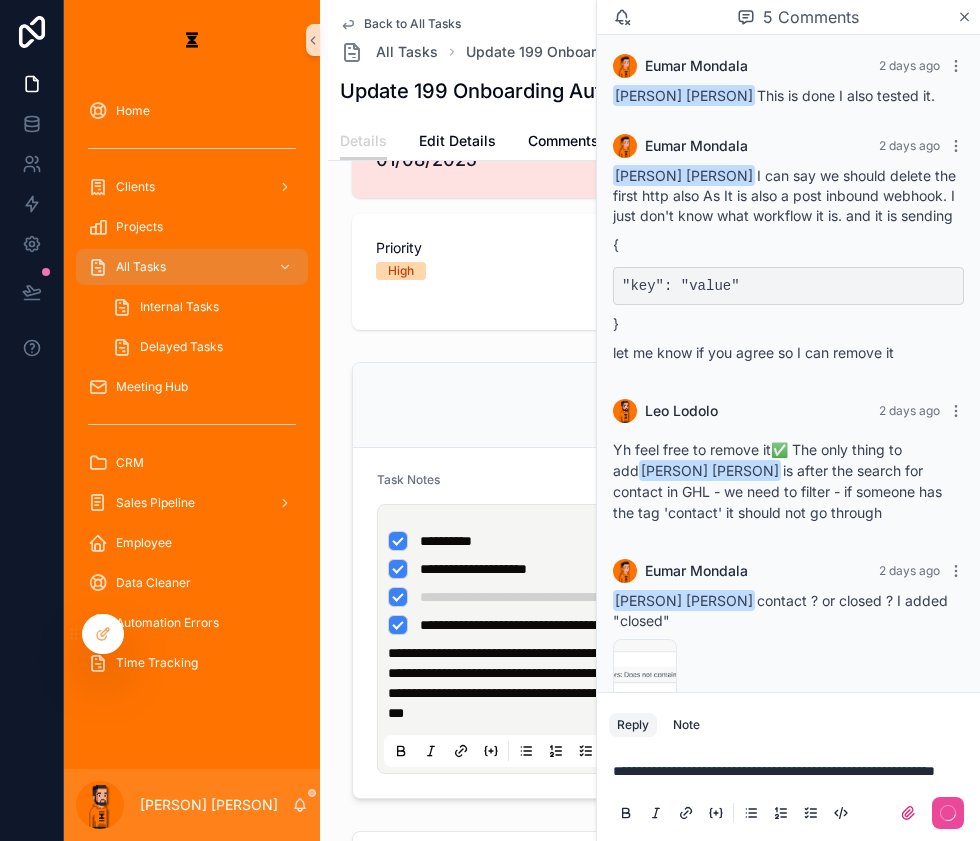 scroll, scrollTop: 192, scrollLeft: 0, axis: vertical 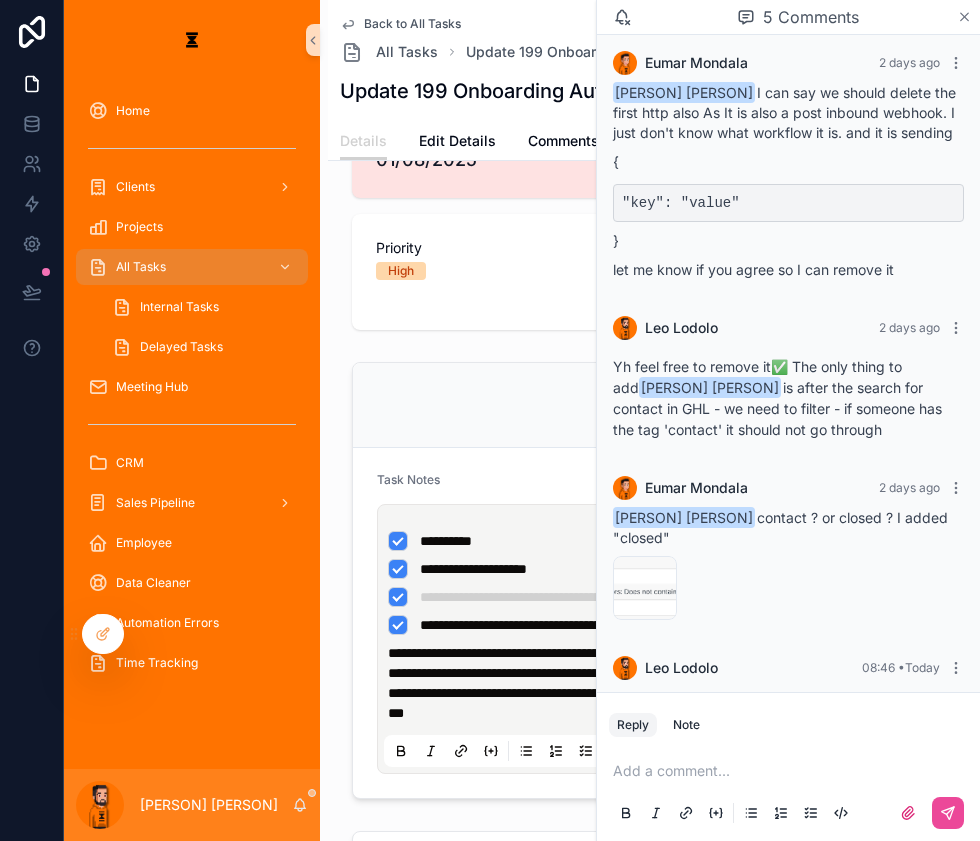 click 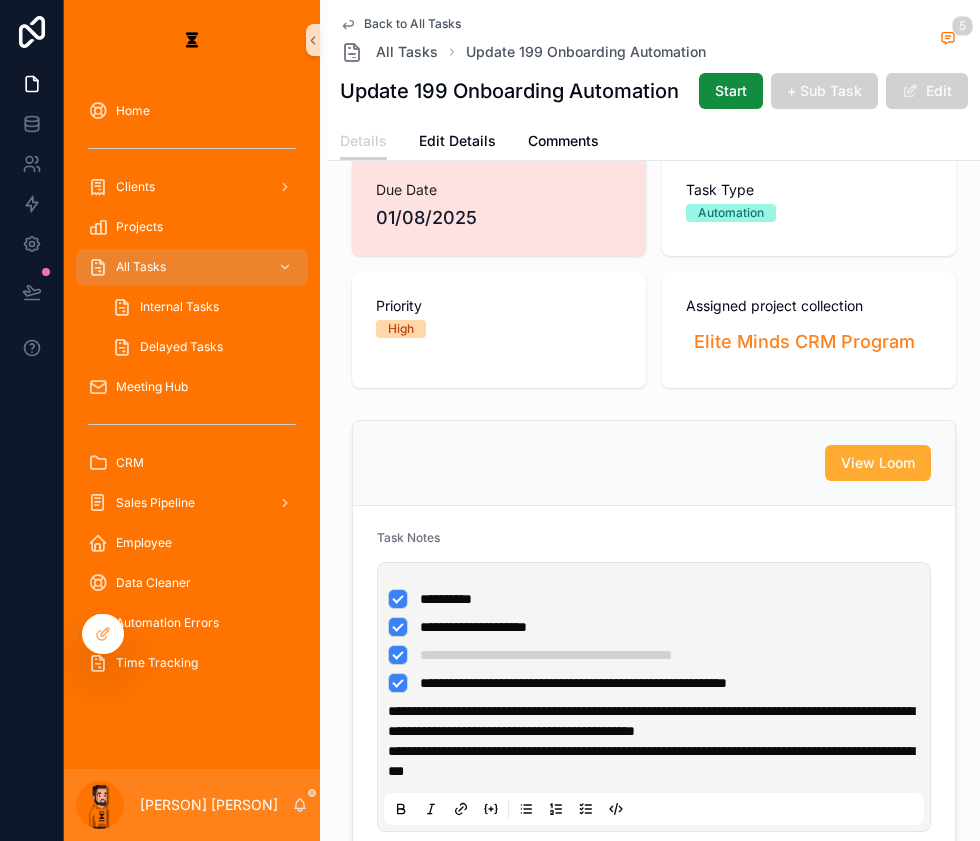 scroll, scrollTop: 0, scrollLeft: 0, axis: both 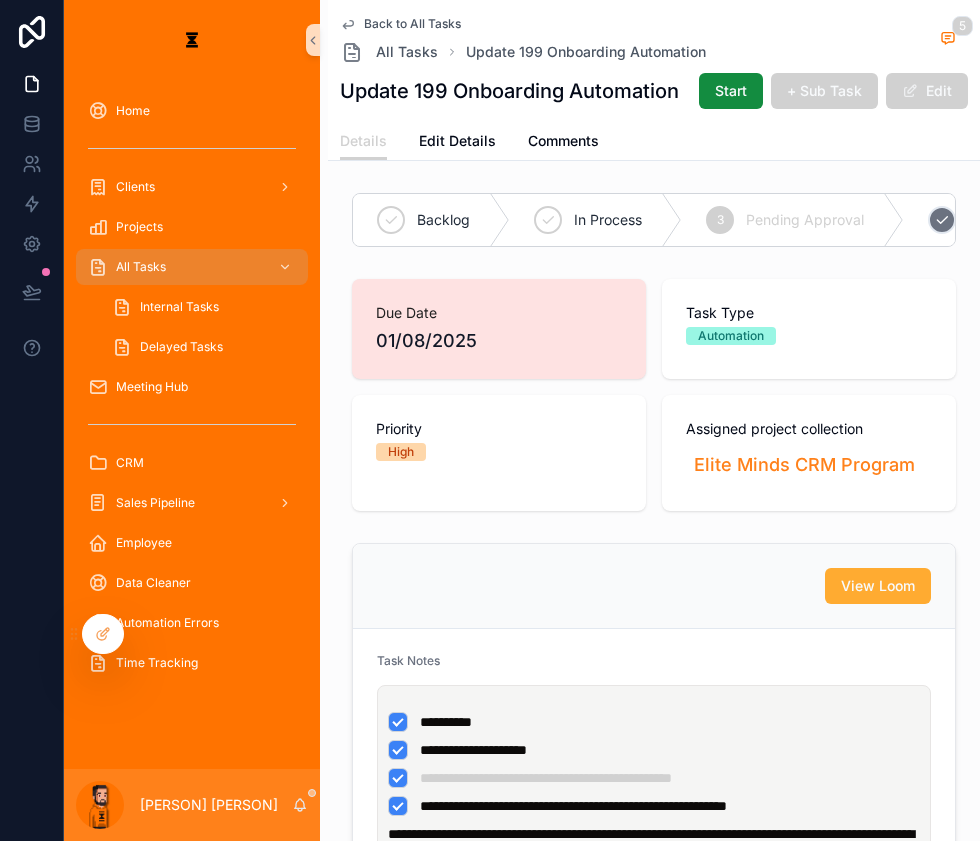 click 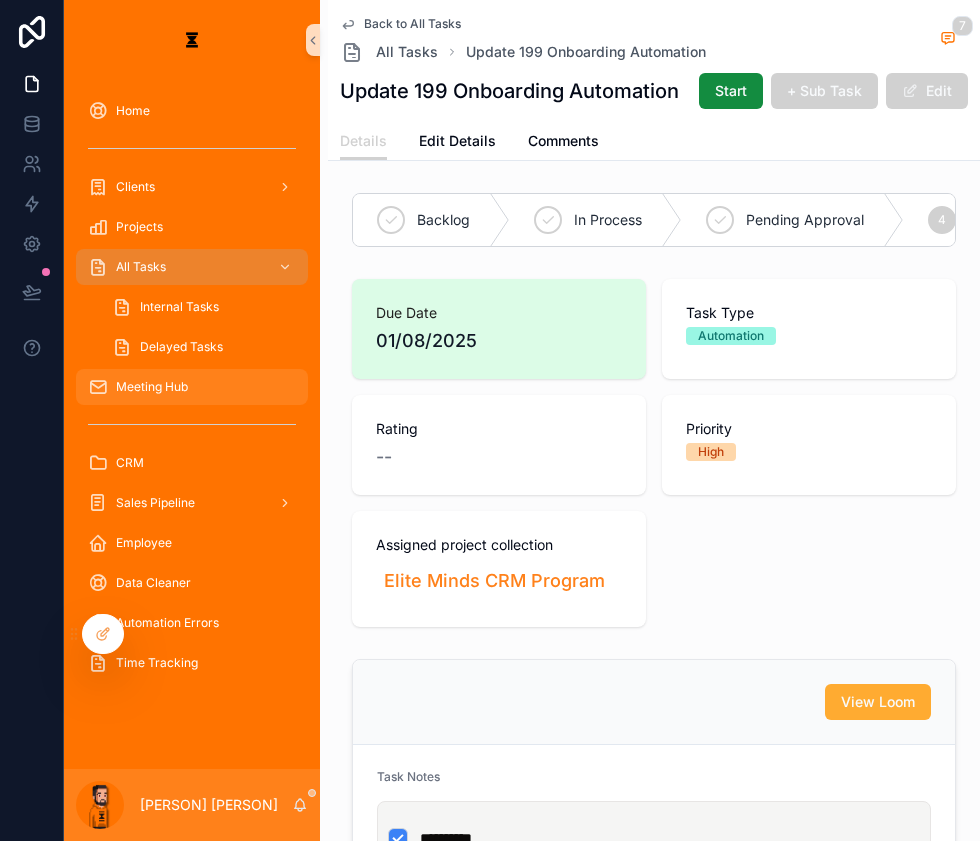 click on "Meeting Hub" at bounding box center (192, 387) 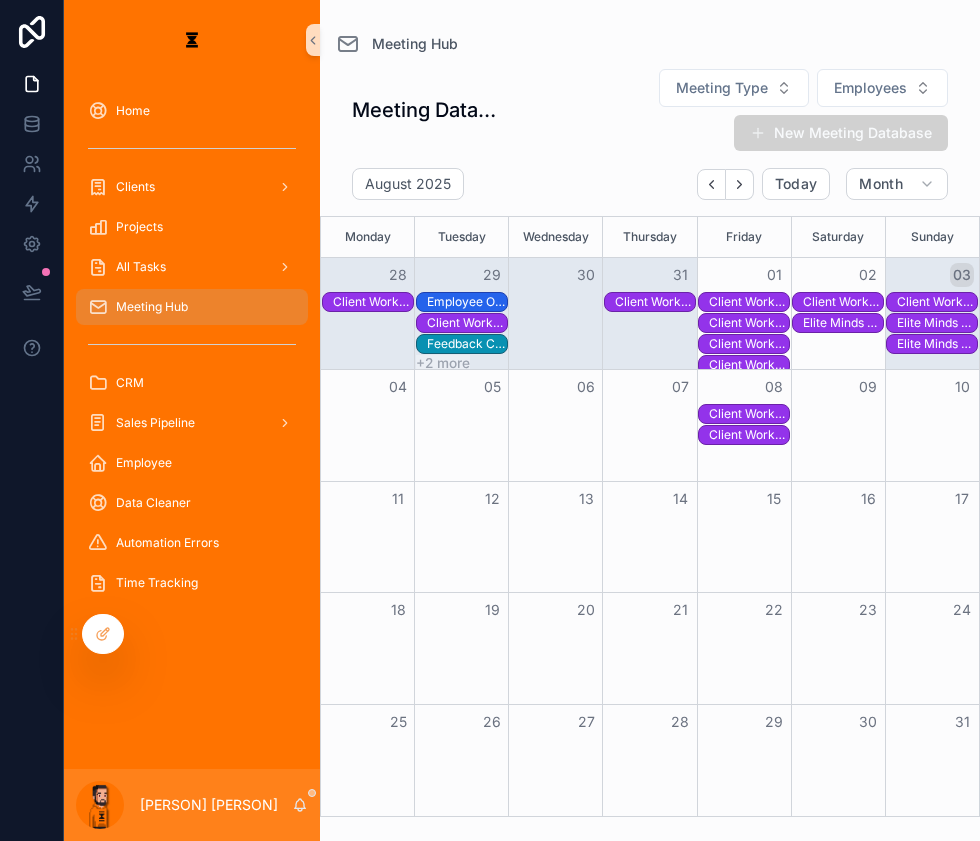 click on "Elite Minds Client Call" at bounding box center (937, 344) 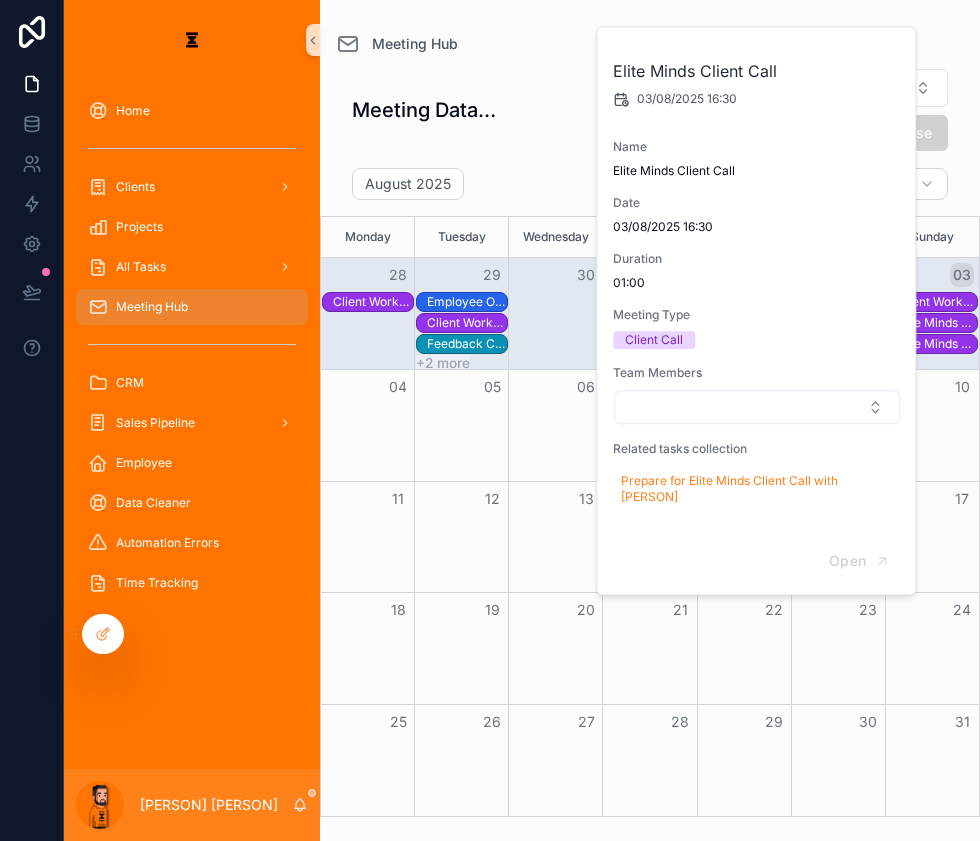 click on "Elite Minds Client Call" at bounding box center [937, 323] 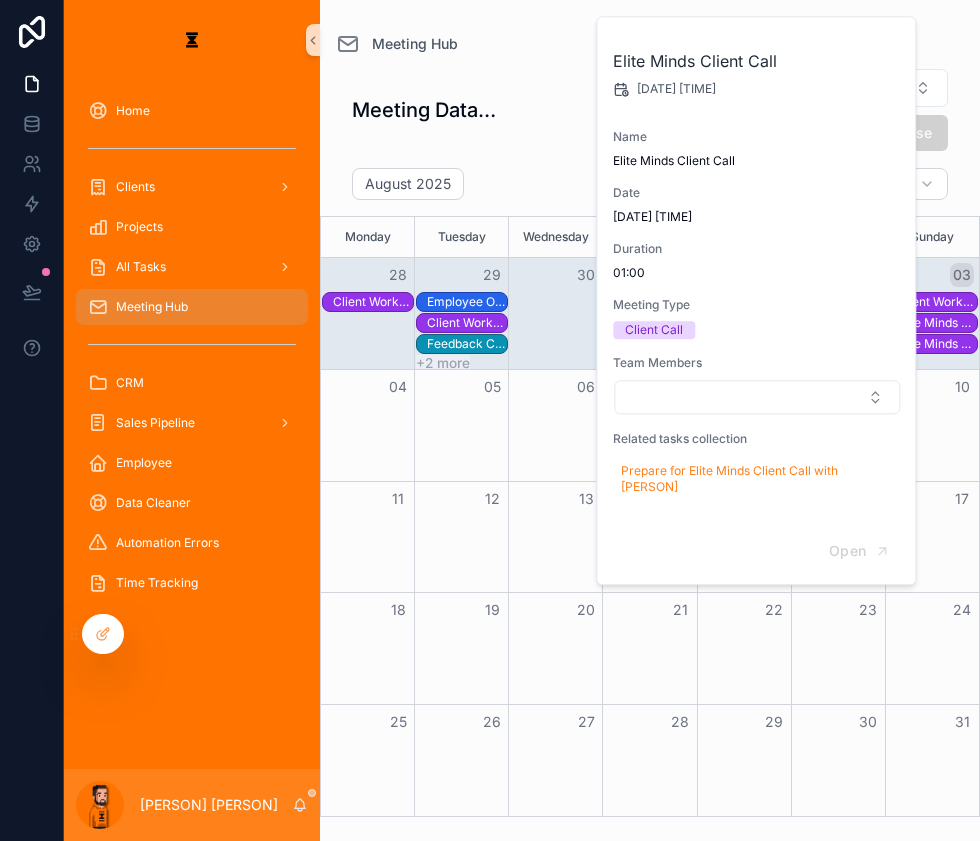 click on "+2 more   Client Workshop Session" at bounding box center [650, 365] 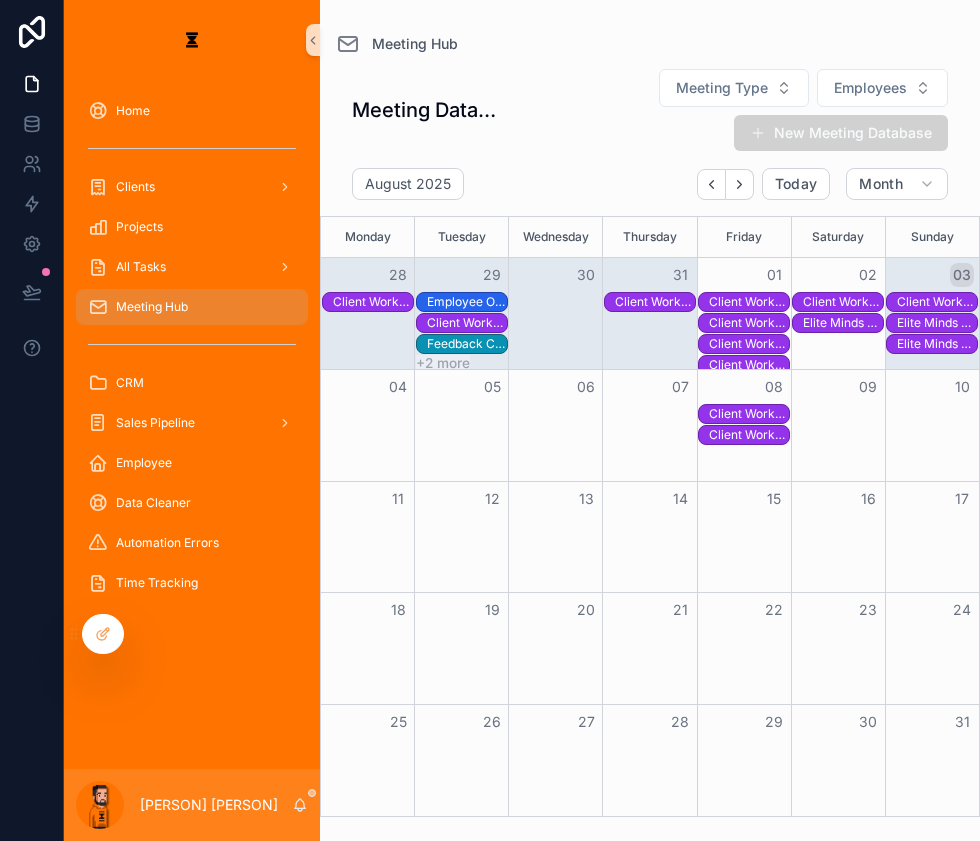 click on "Client Workshop Session" at bounding box center (937, 302) 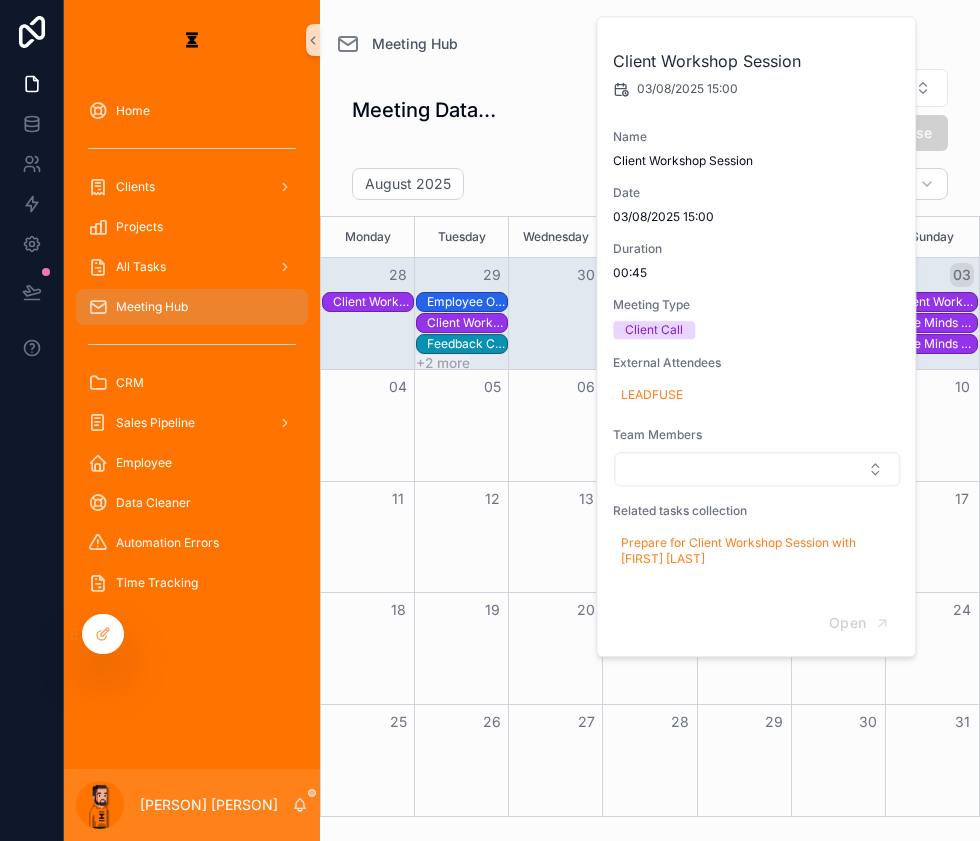 click on "Elite Minds Client Call" at bounding box center (937, 323) 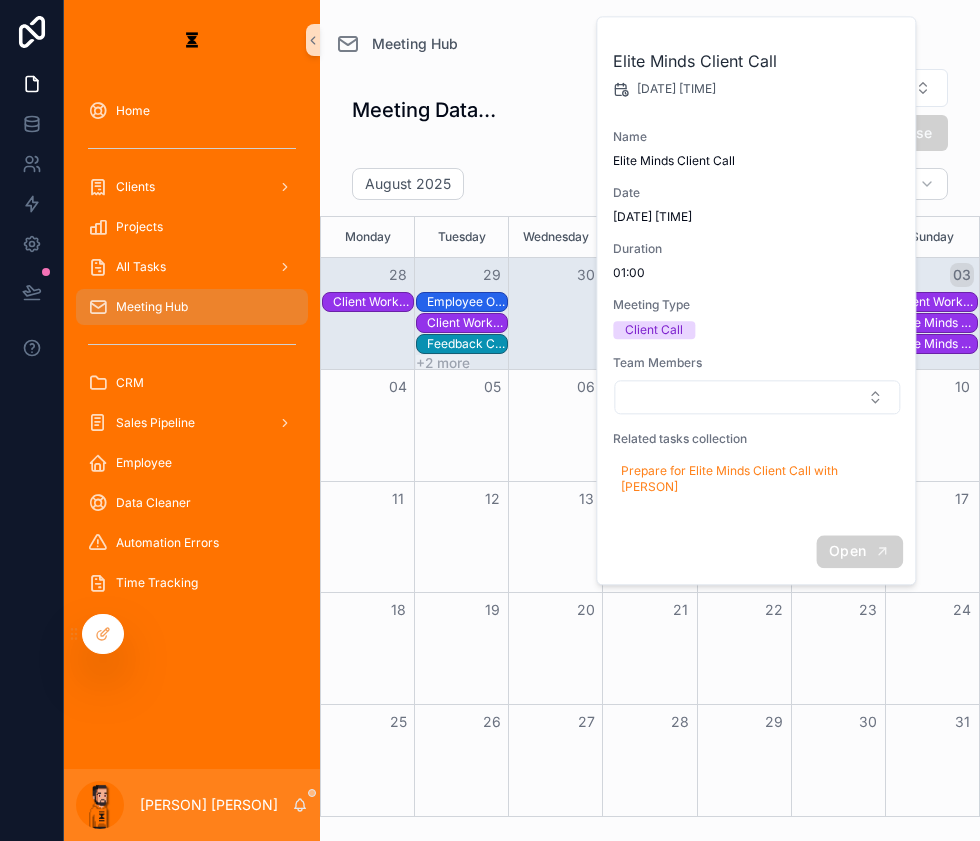 click 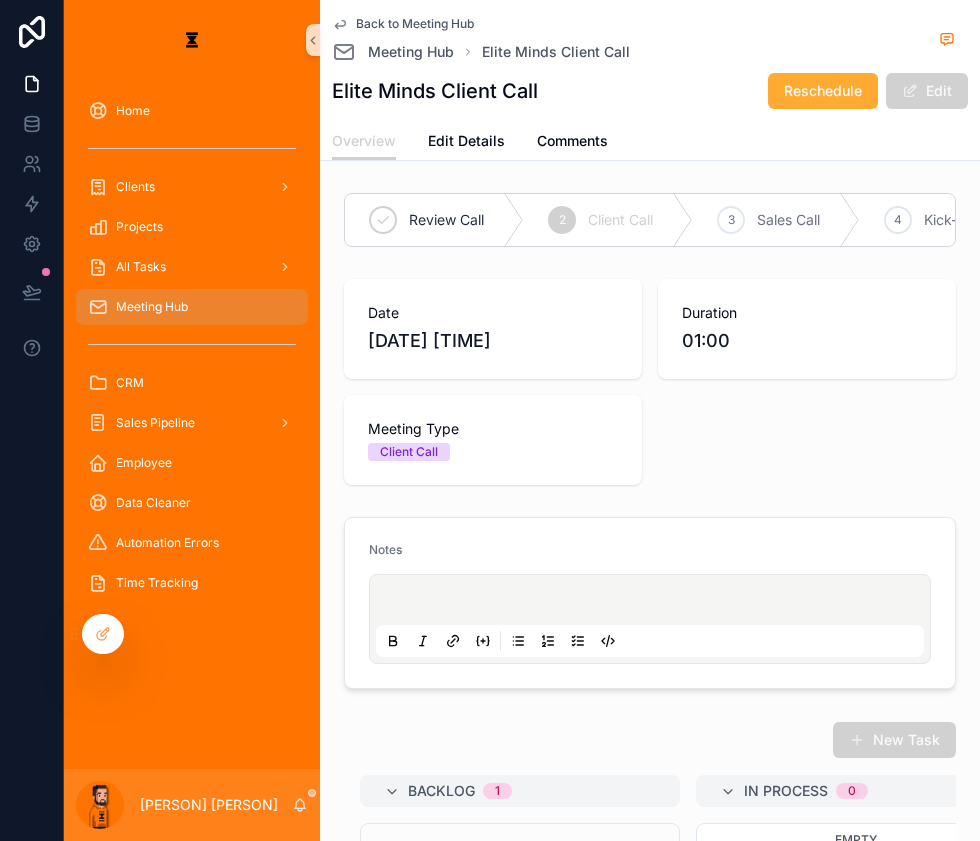 click at bounding box center [650, 619] 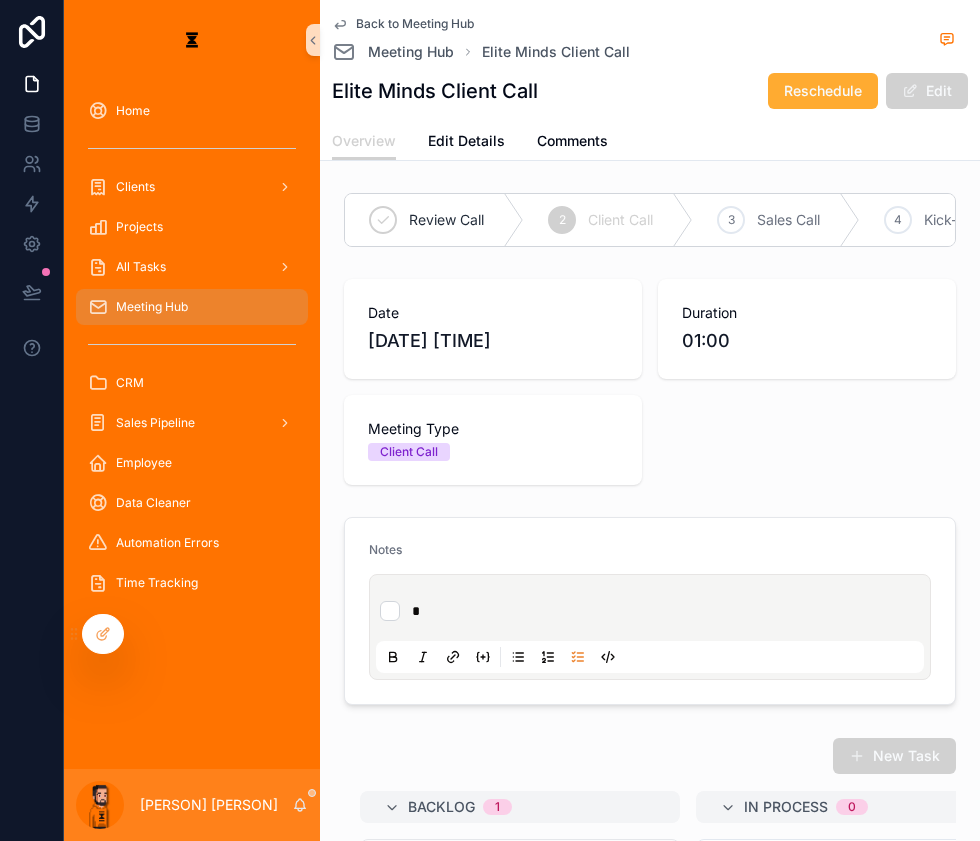 type 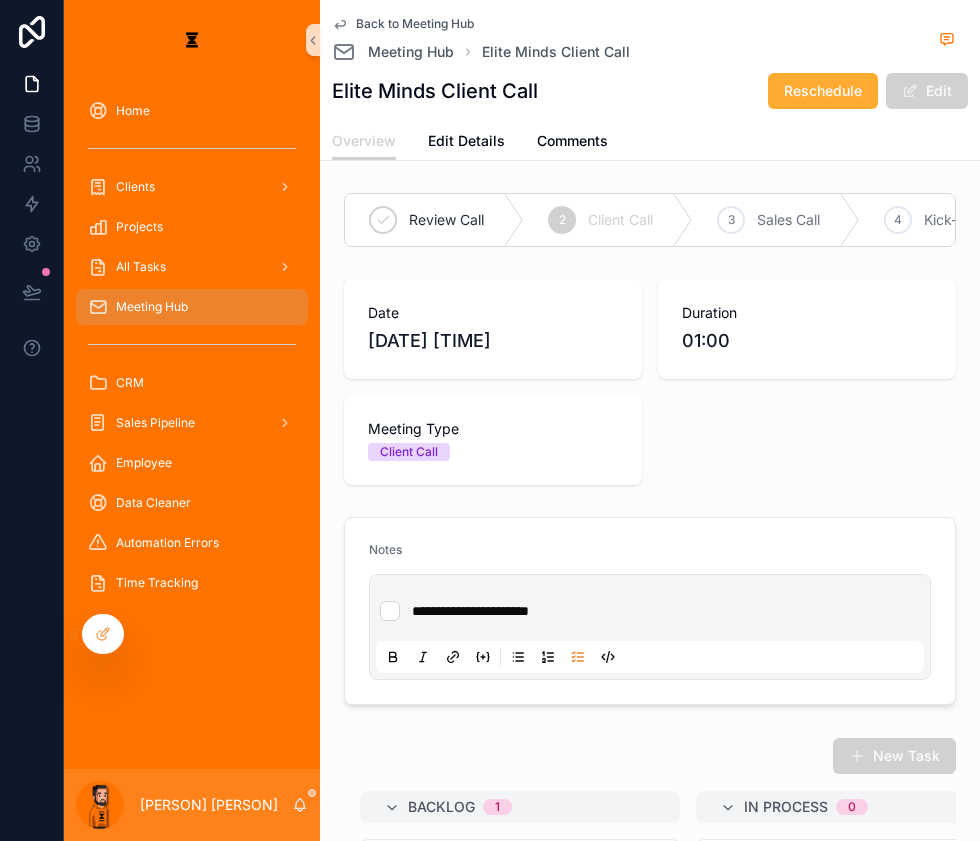 click on "**********" at bounding box center (650, 611) 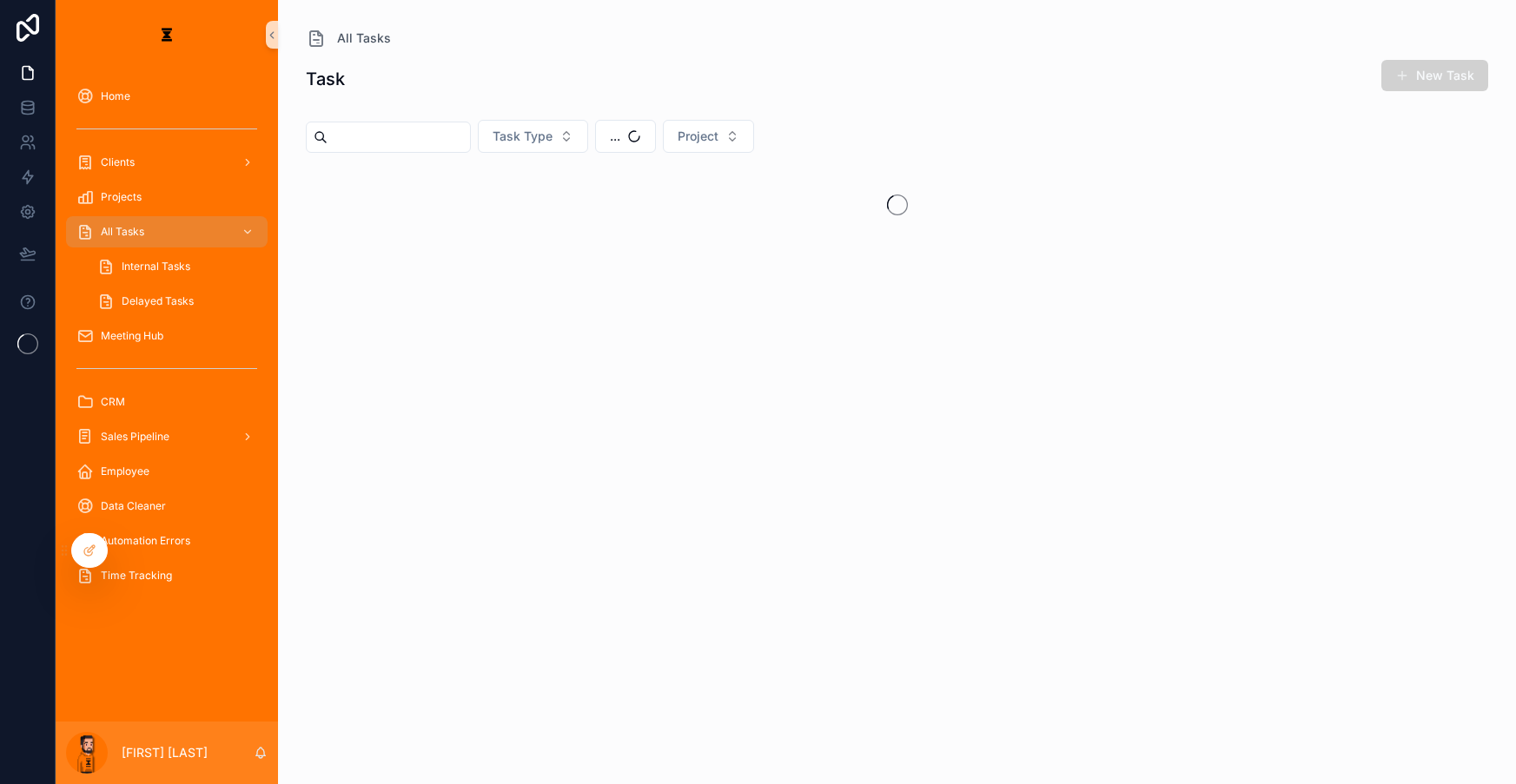scroll, scrollTop: 0, scrollLeft: 0, axis: both 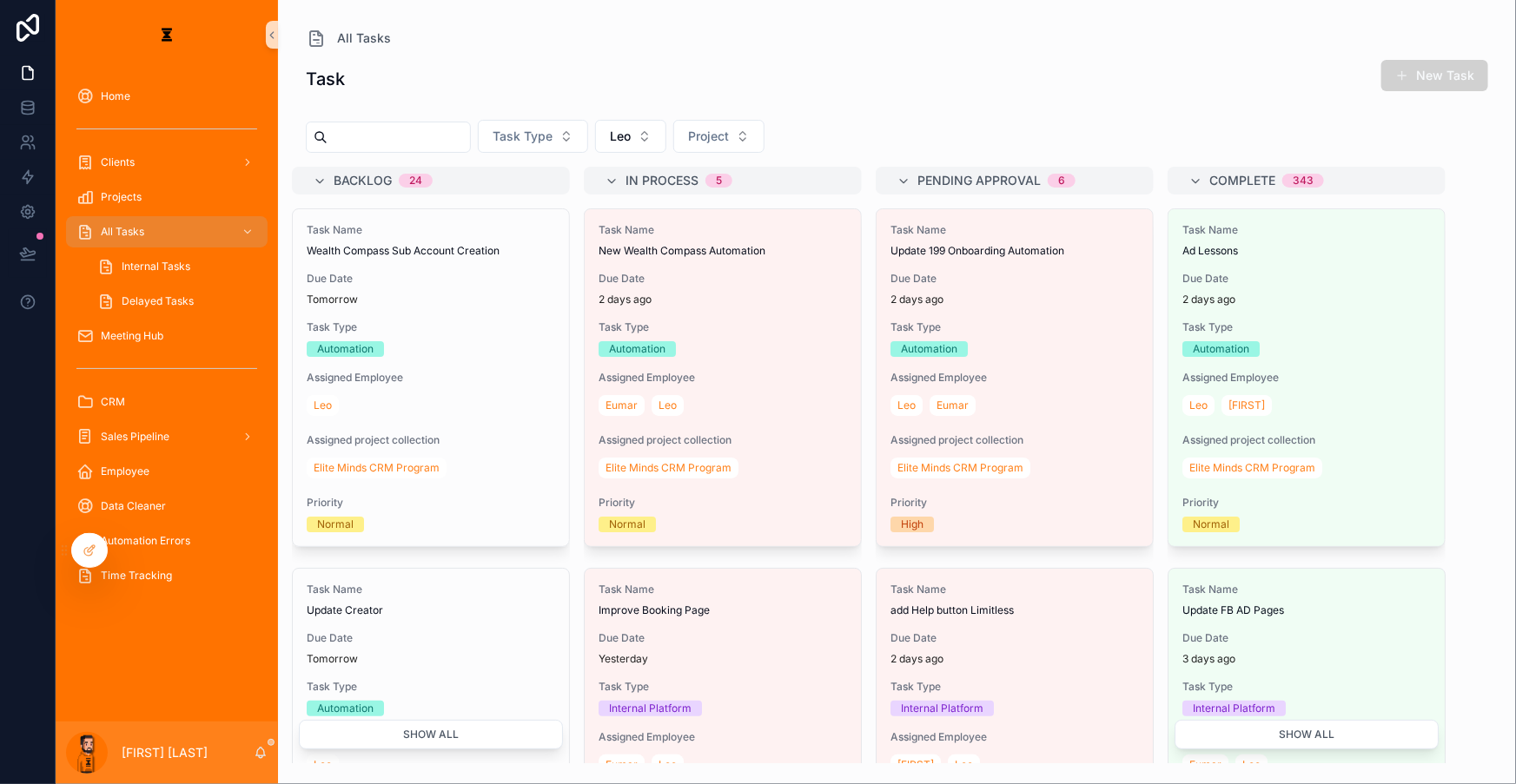 click on "Task New Task Task Type [EMPLOYEE] Project Backlog 24 Task Name Wealth Compass Sub Account Creation Due Date Tomorrow Task Type Automation Assigned Employee [EMPLOYEE] Assigned project collection Elite Minds CRM Program Priority Normal Task Name Update Creator Due Date Tomorrow Task Type Automation Assigned Employee [EMPLOYEE] Assigned project collection Elite Minds CRM Program Priority Normal Task Name Update Create Contact Button Due Date Today Task Type Internal Platform Assigned Employee [EMPLOYEE] Assigned project collection Rebel Media Priority Normal Task Name Create Updates Section for Campaigns Due Date Yesterday Task Type -- Assigned Employee [EMPLOYEE] Assigned project collection Grow Localli Priority Normal Task Name Create Rocket Detailer PM Due Date Yesterday Task Type Internal Platform Assigned Employee [EMPLOYEE] Assigned project collection Rocket Detailer Priority -- --" at bounding box center [897, 405] 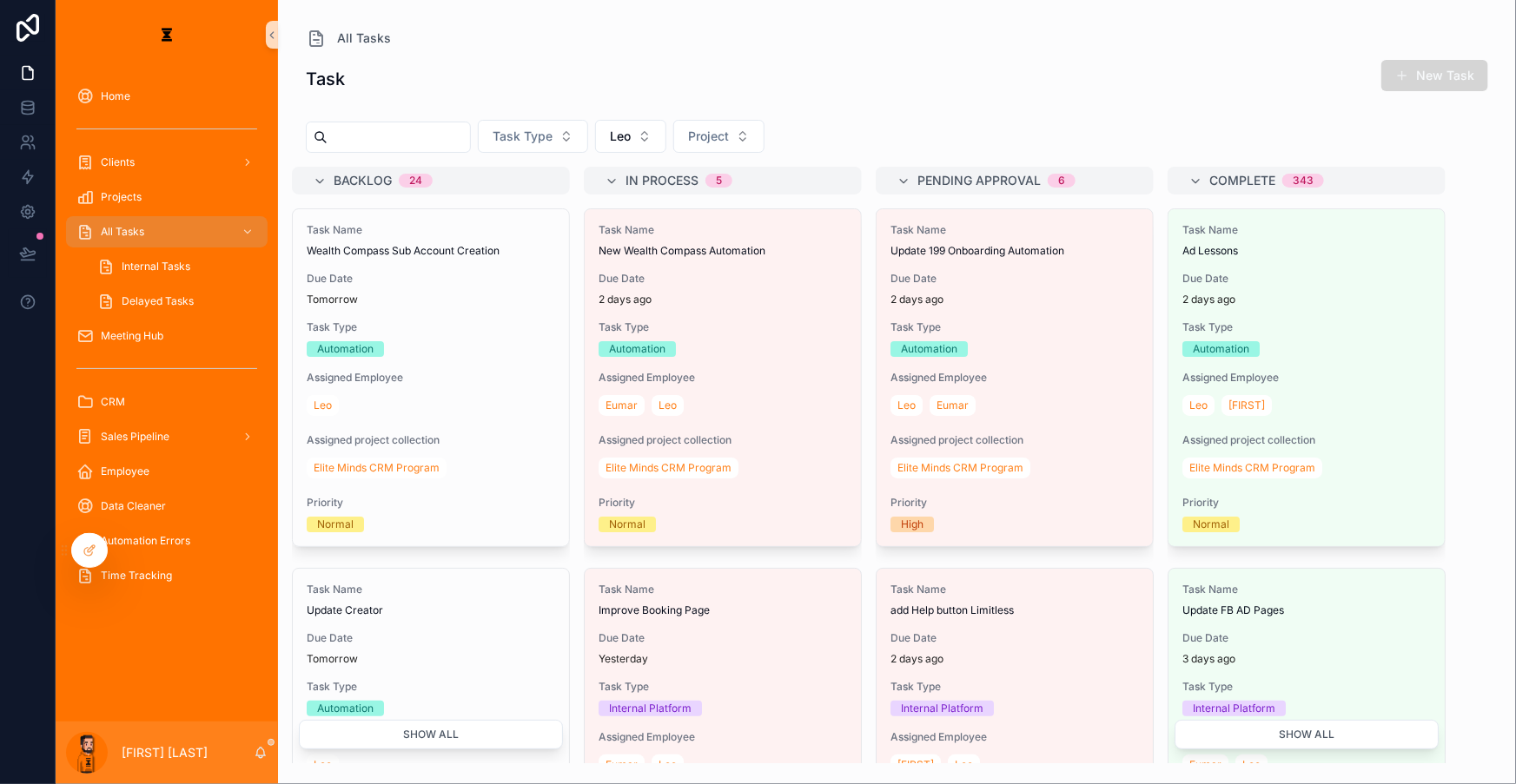click on "New Task" at bounding box center (1434, 76) 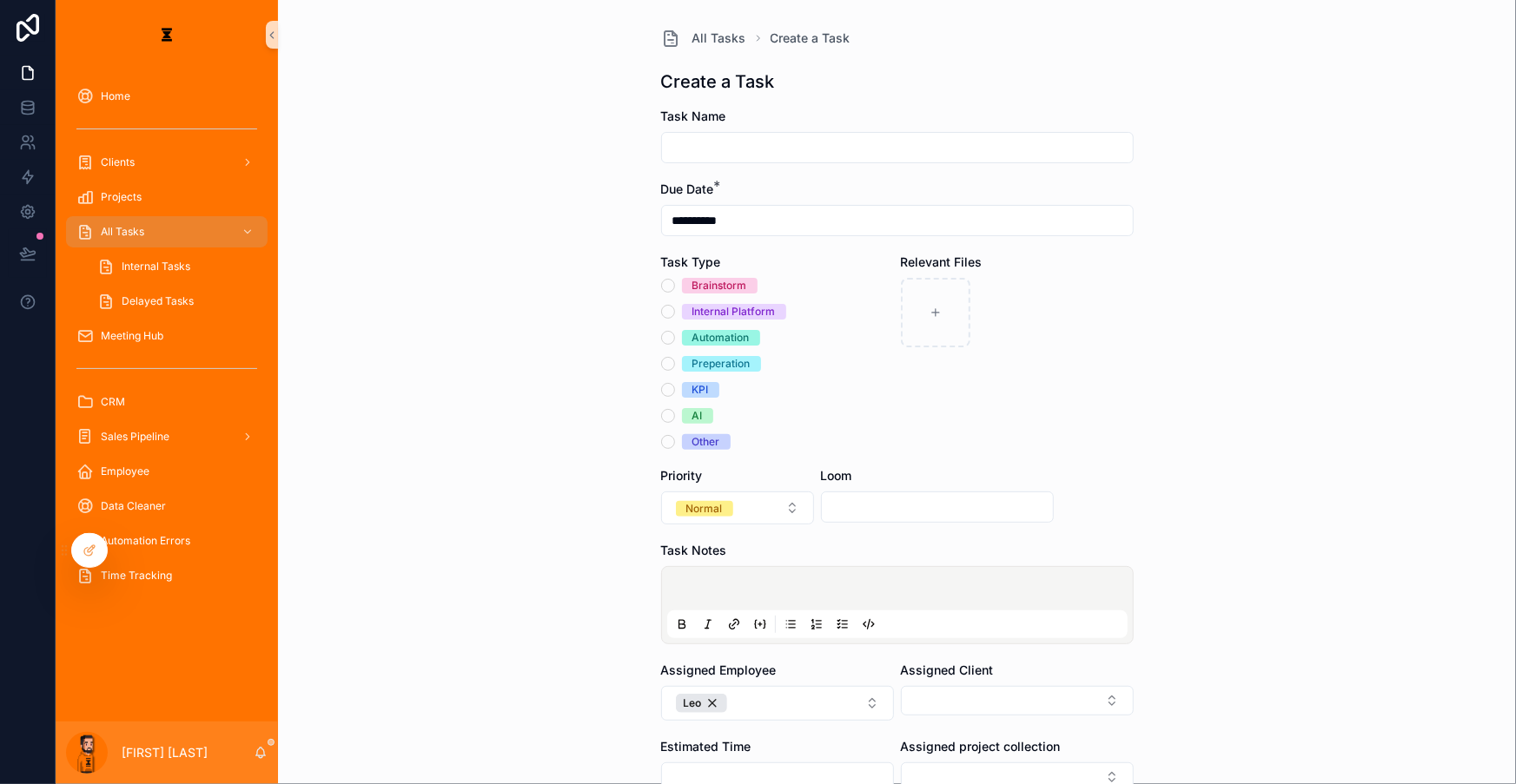click at bounding box center [897, 148] 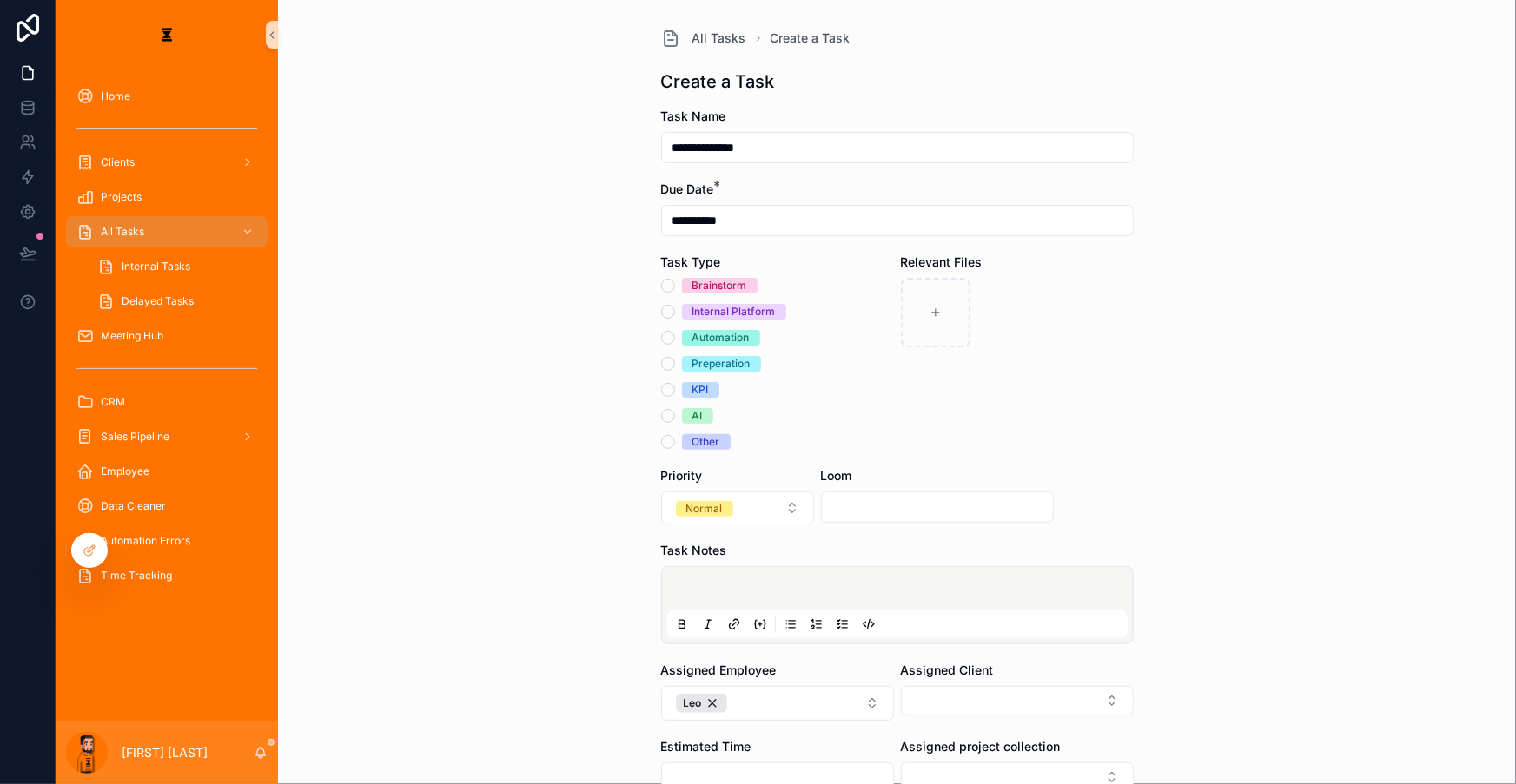 type on "**********" 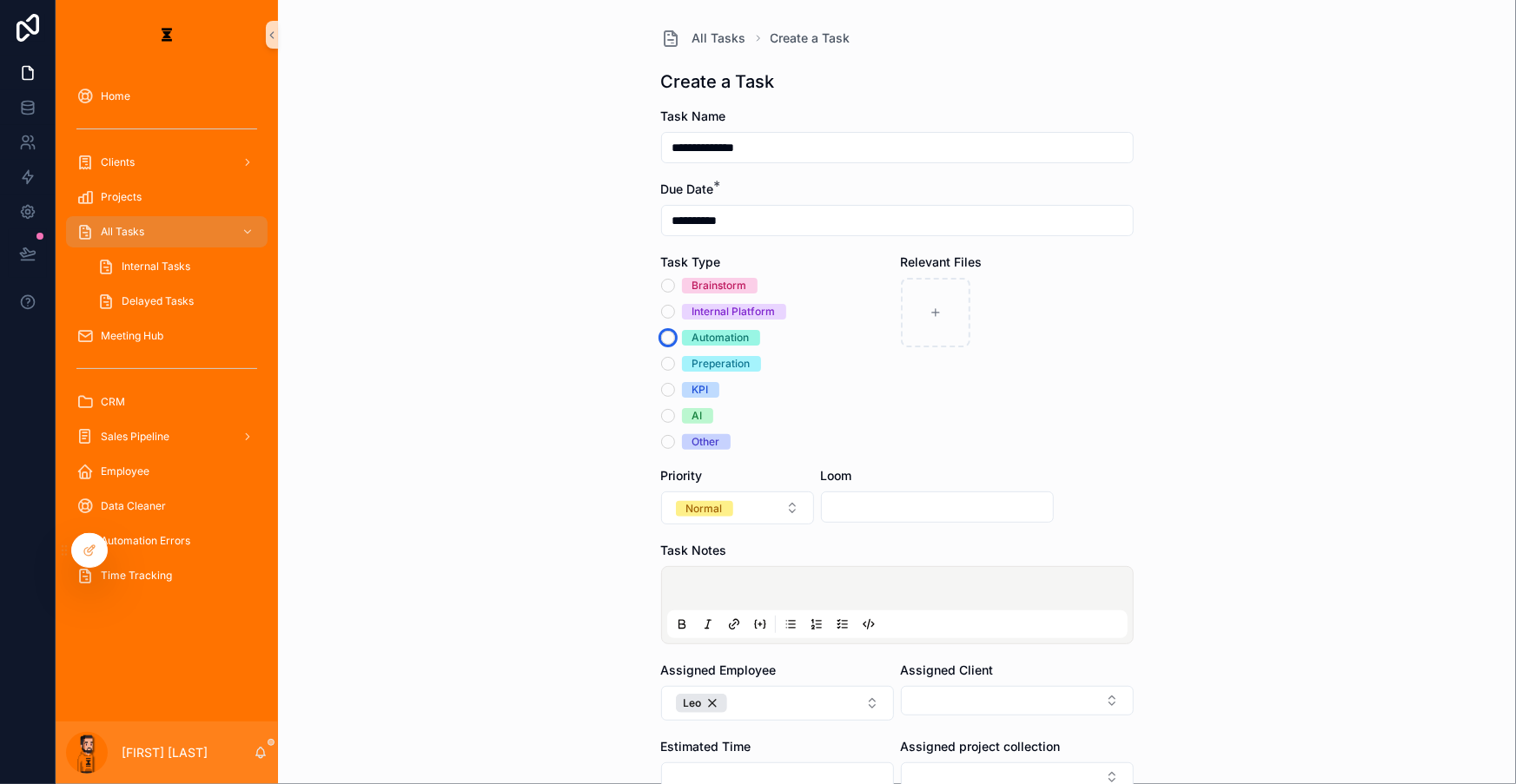 click on "Automation" at bounding box center (668, 338) 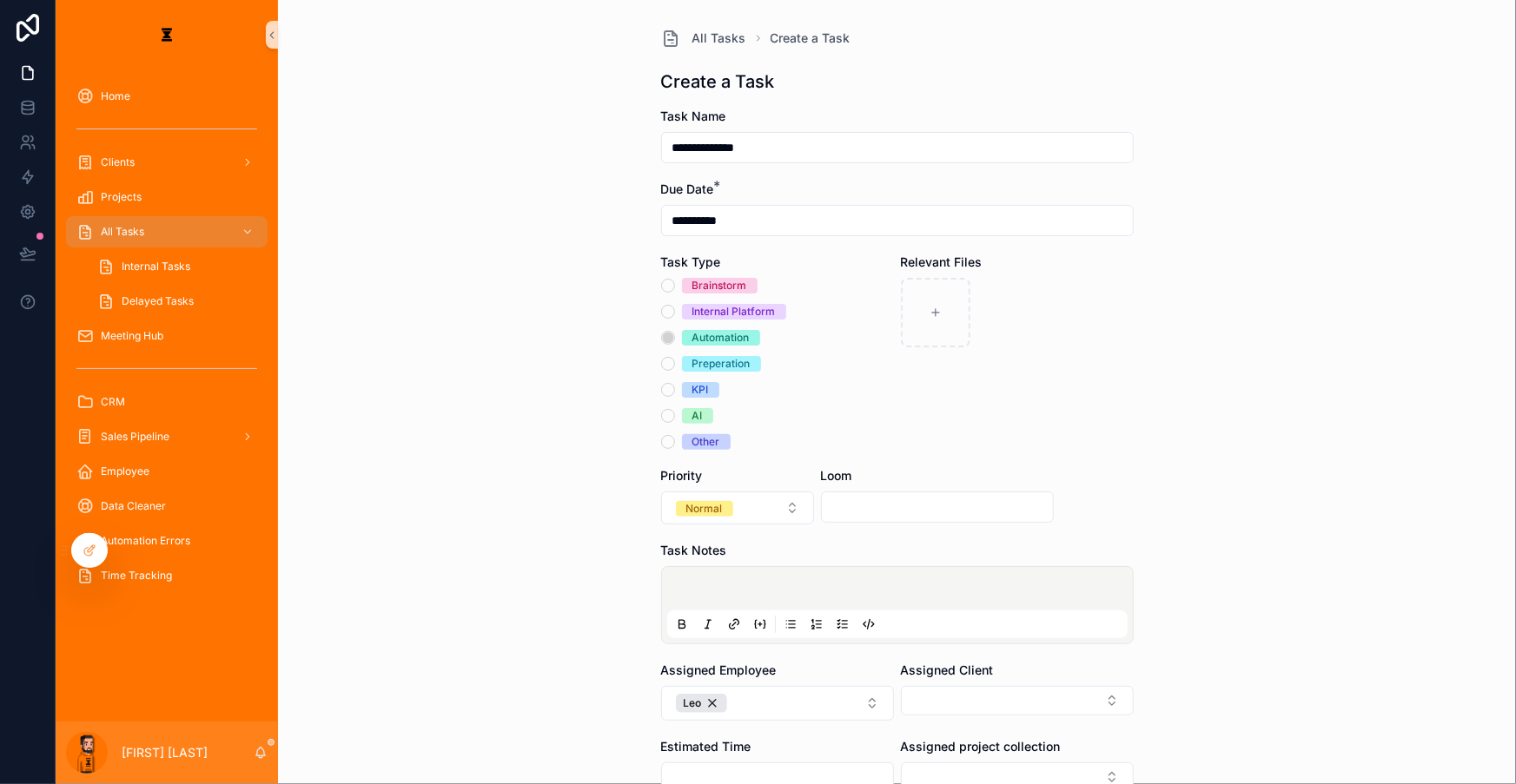 click on "Internal Platform" at bounding box center (734, 312) 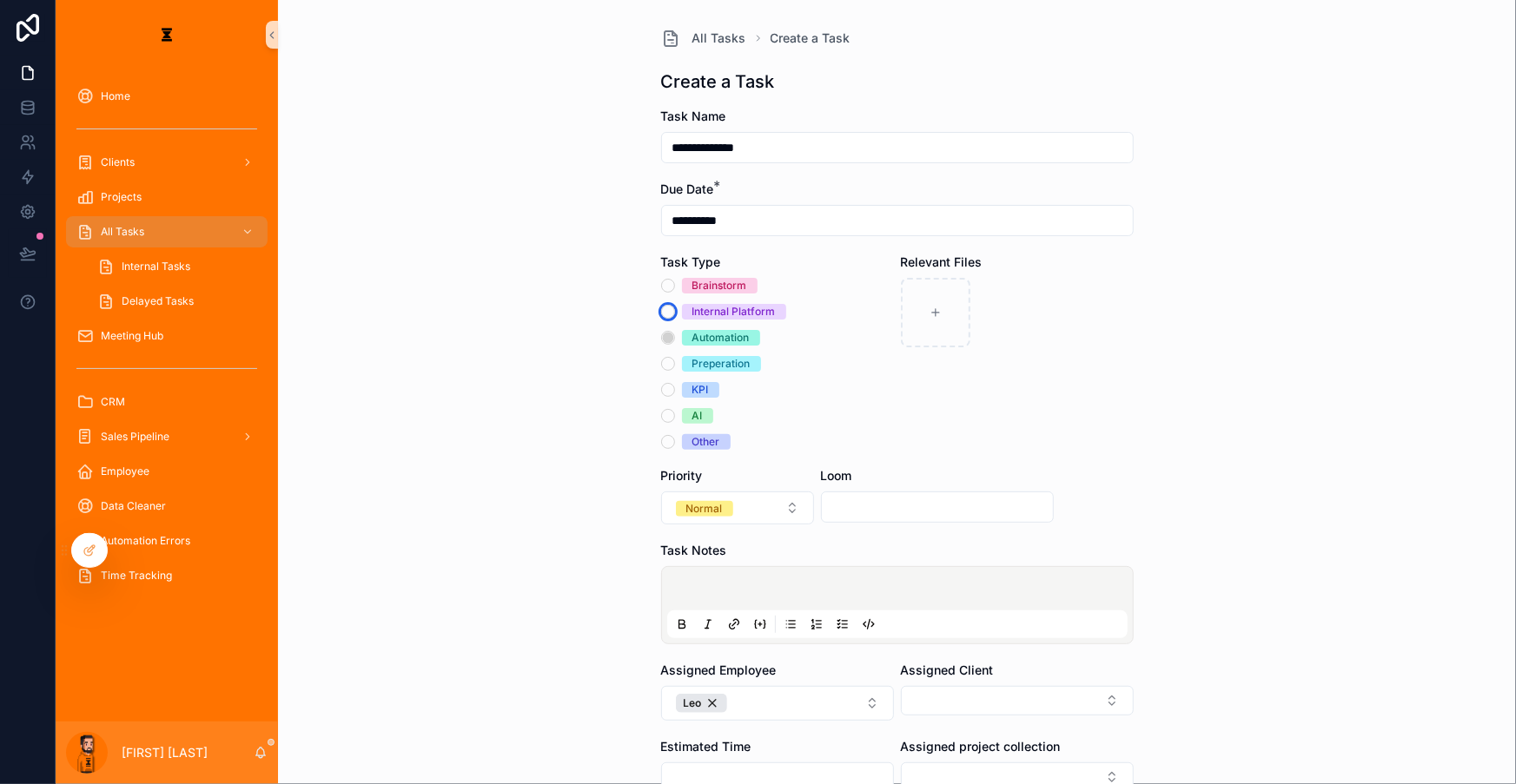 click on "Internal Platform" at bounding box center (668, 312) 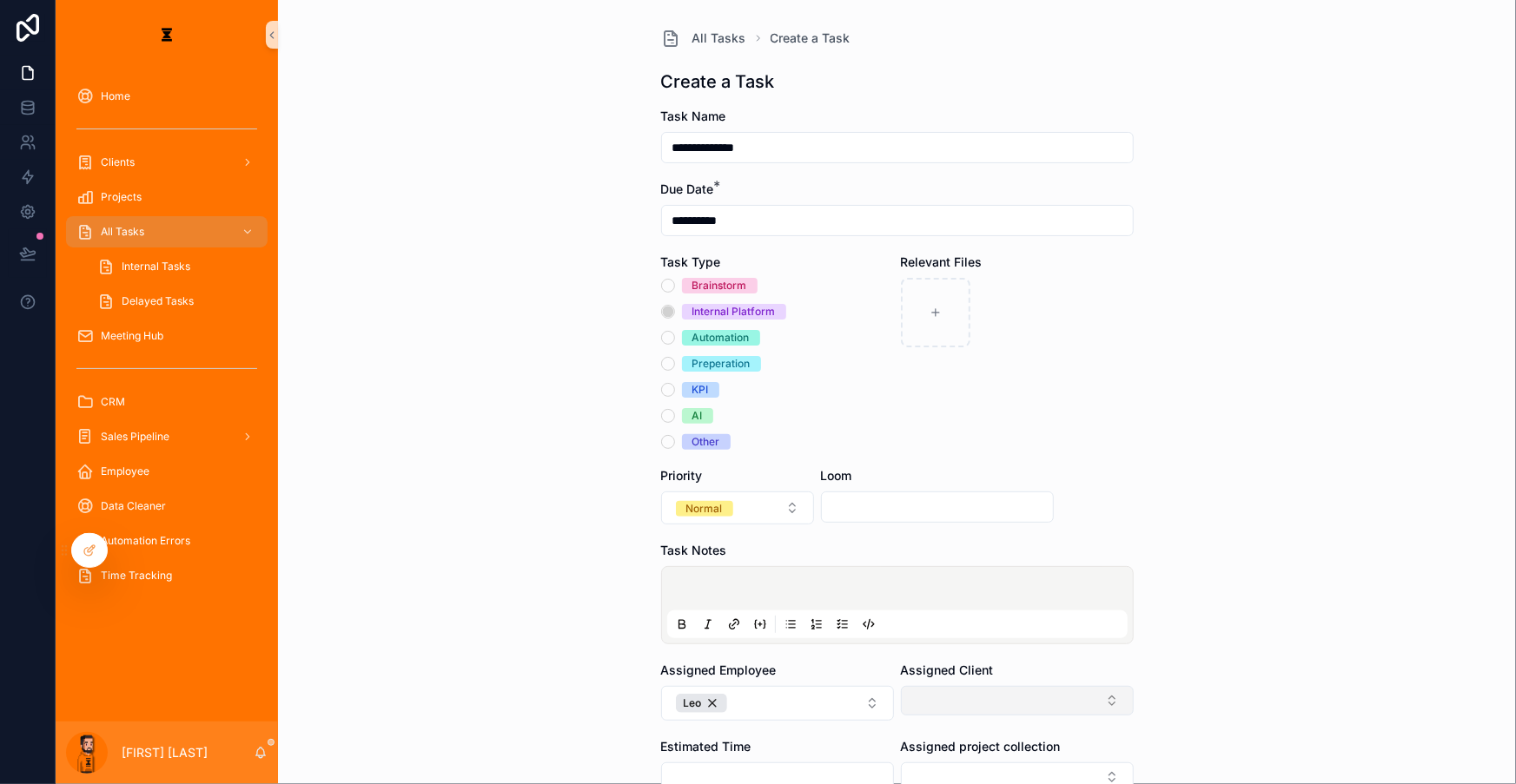 click at bounding box center (1017, 701) 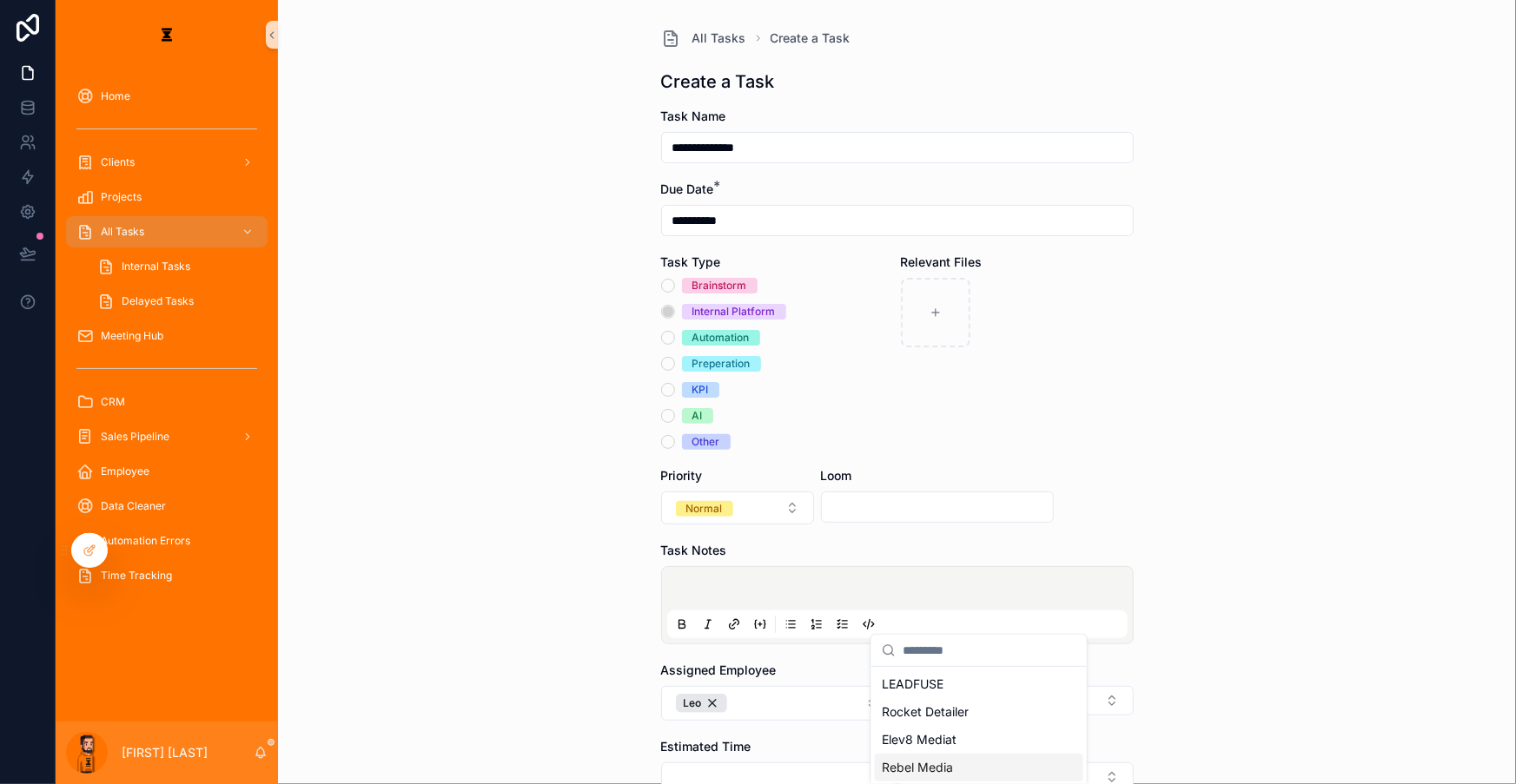 click on "Rebel Media" at bounding box center [979, 768] 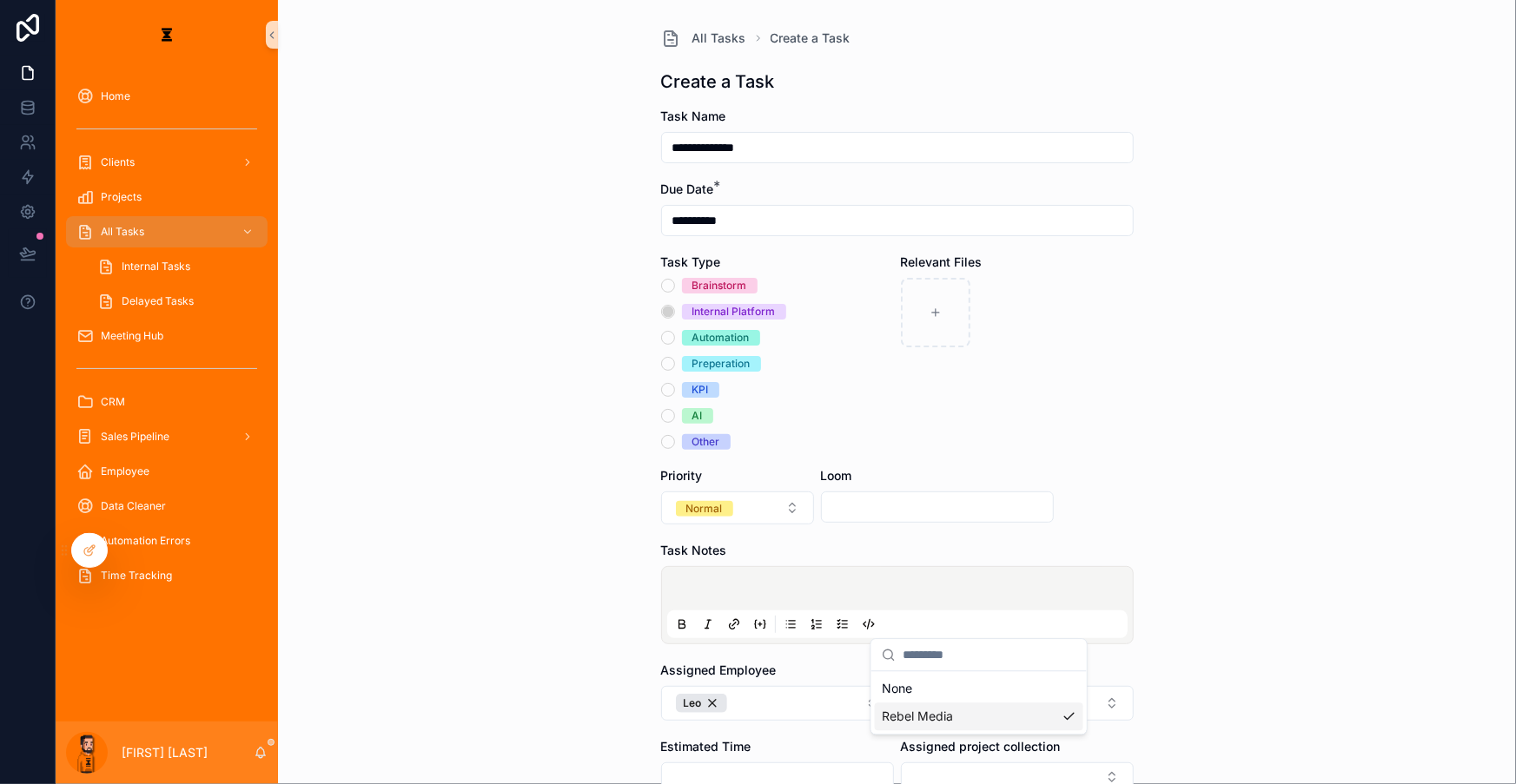 click on "**********" at bounding box center [897, 392] 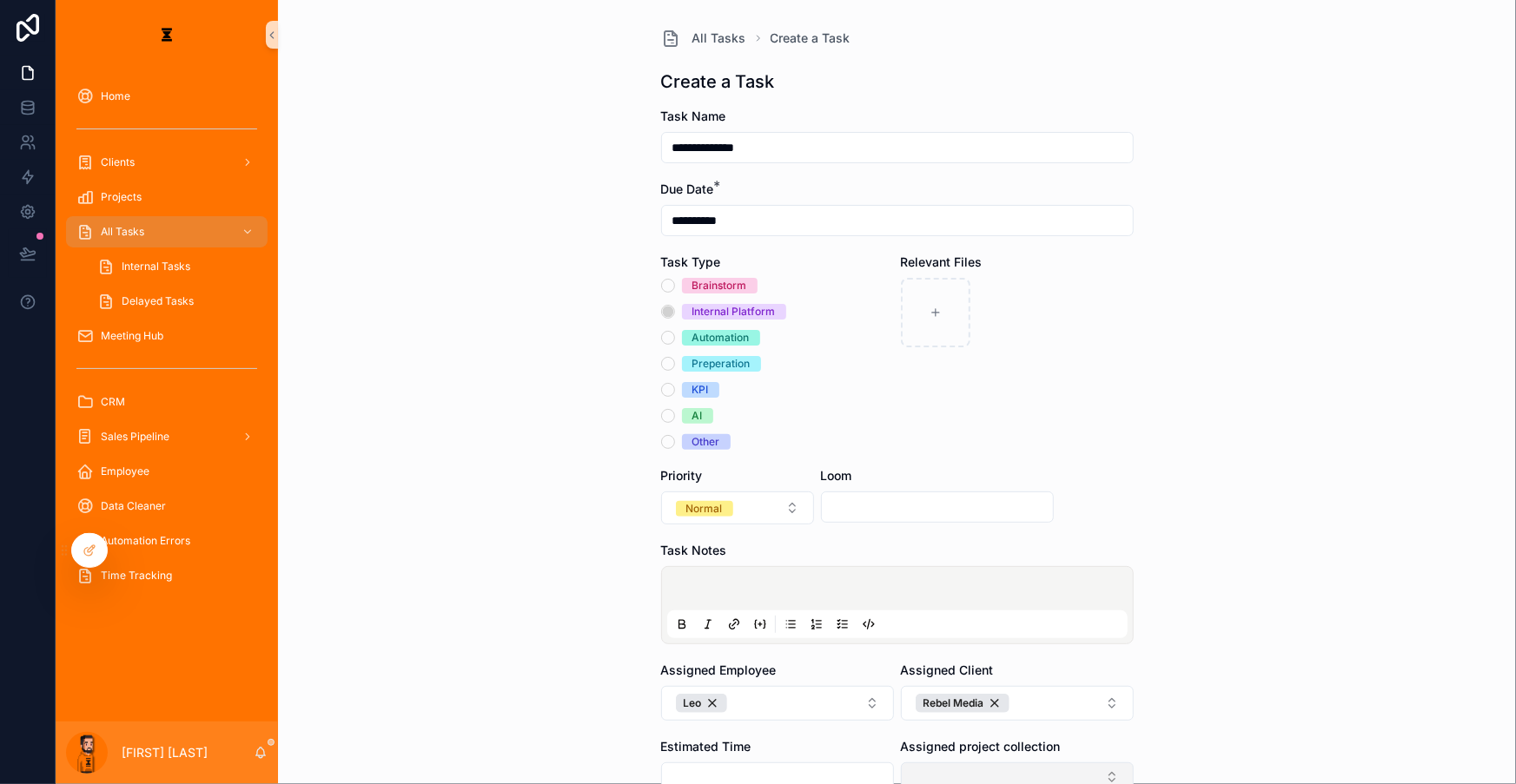 click at bounding box center [1017, 777] 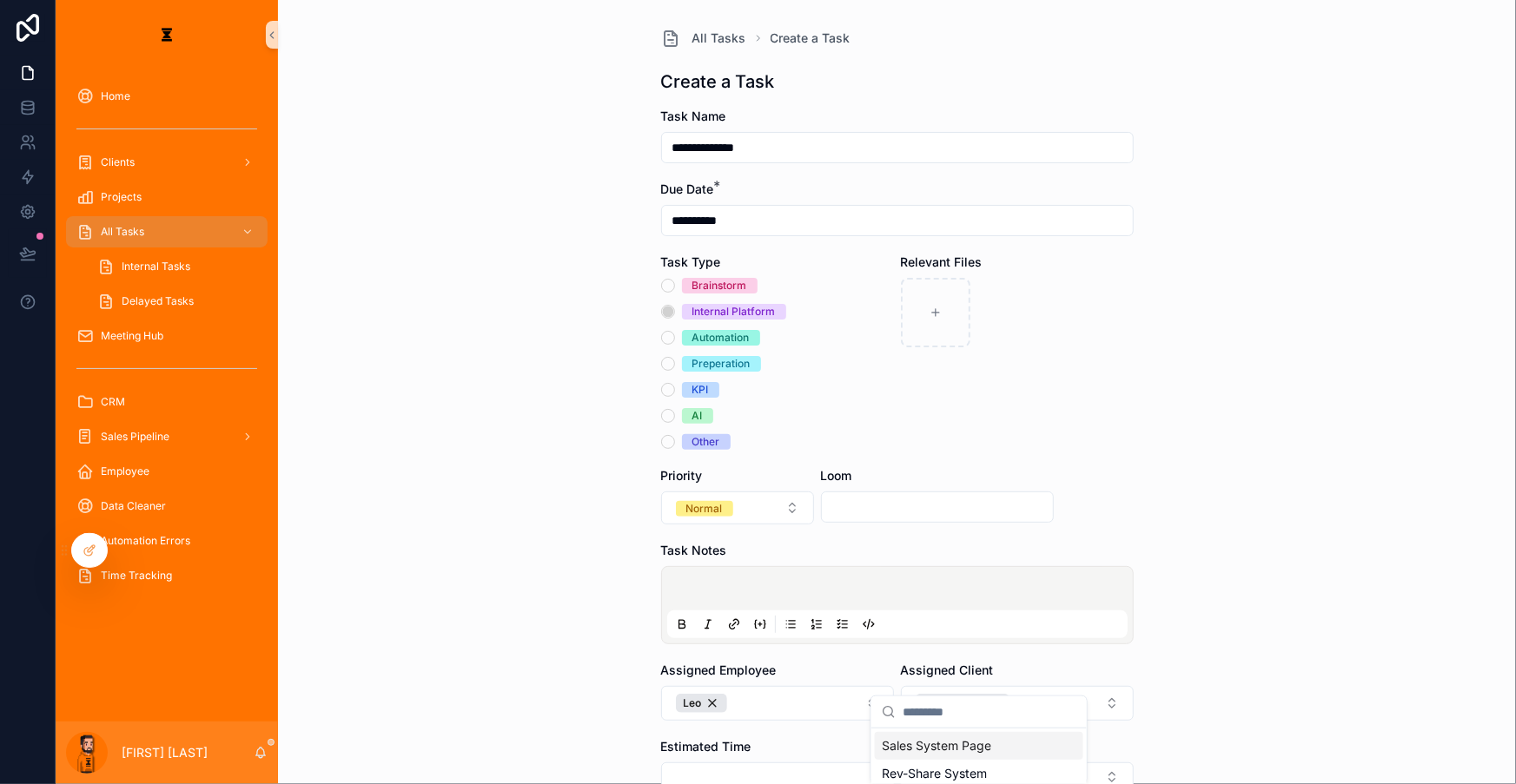 scroll, scrollTop: 63, scrollLeft: 0, axis: vertical 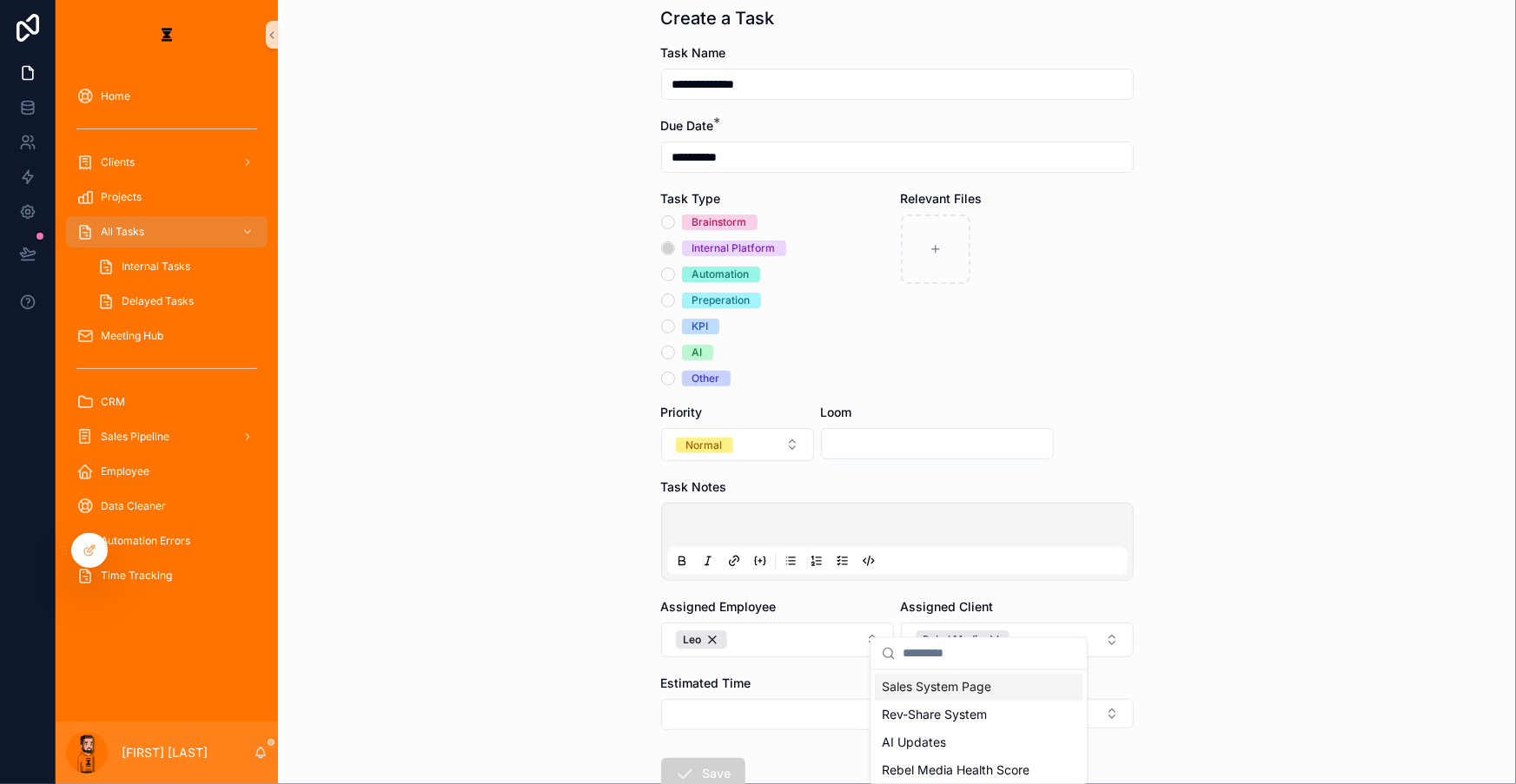 click on "**********" at bounding box center [897, 328] 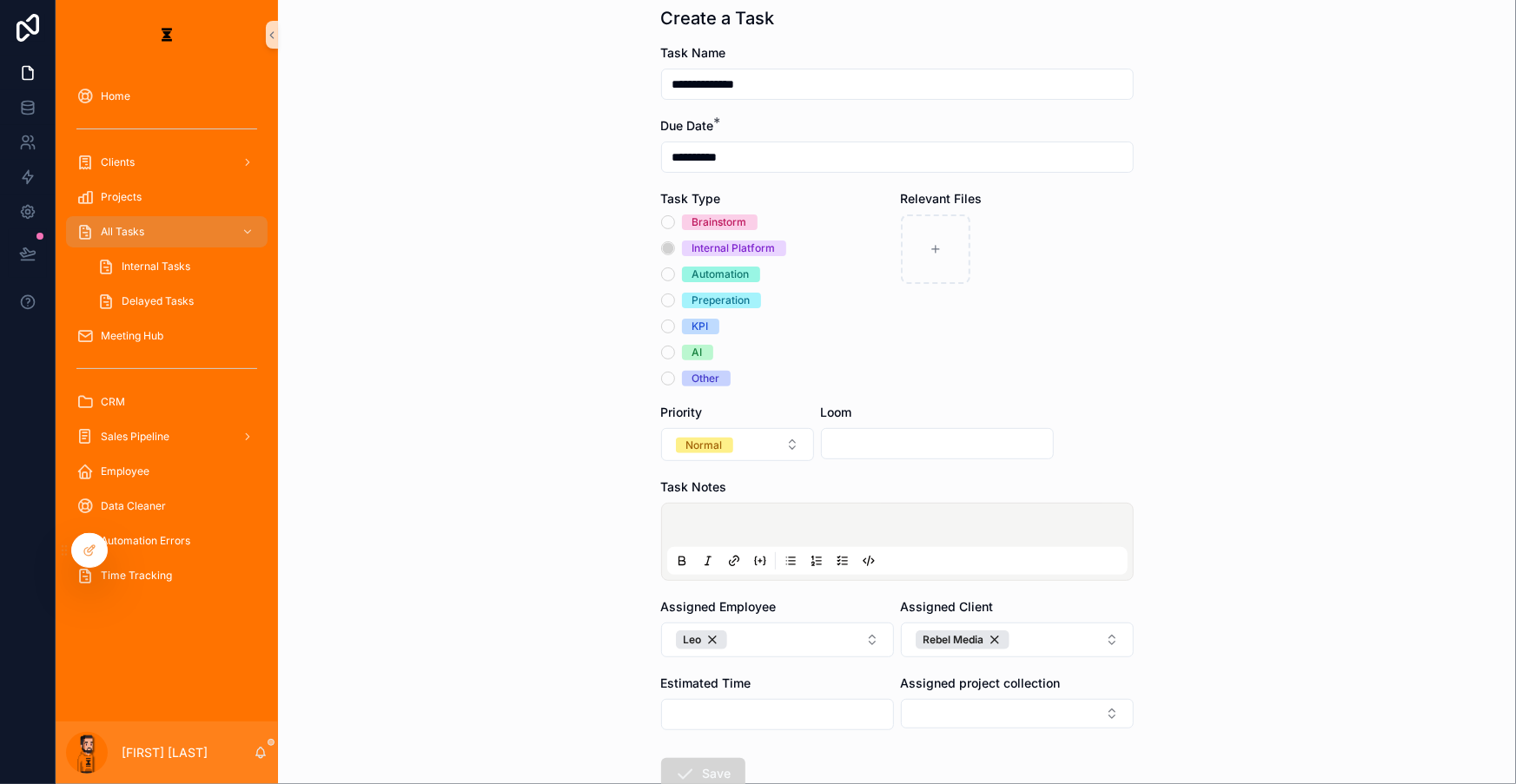 click on "Save" at bounding box center [703, 774] 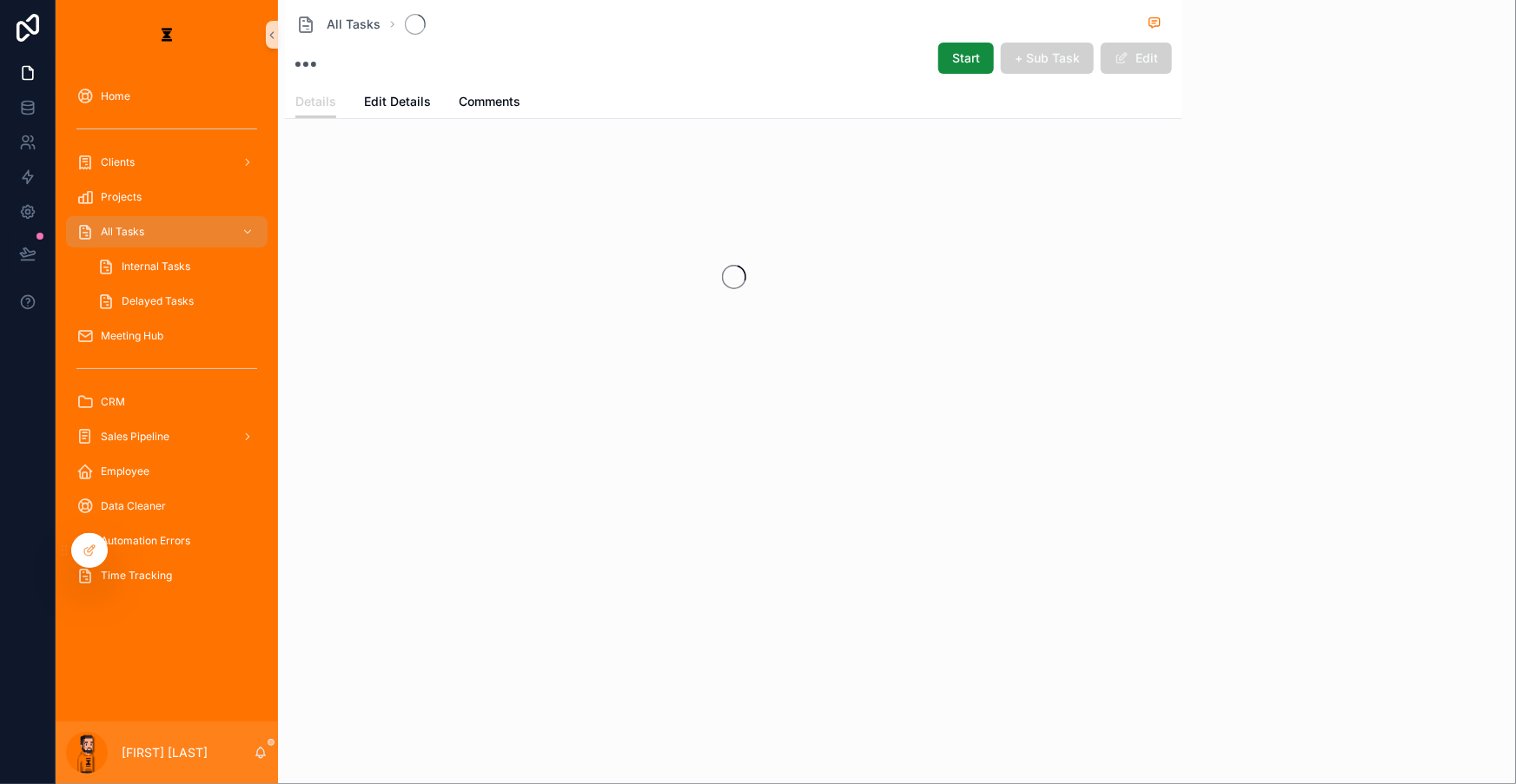 scroll, scrollTop: 0, scrollLeft: 0, axis: both 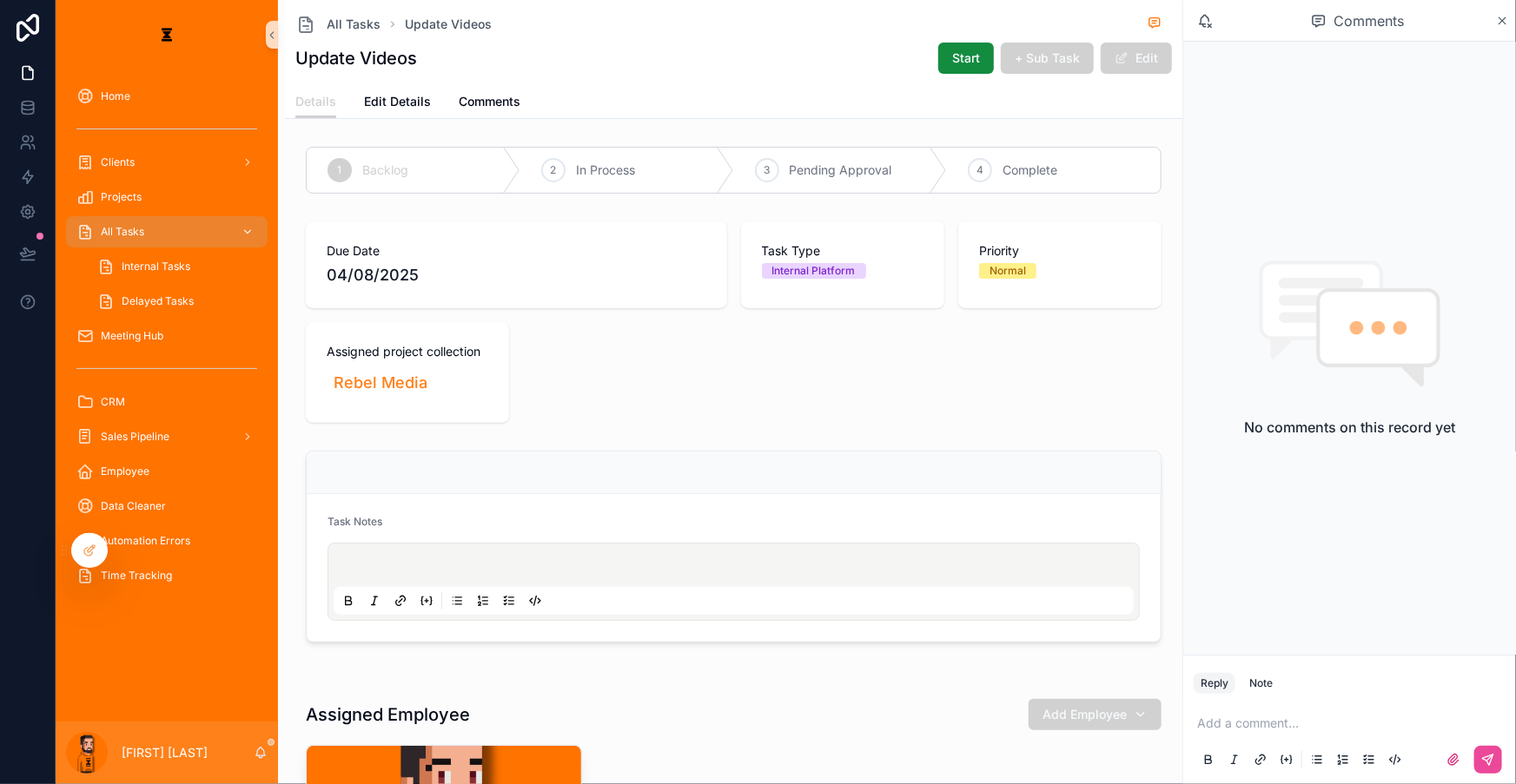 click at bounding box center (85, 232) 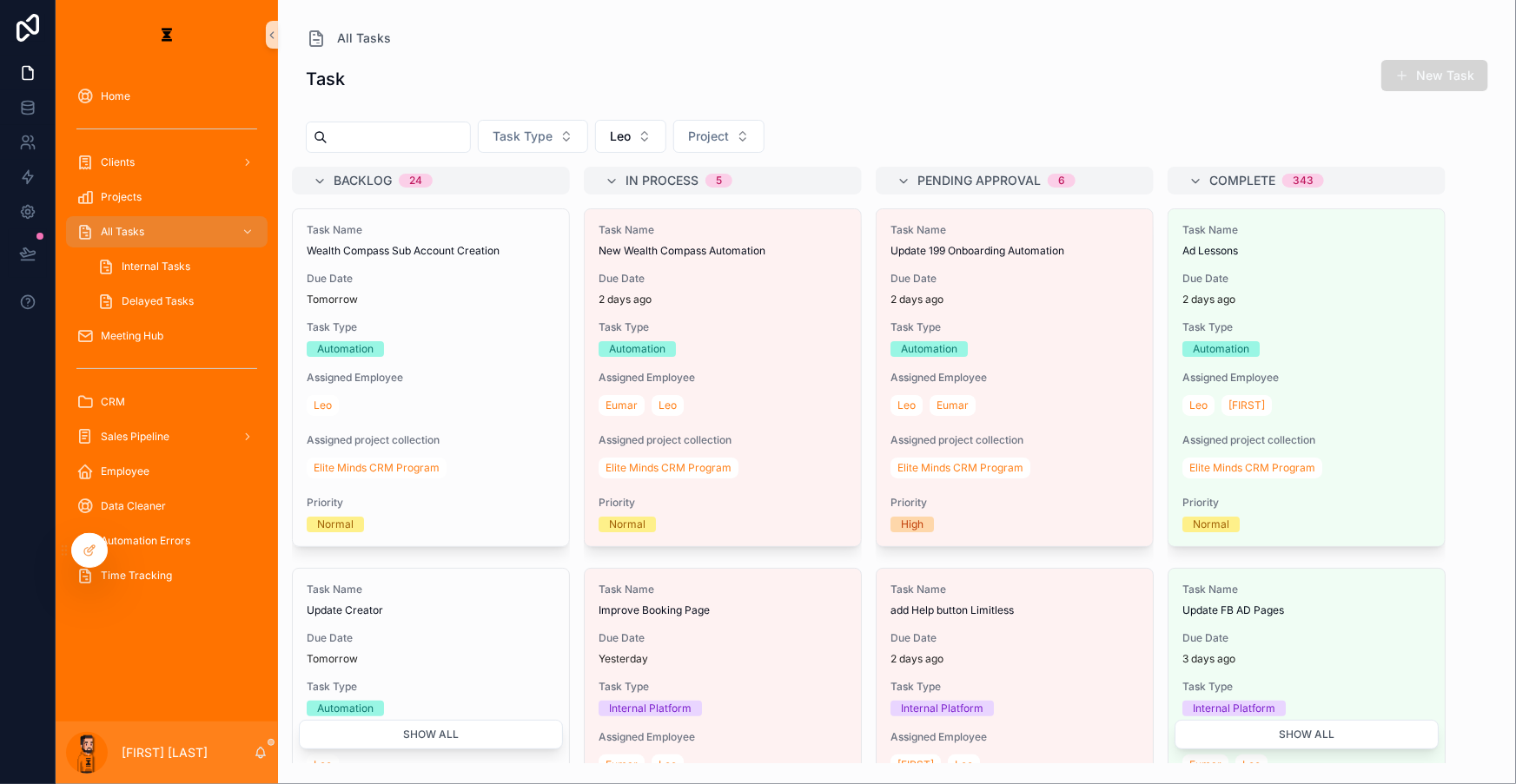 click at bounding box center [1402, 76] 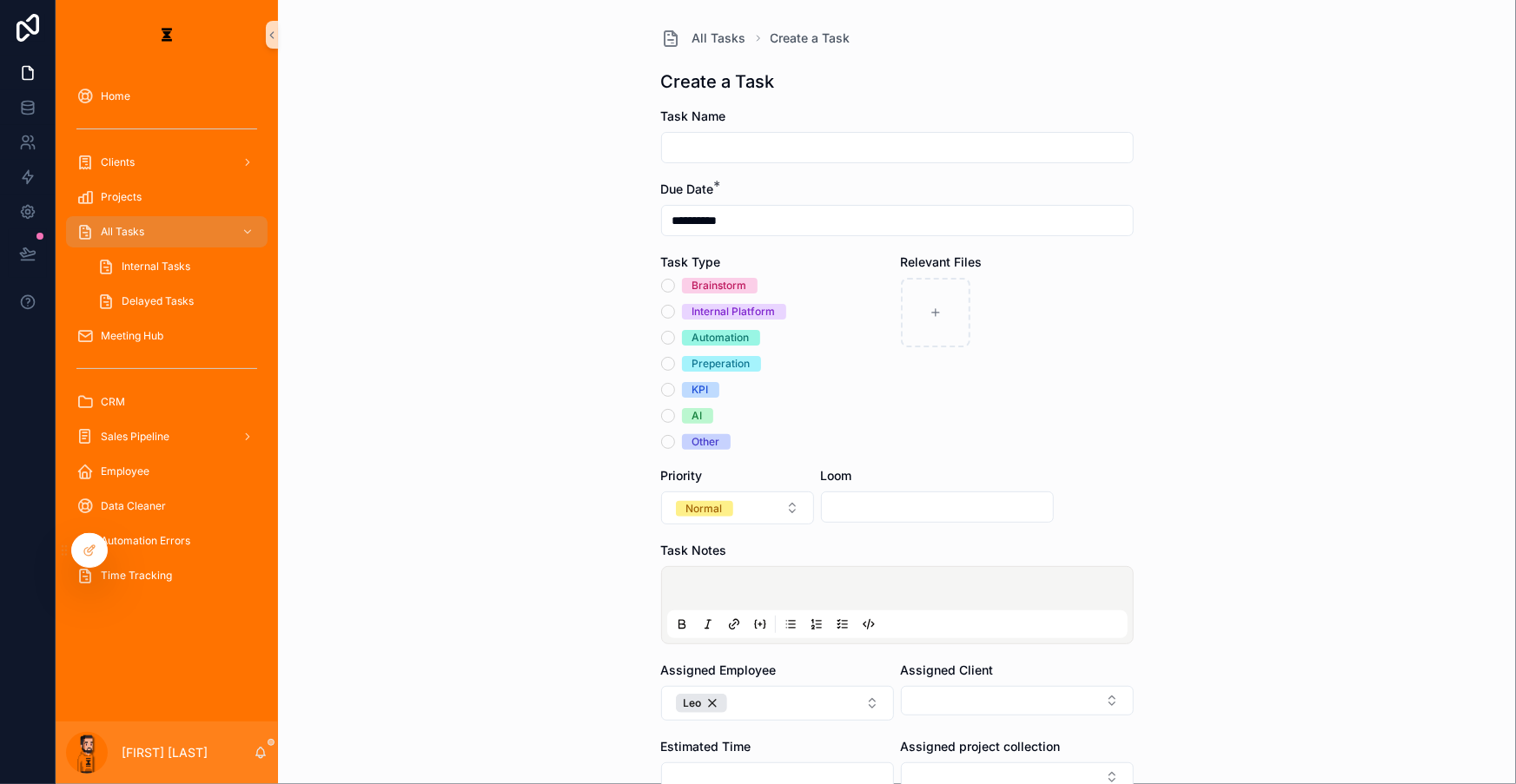 click at bounding box center [897, 148] 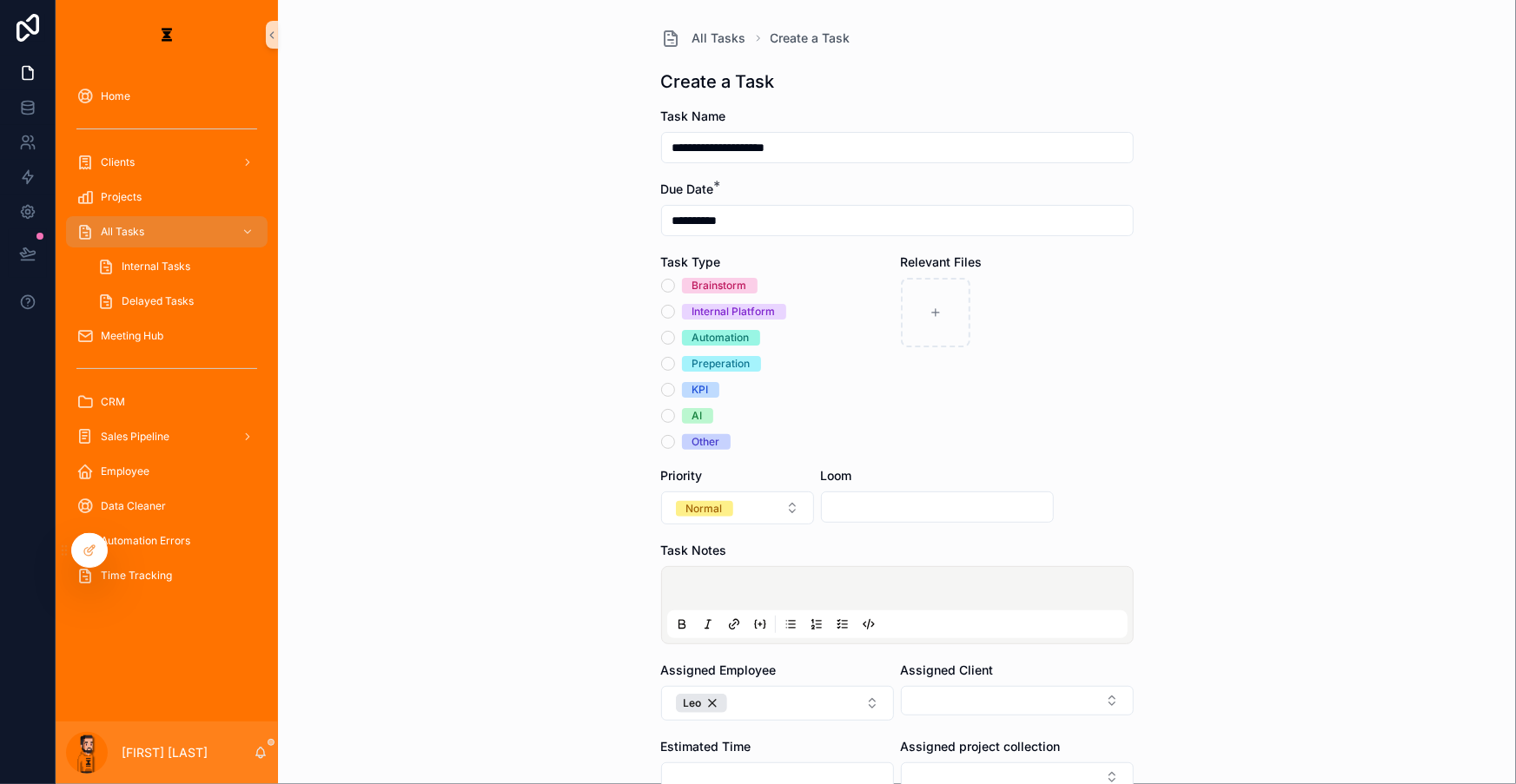 type on "**********" 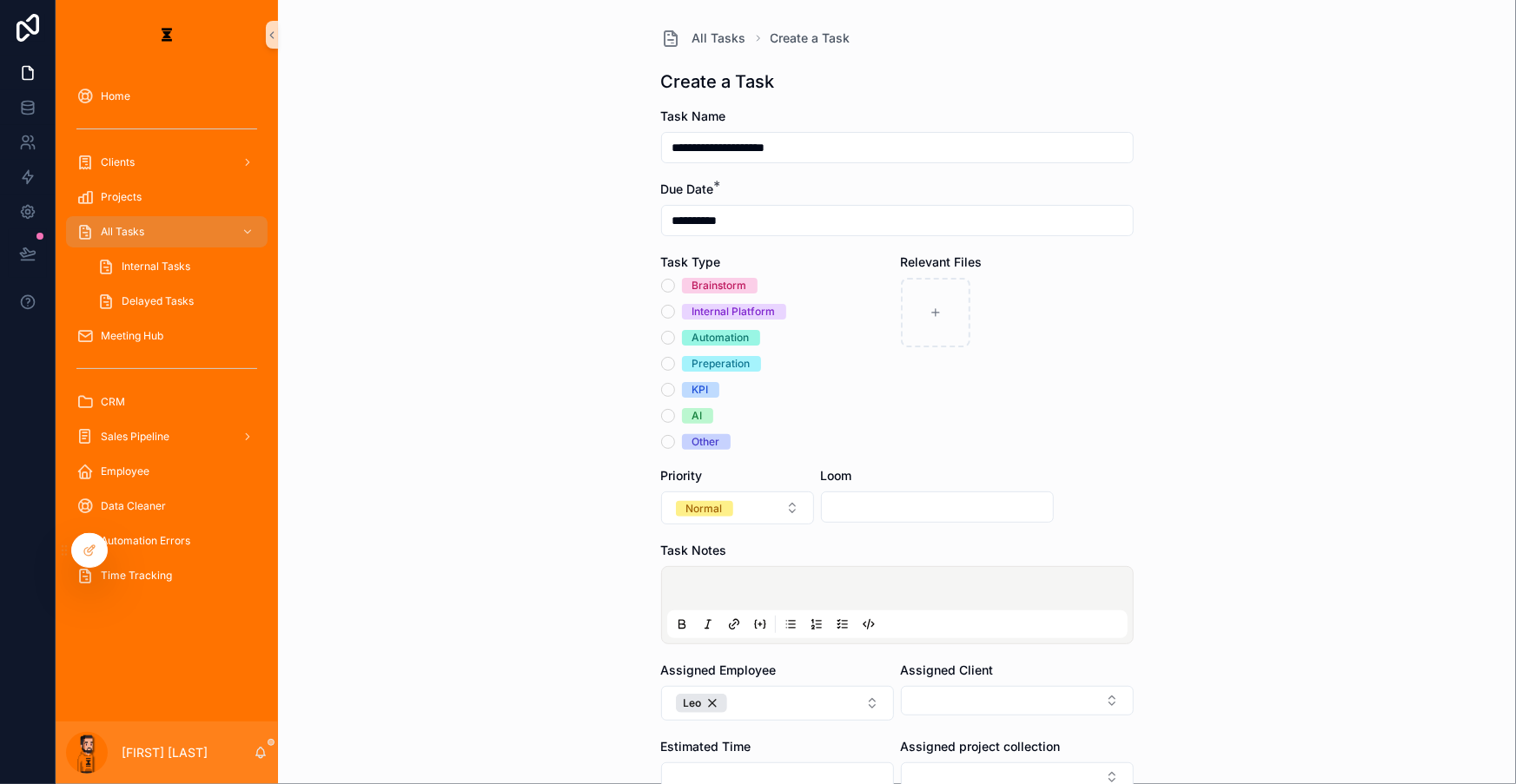 click on "**********" at bounding box center (897, 392) 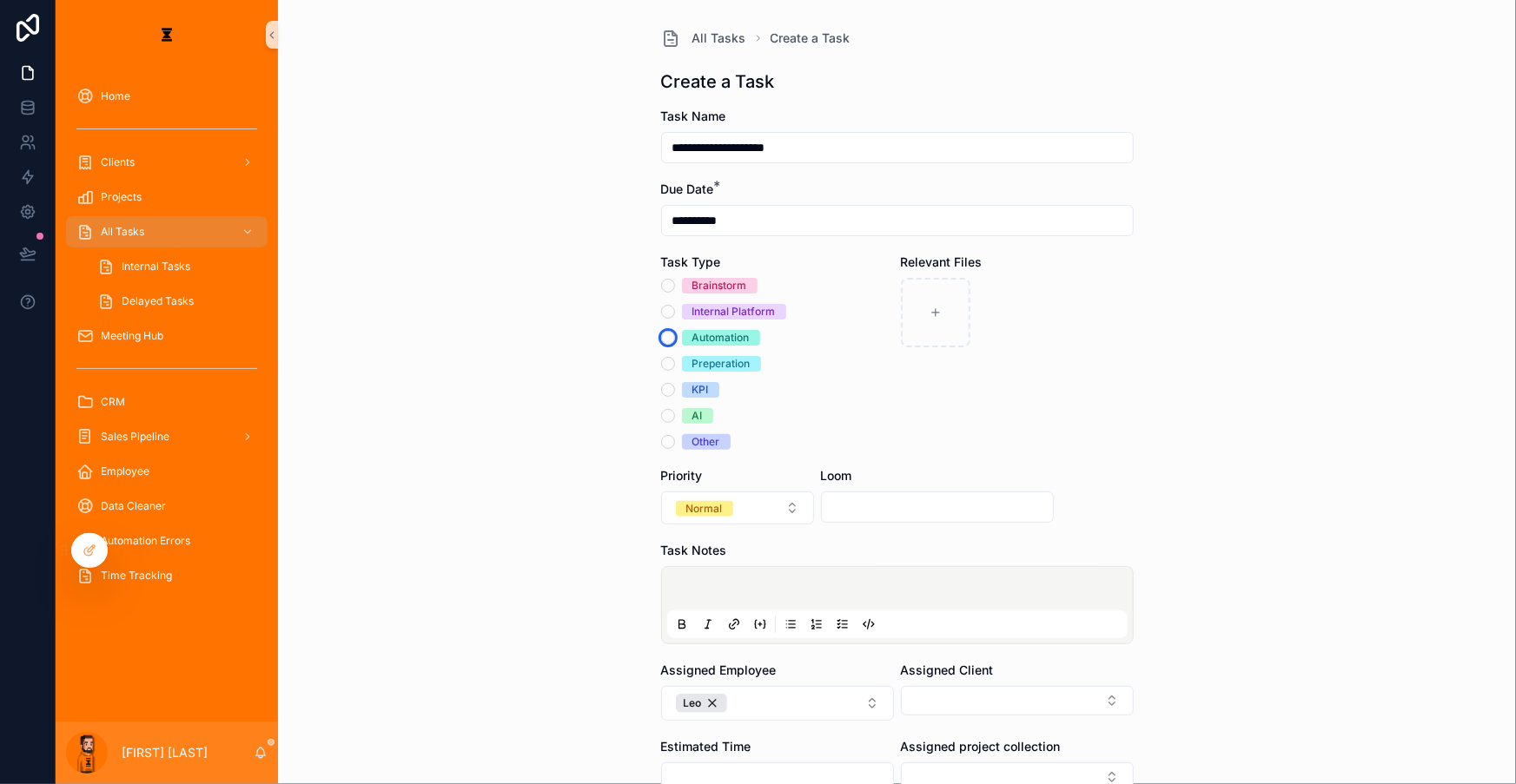 click on "Automation" at bounding box center [668, 338] 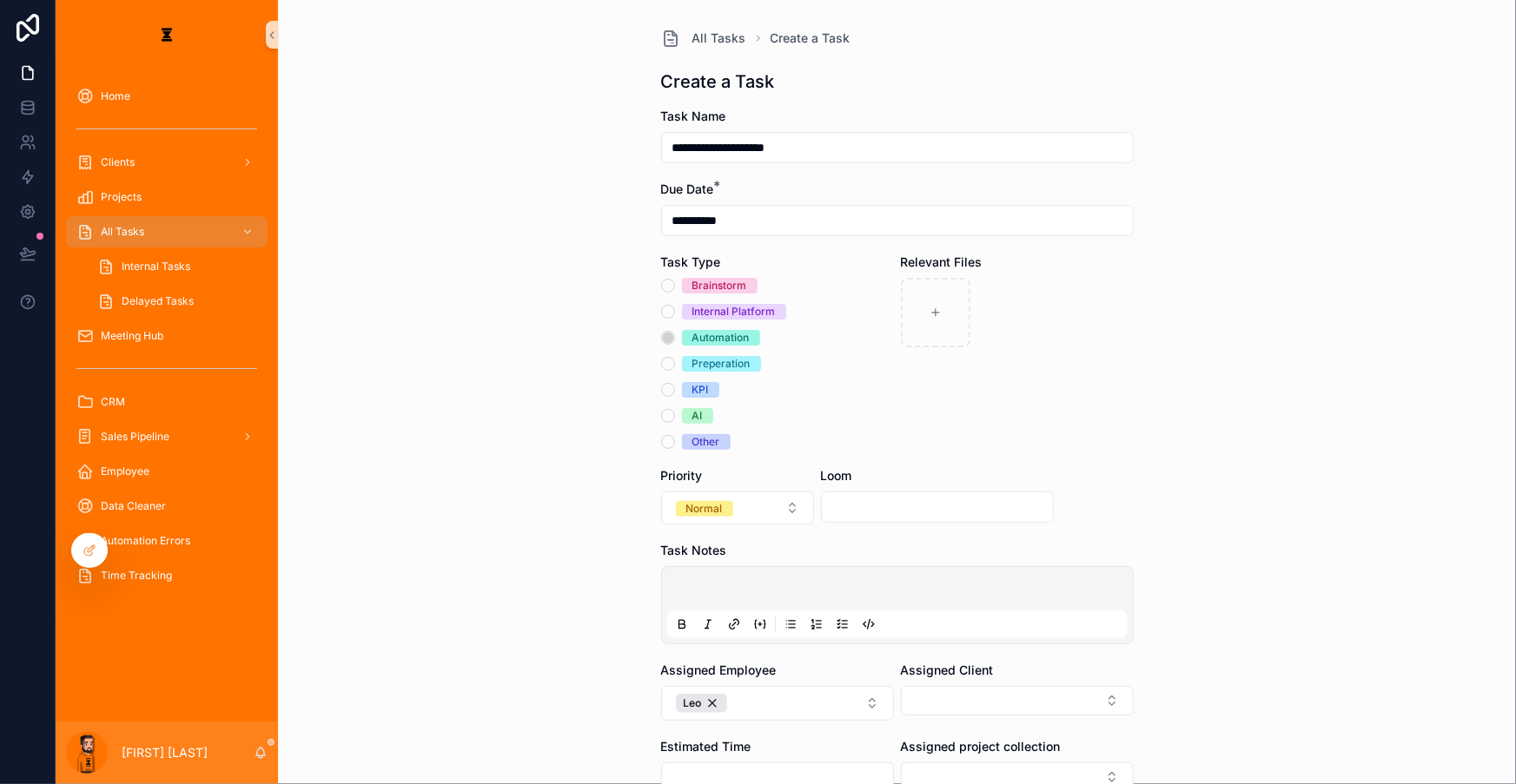 click on "Brainstorm Internal Platform Automation Preperation KPI AI Other" at bounding box center [778, 364] 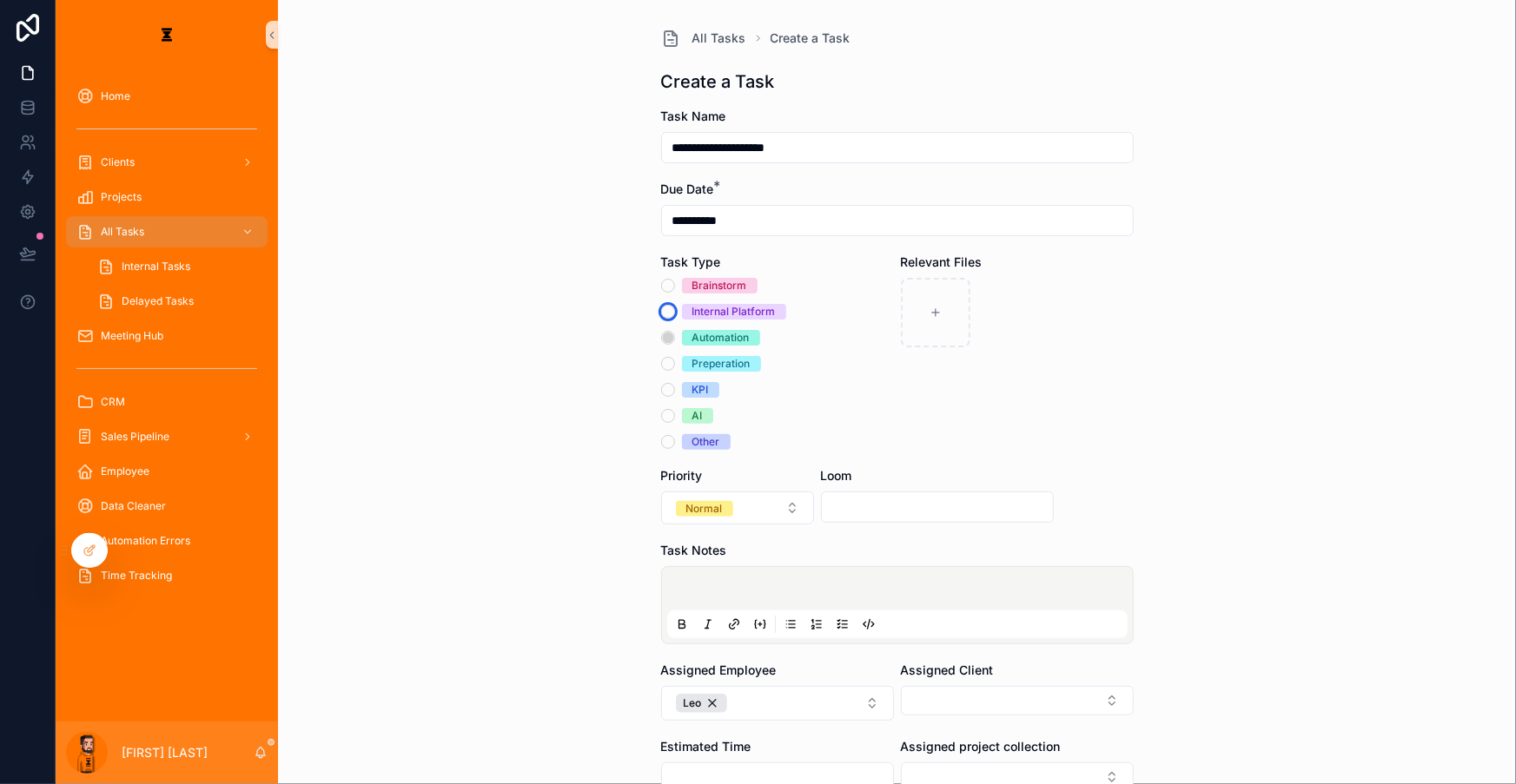 click on "Internal Platform" at bounding box center (668, 312) 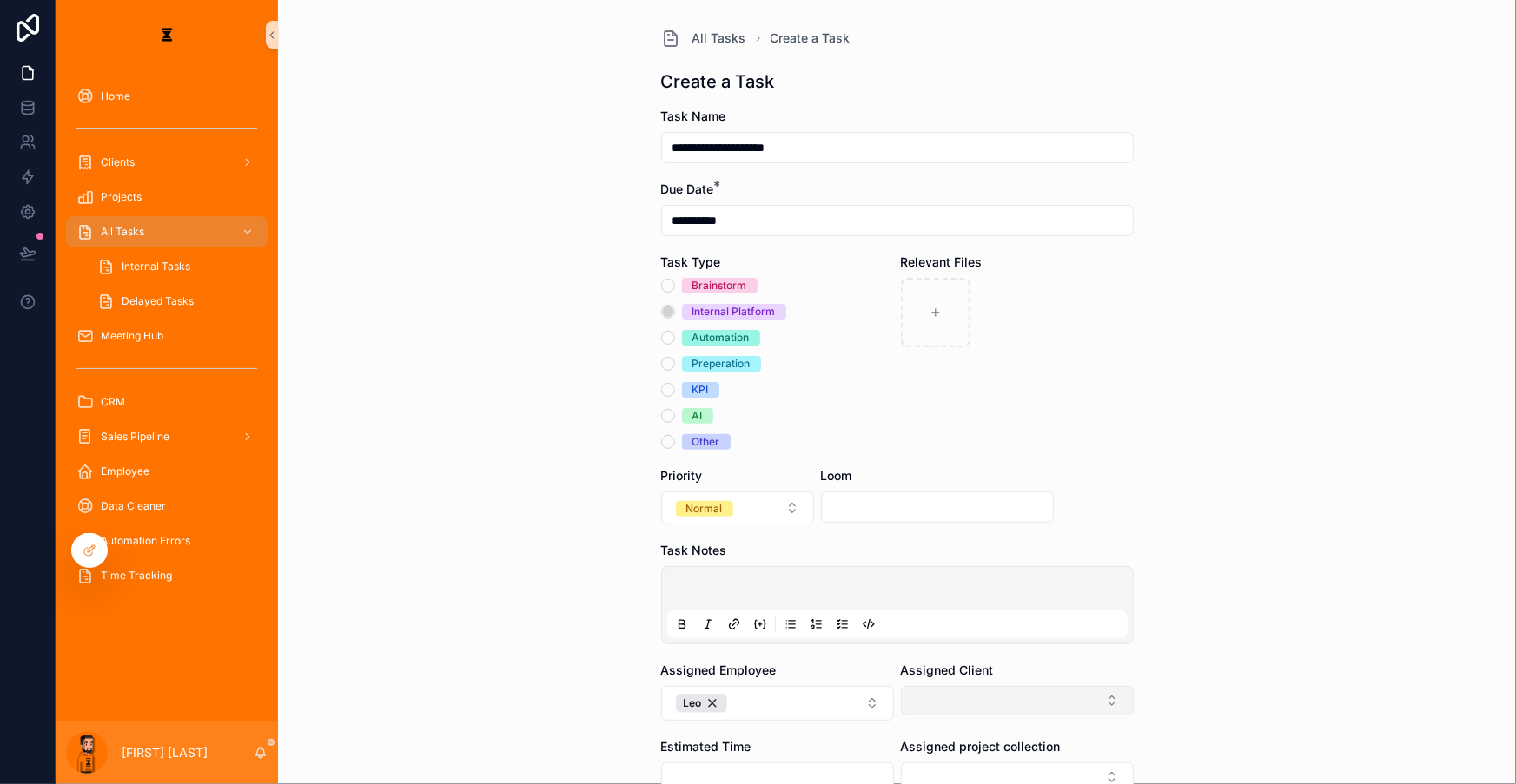 click at bounding box center [1017, 701] 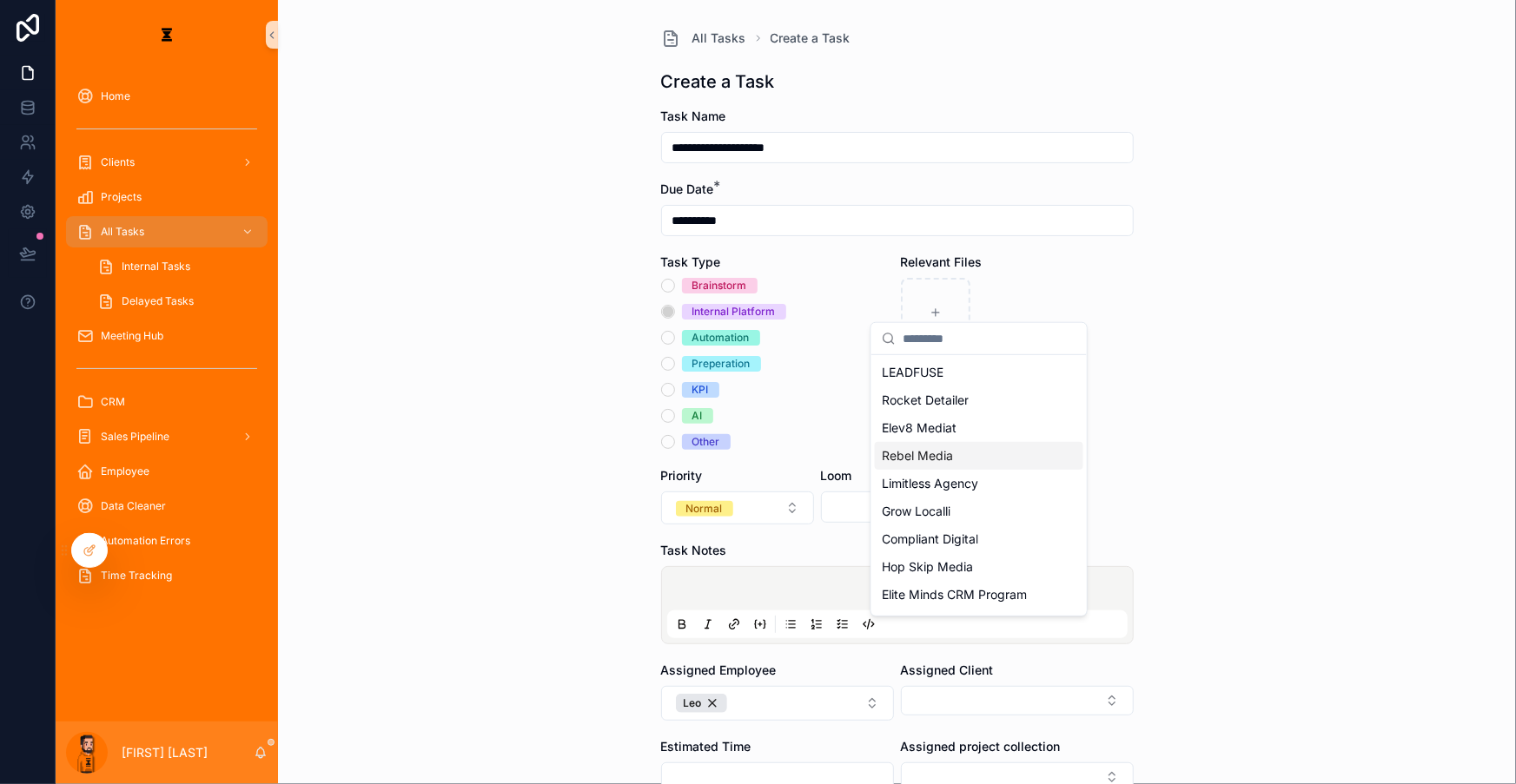 click on "Rebel Media" at bounding box center (979, 456) 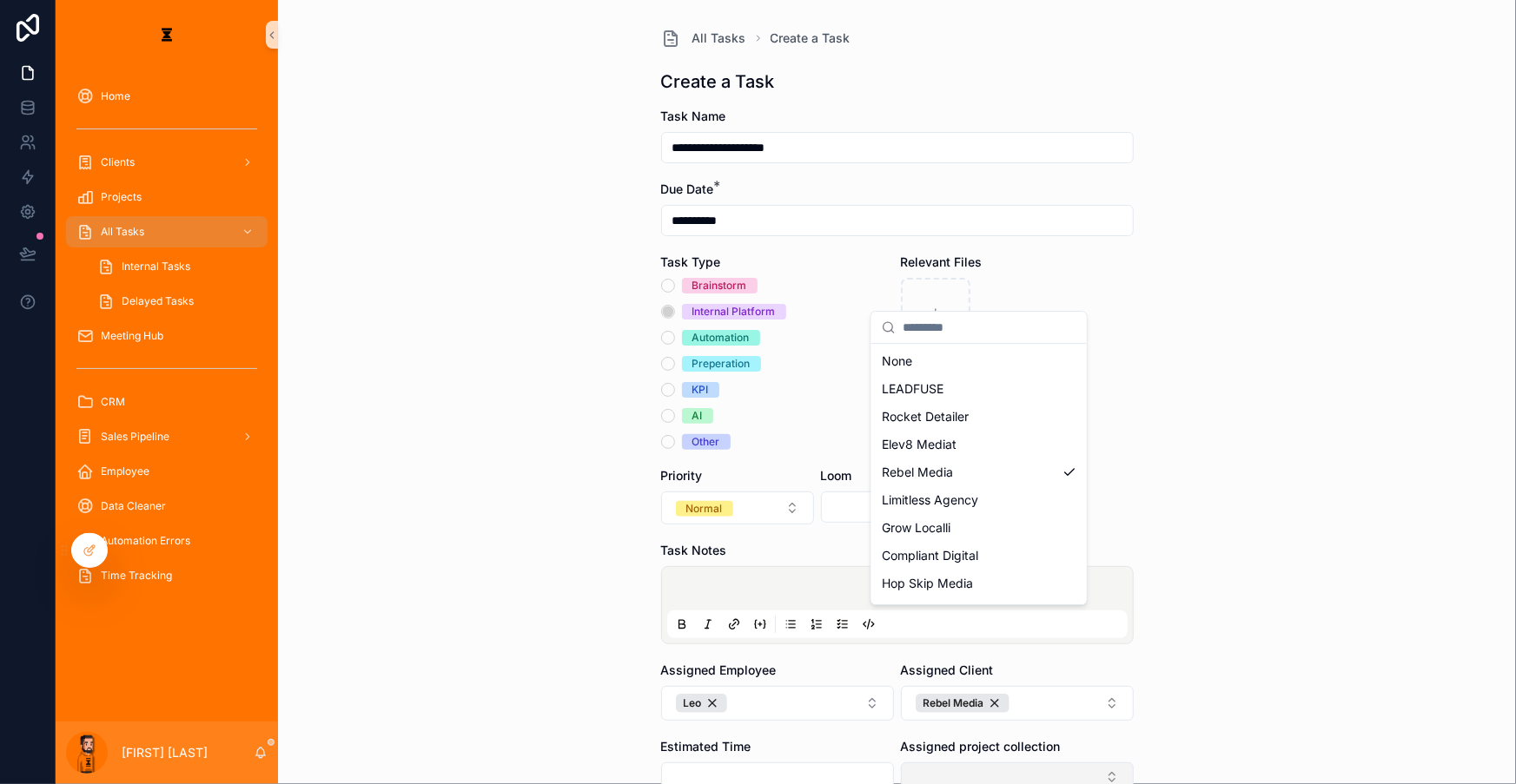 click on "**********" at bounding box center (785, 392) 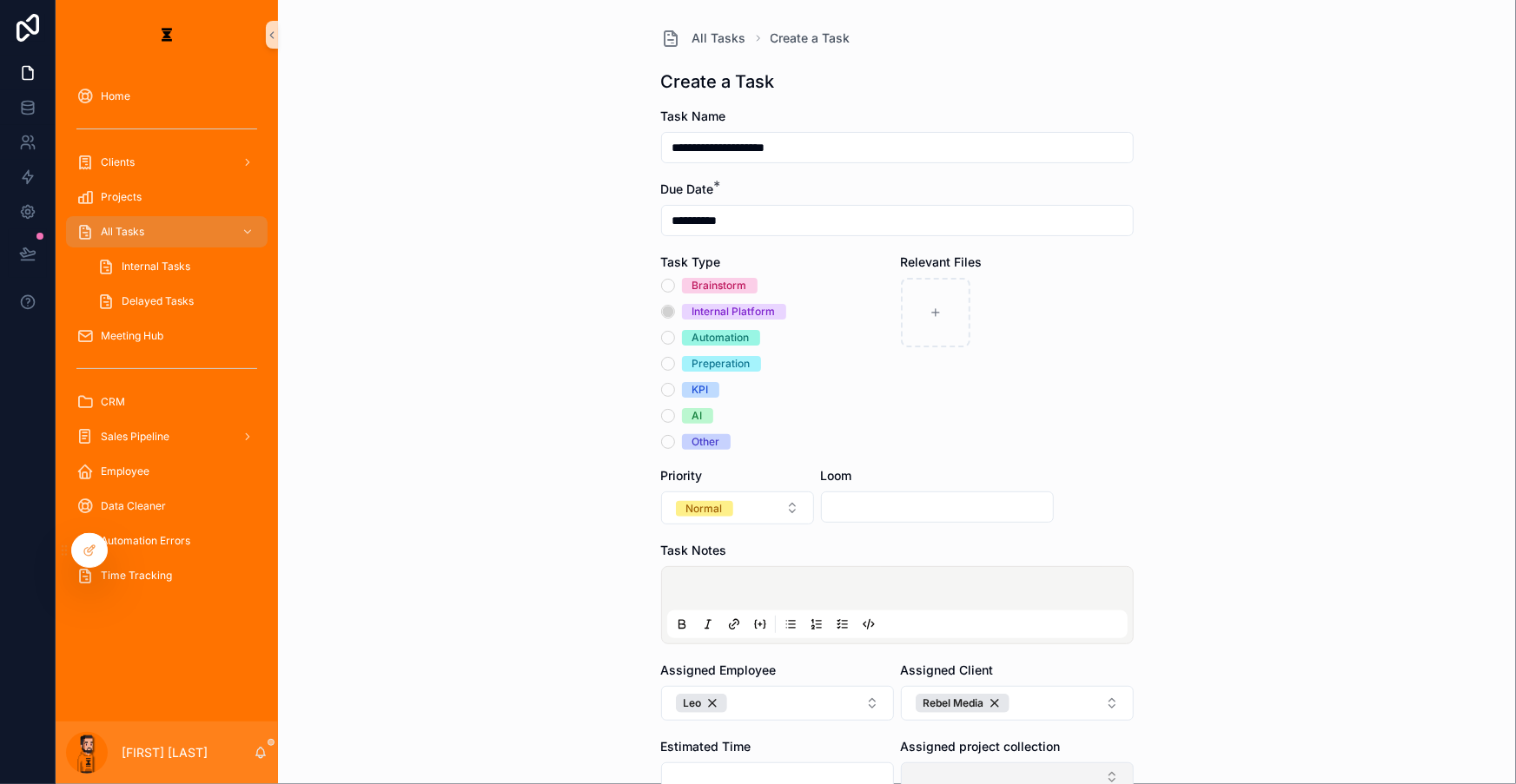 click at bounding box center (1017, 777) 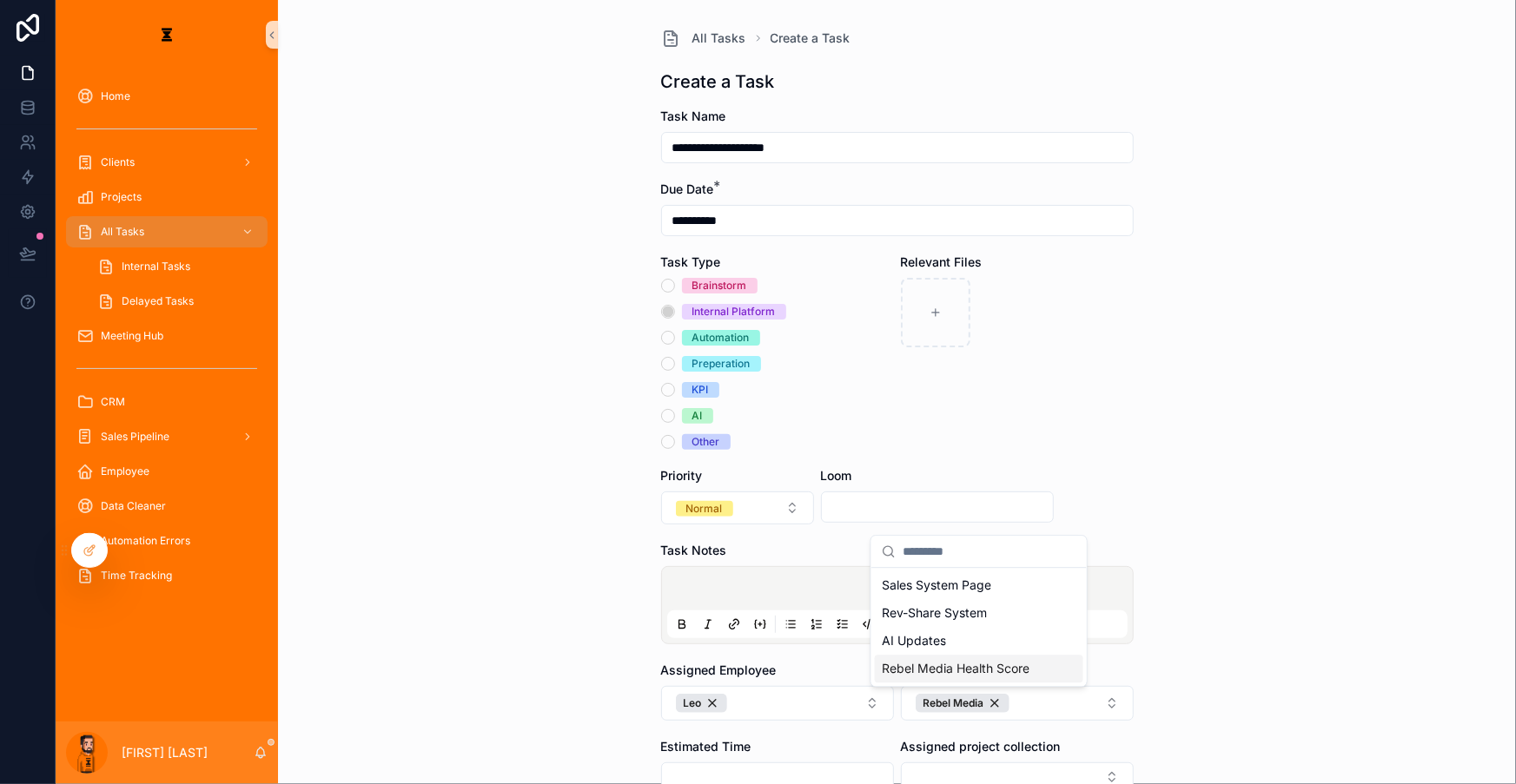 click on "Rebel Media Health Score" at bounding box center [956, 669] 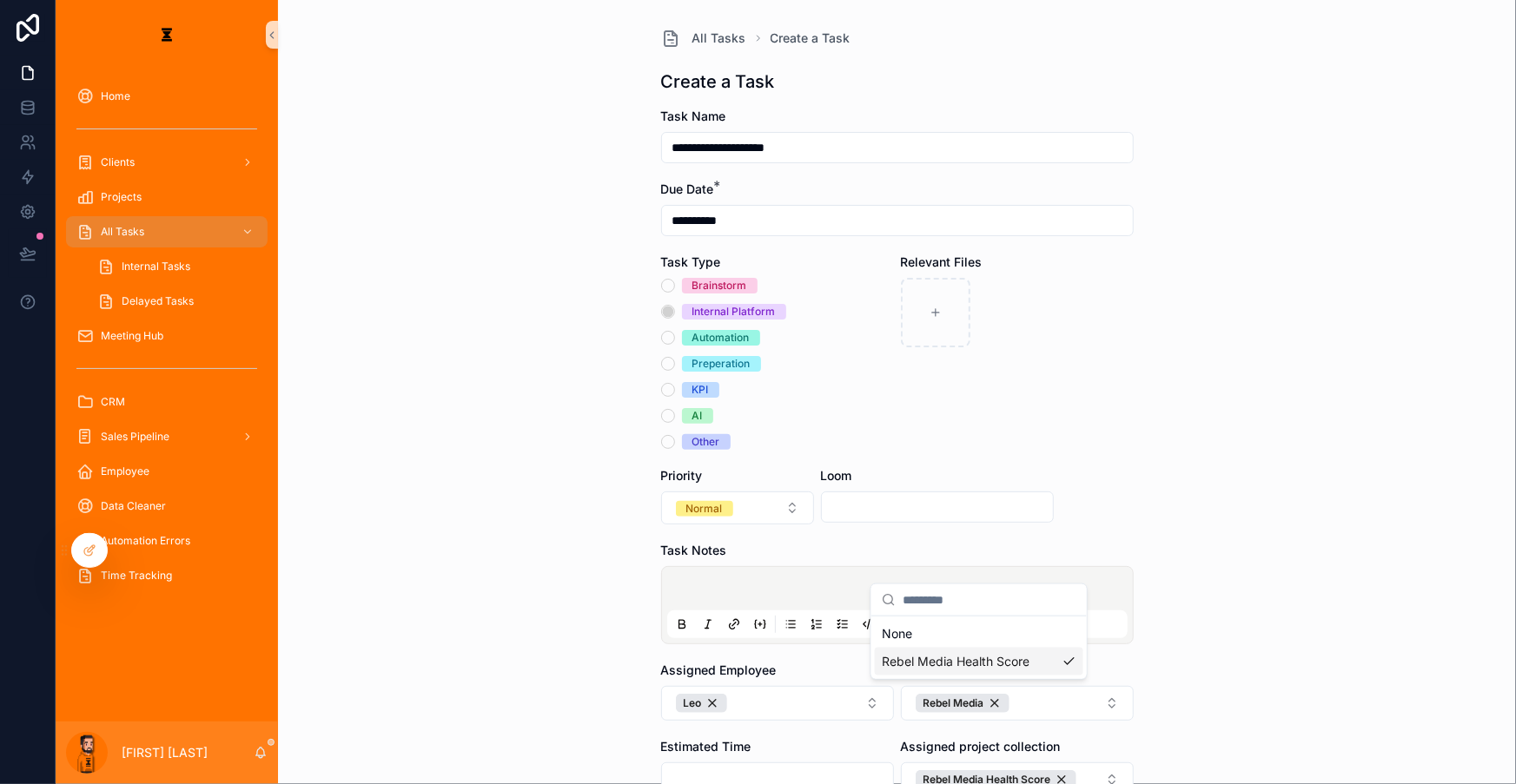click on "**********" at bounding box center [897, 537] 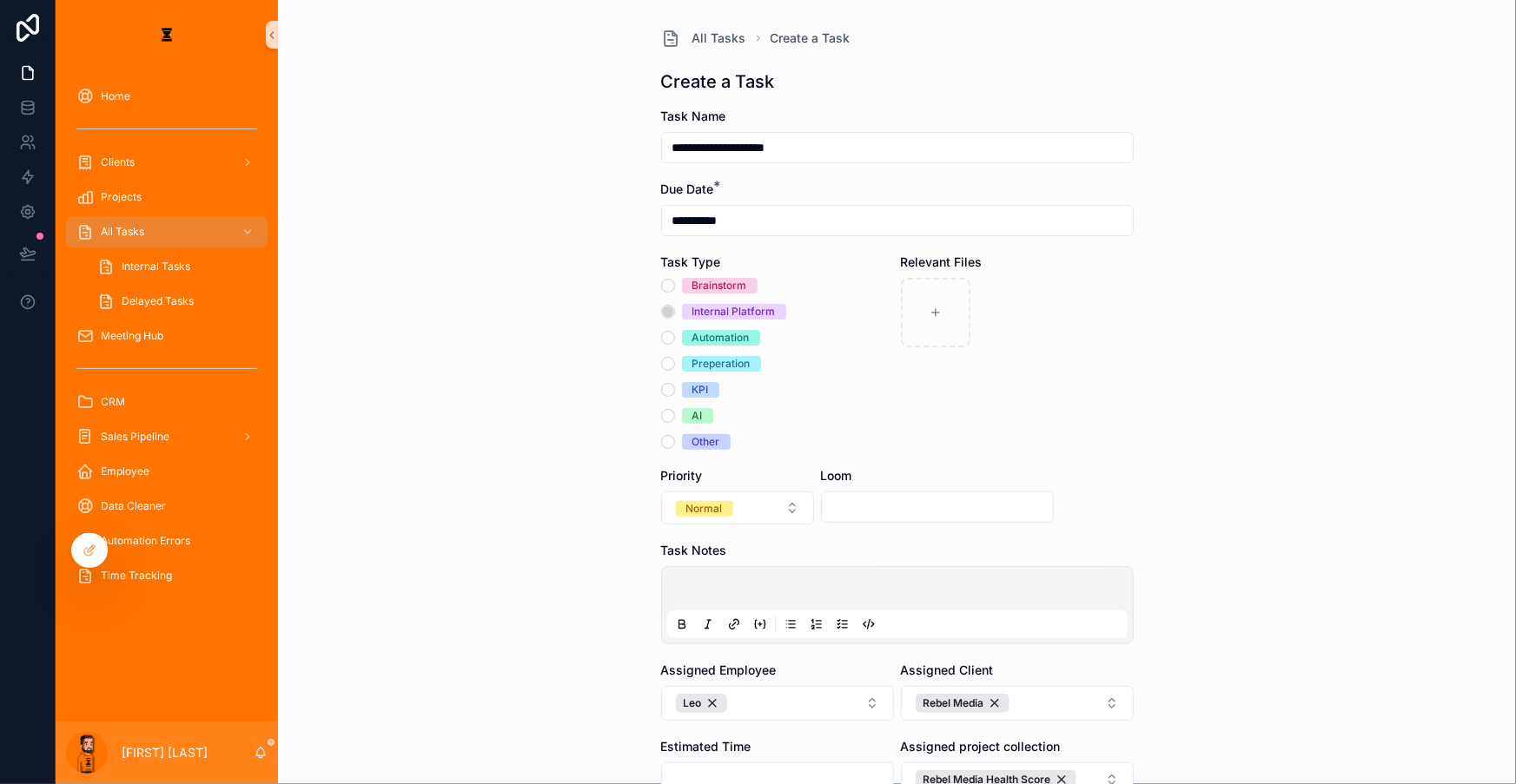 click on "Save" at bounding box center [703, 840] 